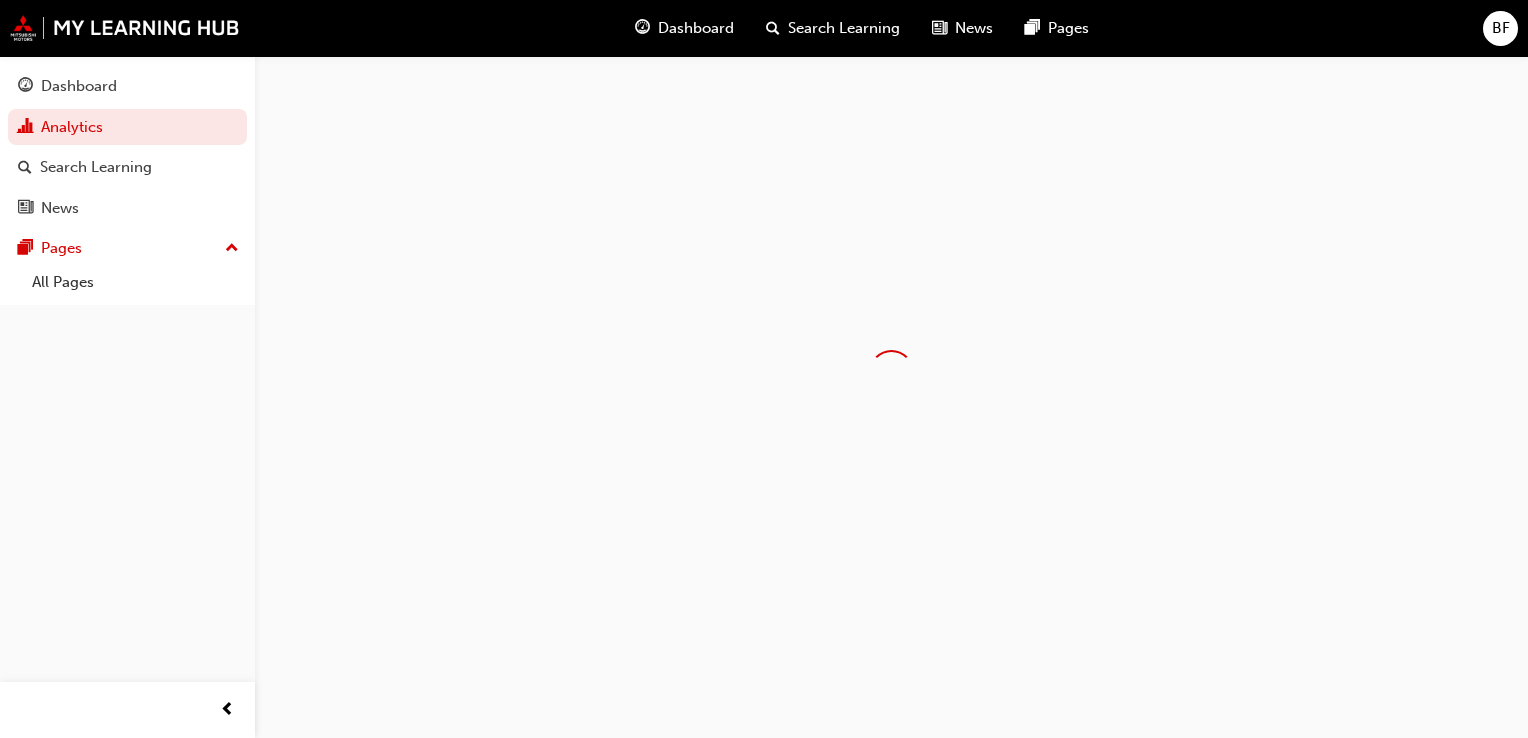scroll, scrollTop: 0, scrollLeft: 0, axis: both 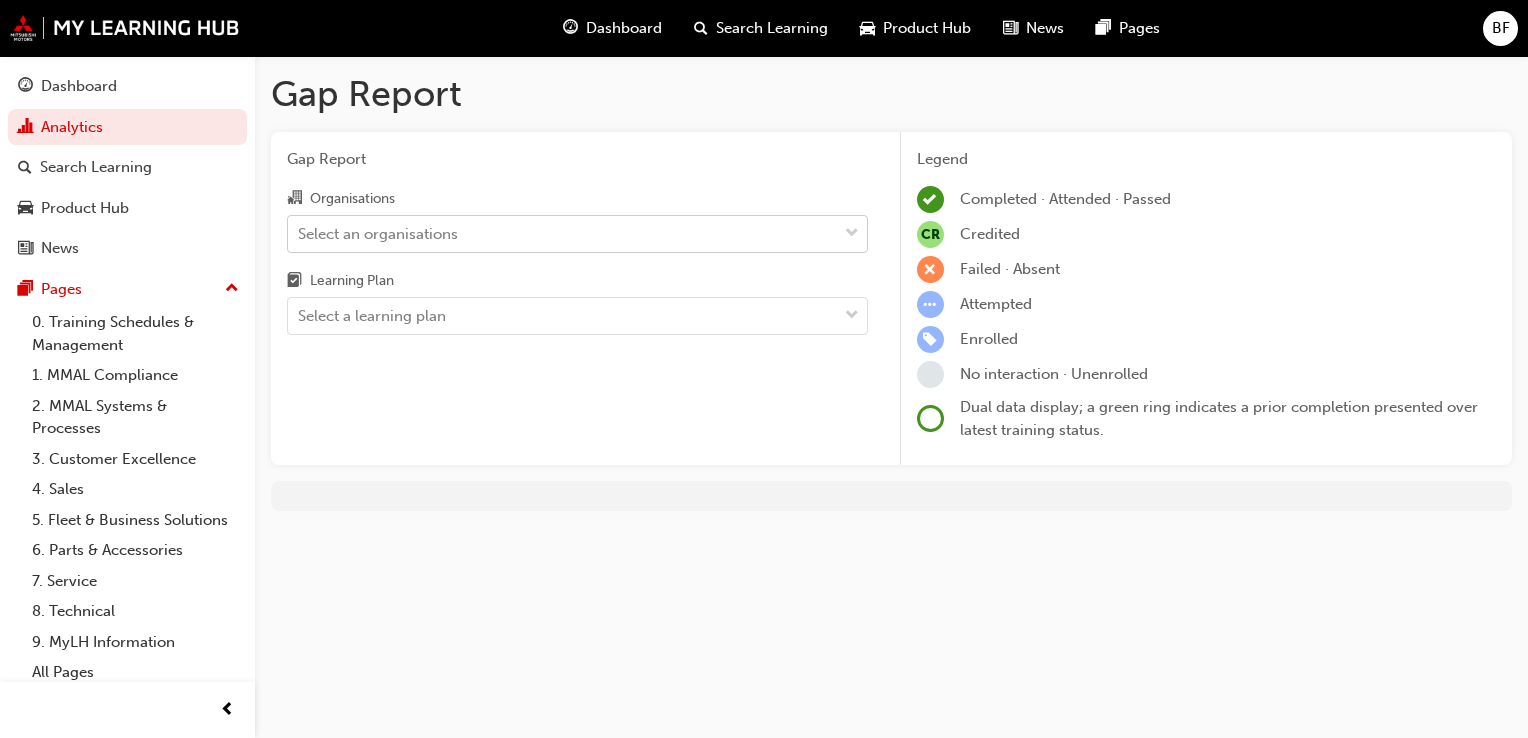 click at bounding box center (852, 234) 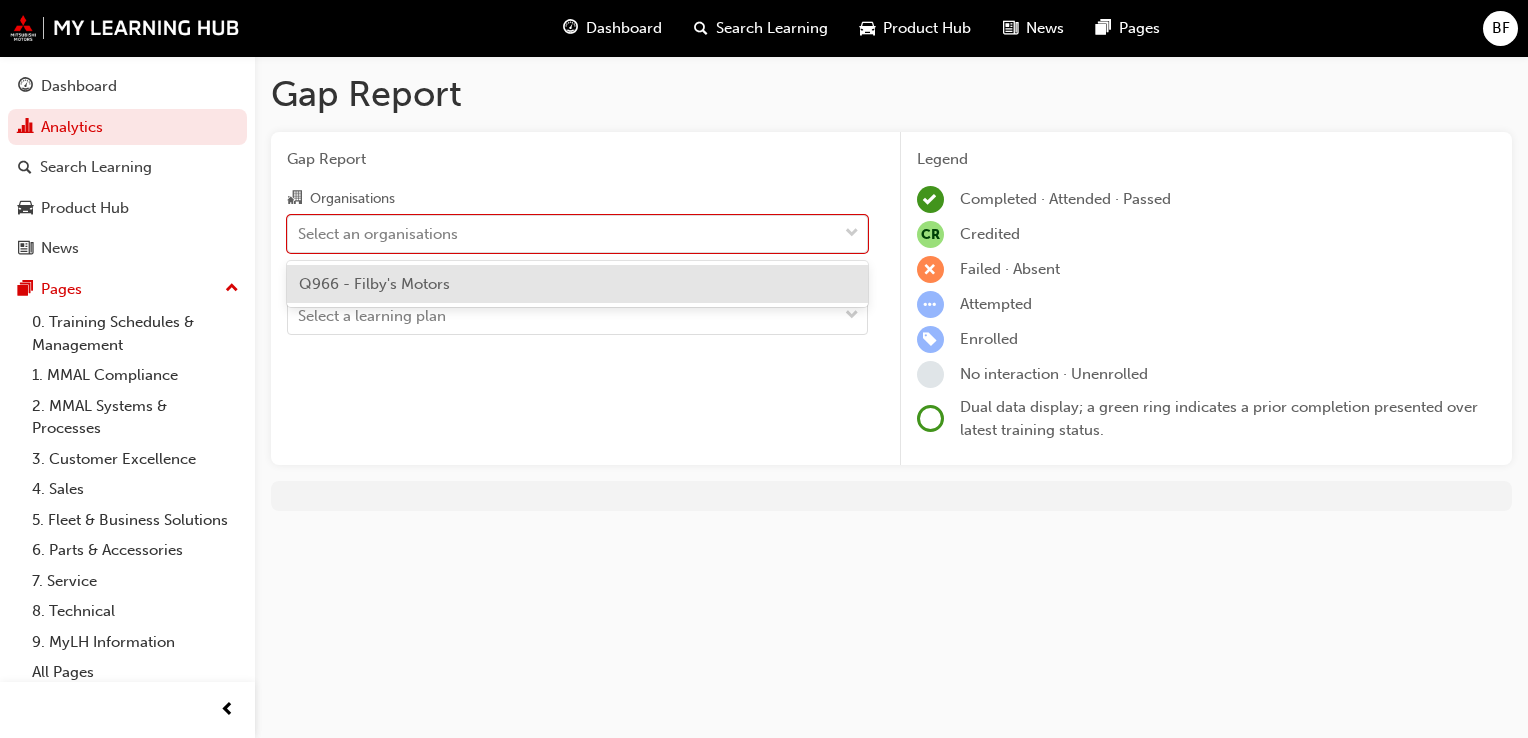 click on "Q966 - Filby's Motors" at bounding box center (374, 284) 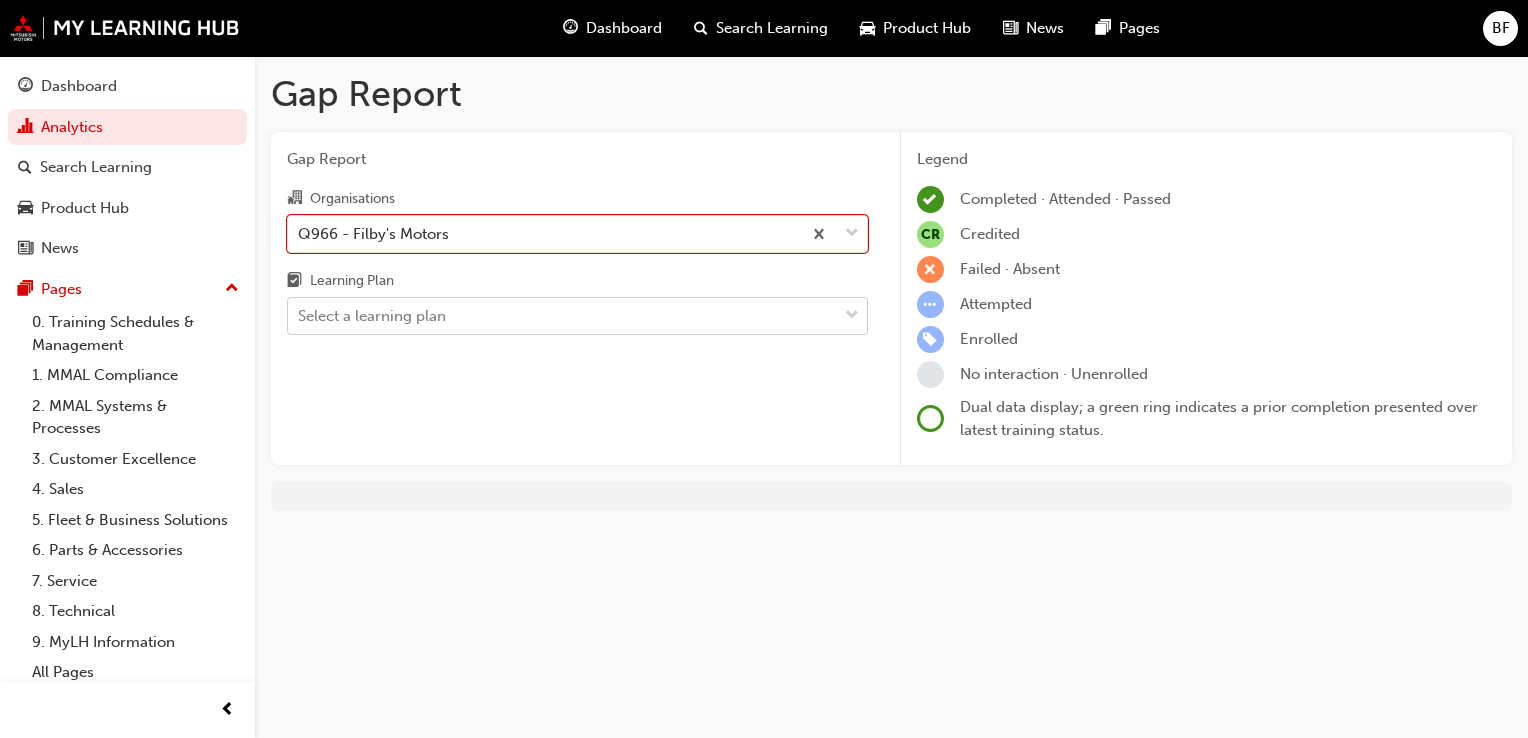 click at bounding box center [852, 316] 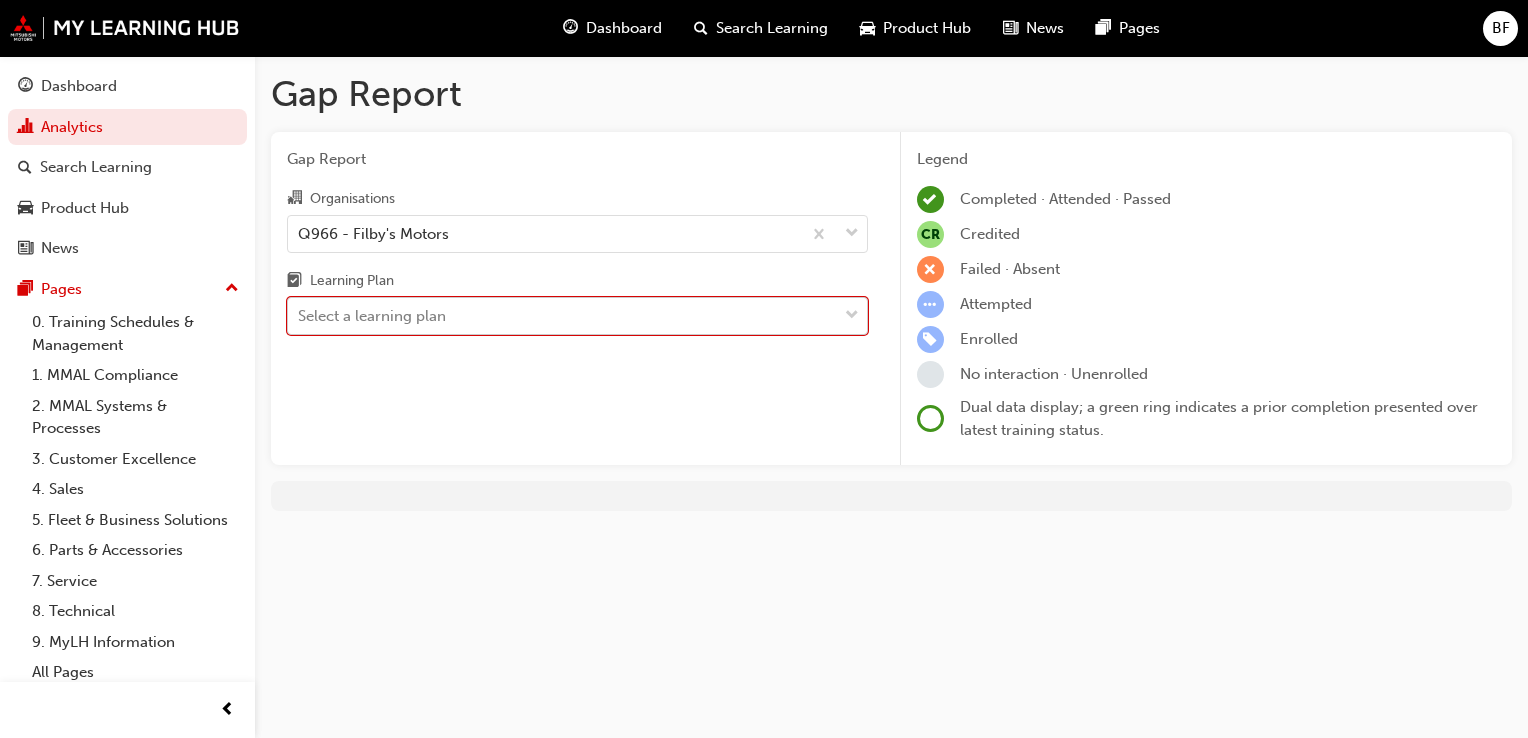 click at bounding box center (852, 316) 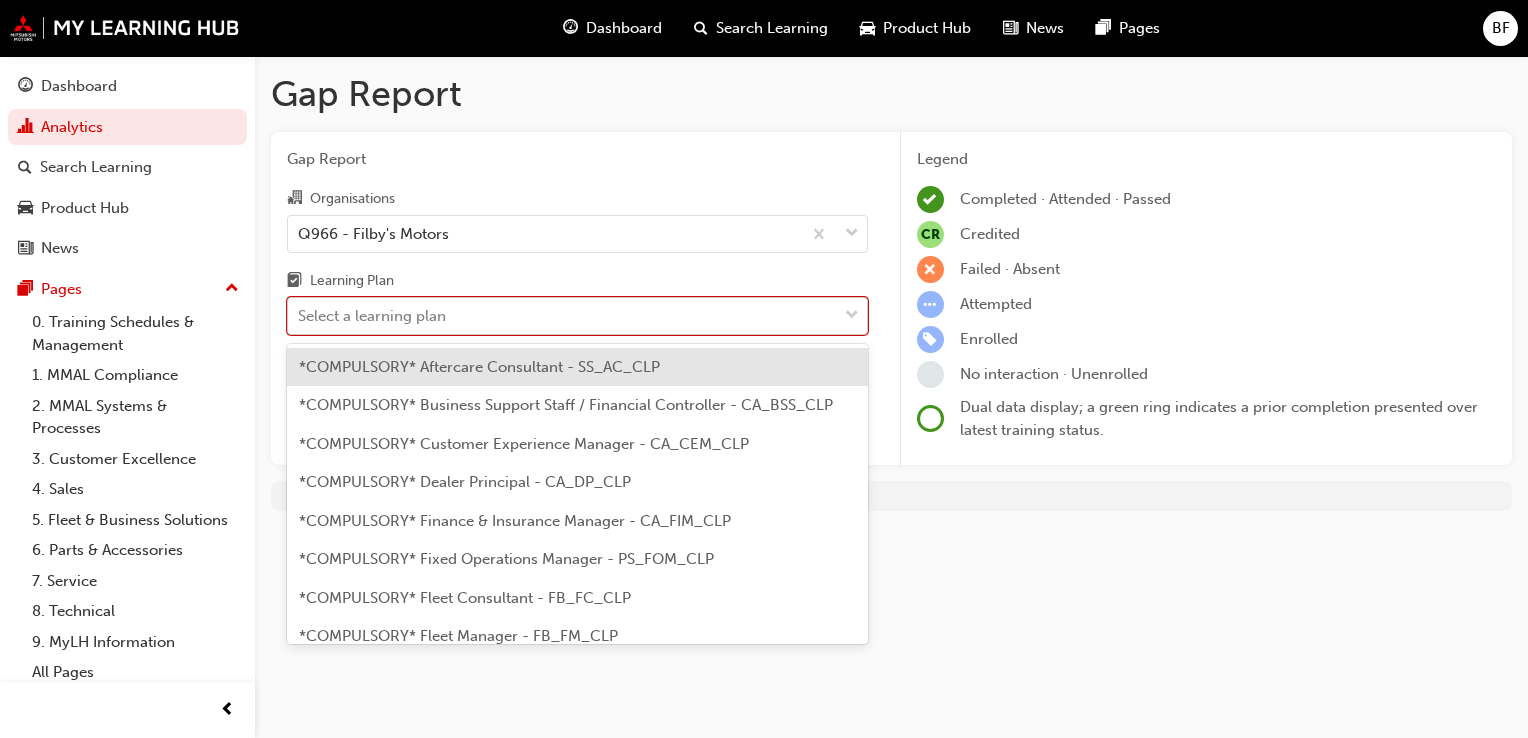 click at bounding box center [852, 316] 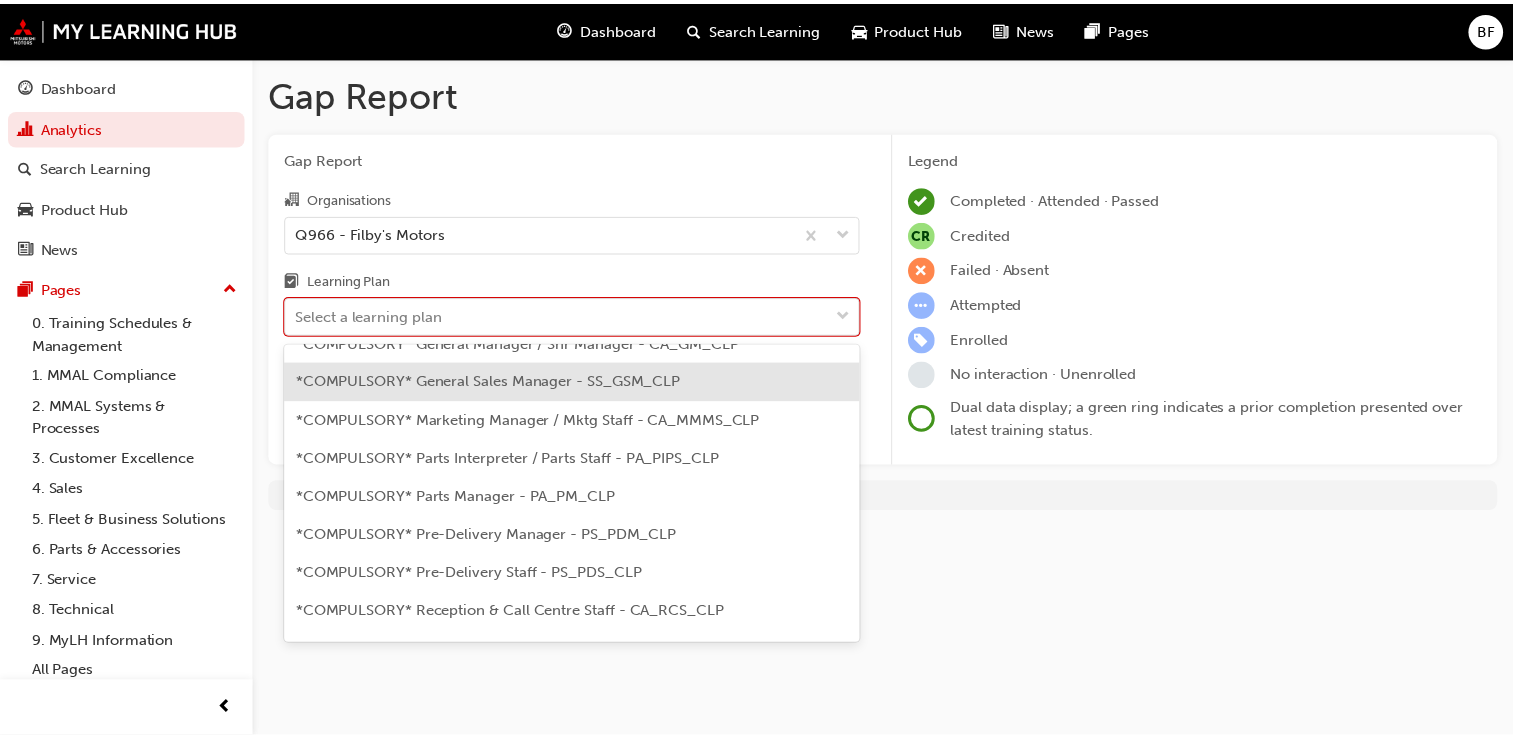 scroll, scrollTop: 350, scrollLeft: 0, axis: vertical 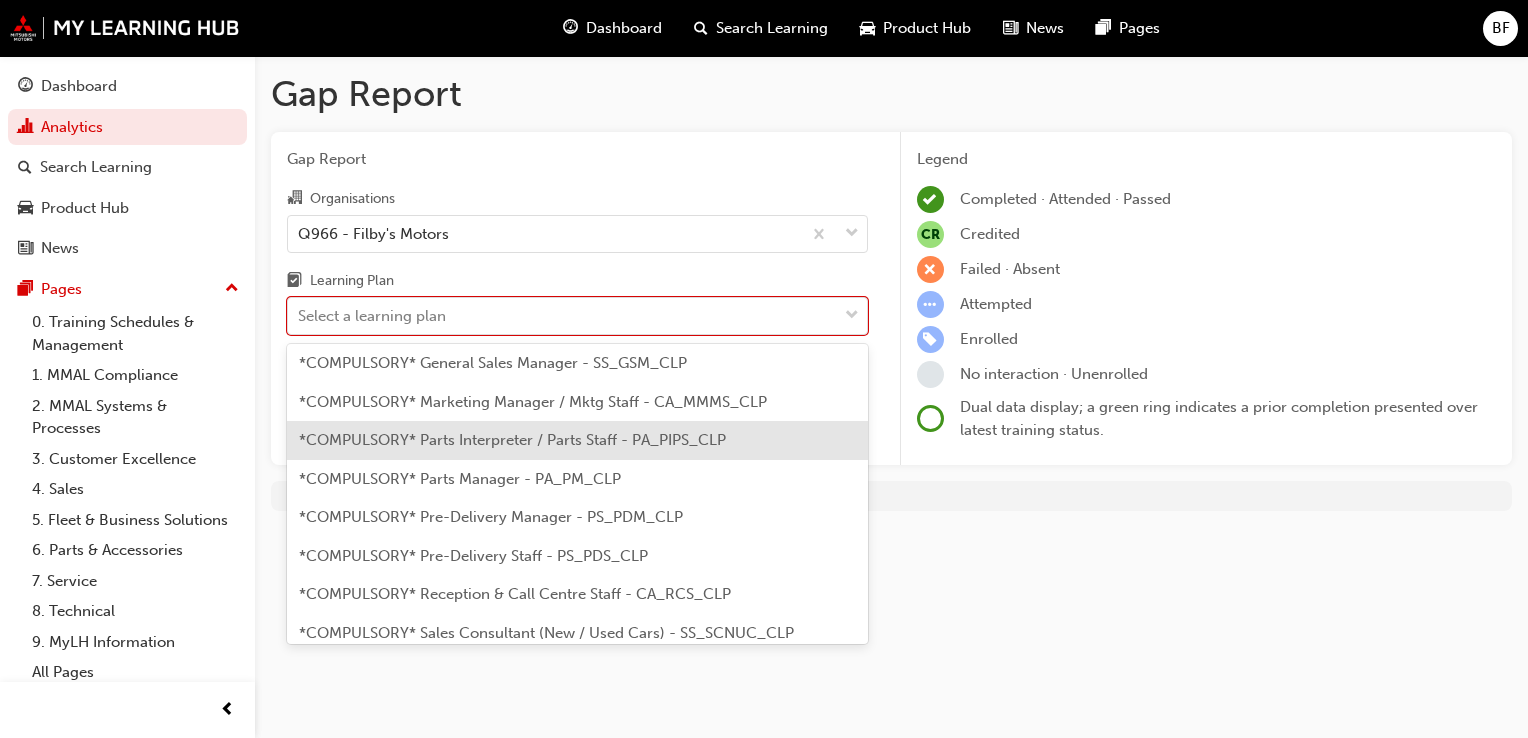click on "*COMPULSORY* Parts Interpreter / Parts Staff - PA_PIPS_CLP" at bounding box center (512, 440) 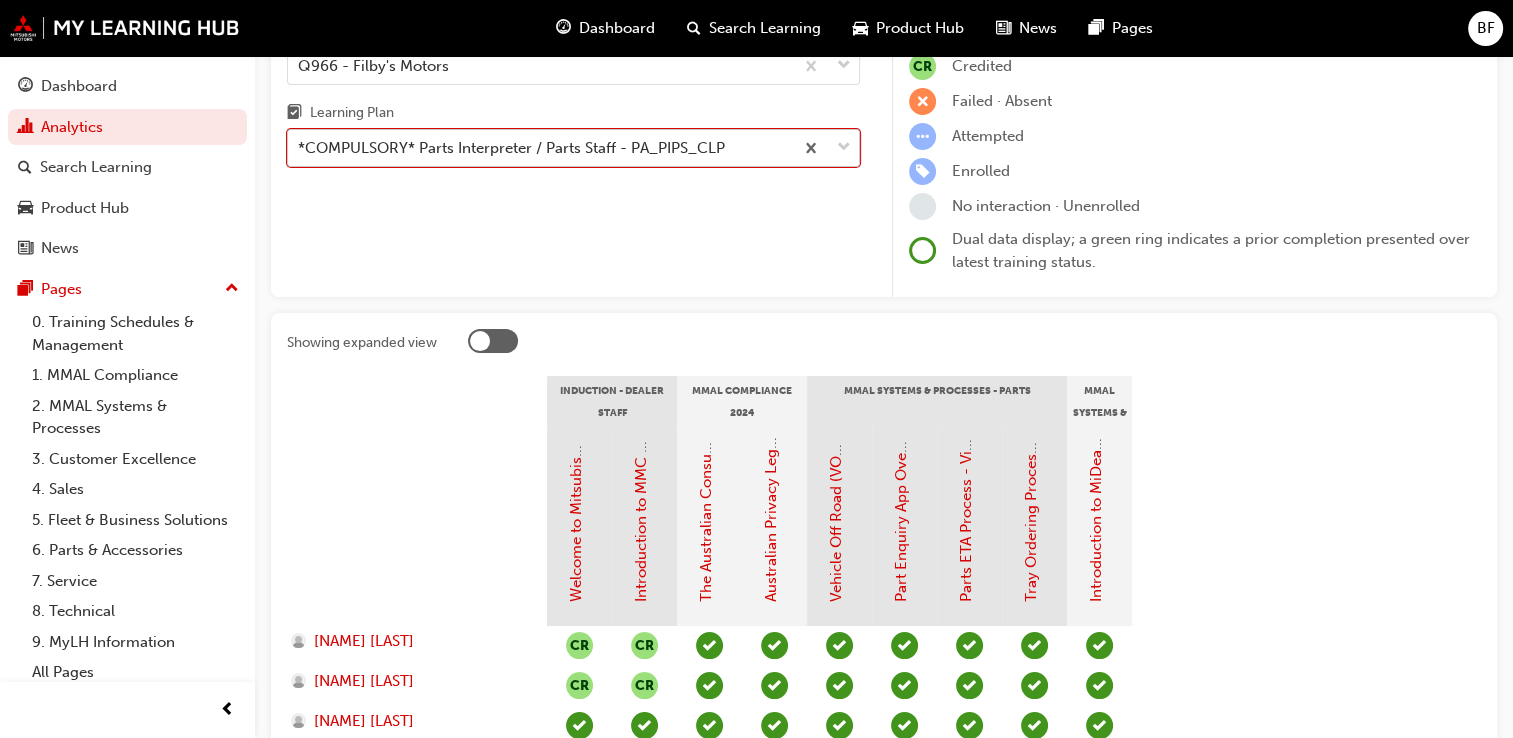 scroll, scrollTop: 0, scrollLeft: 0, axis: both 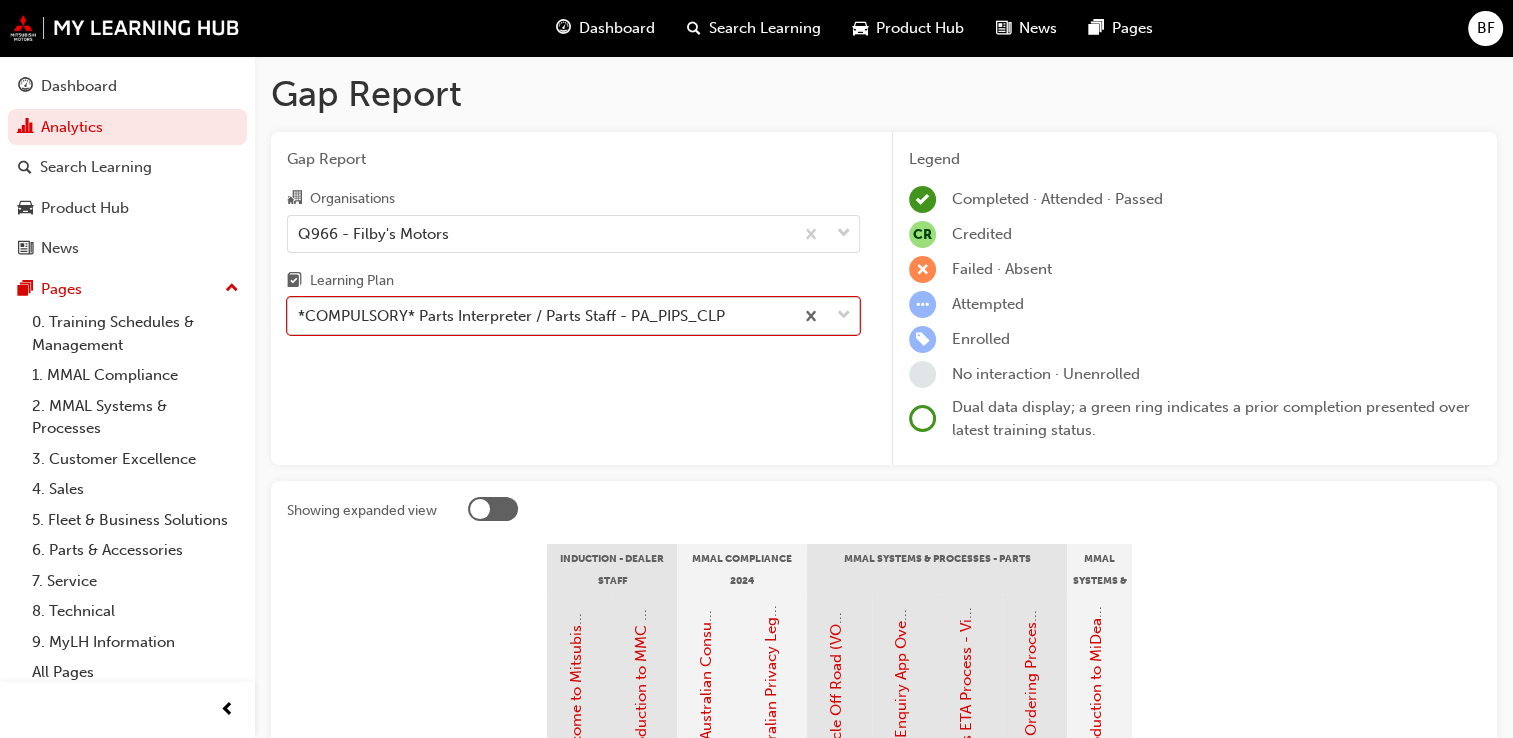 click at bounding box center (844, 316) 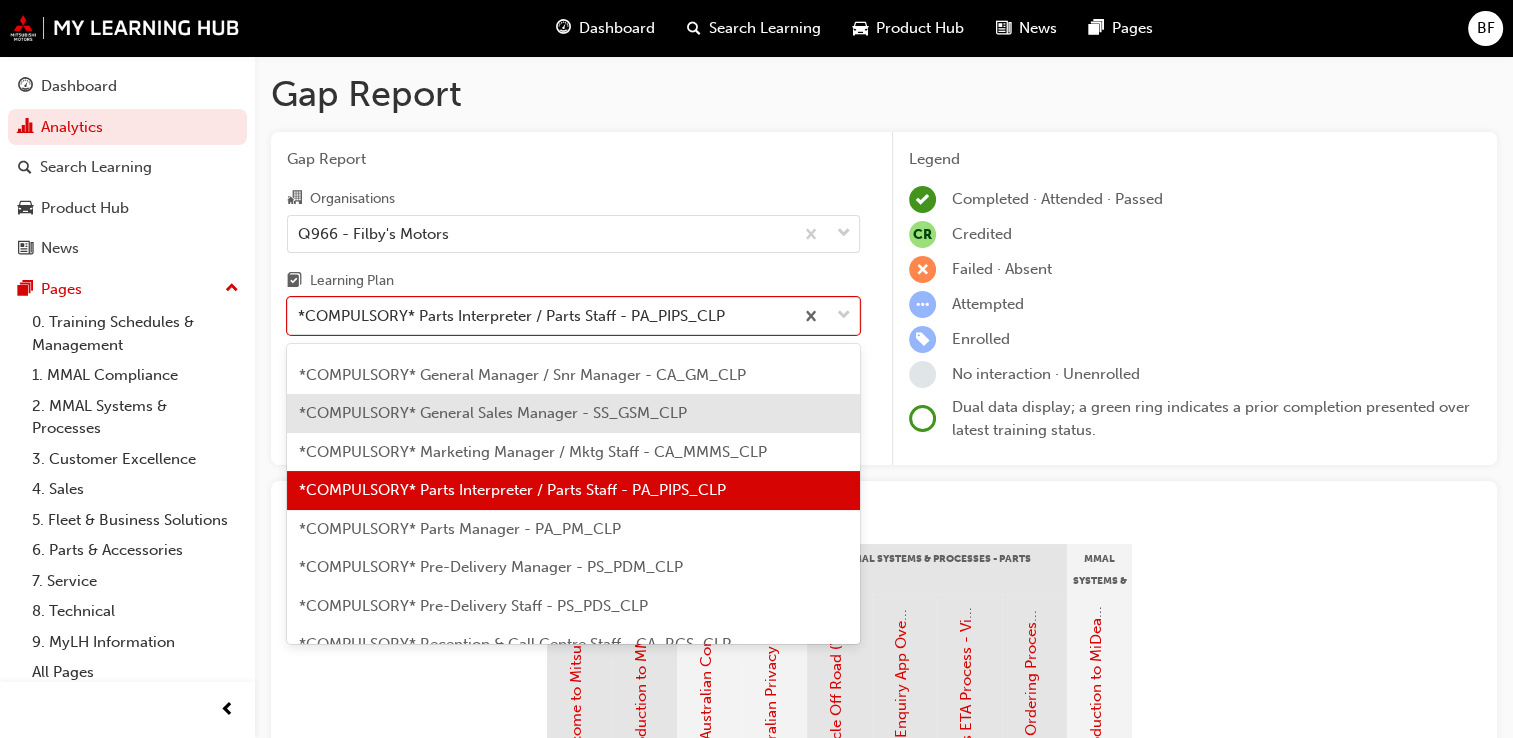 scroll, scrollTop: 304, scrollLeft: 0, axis: vertical 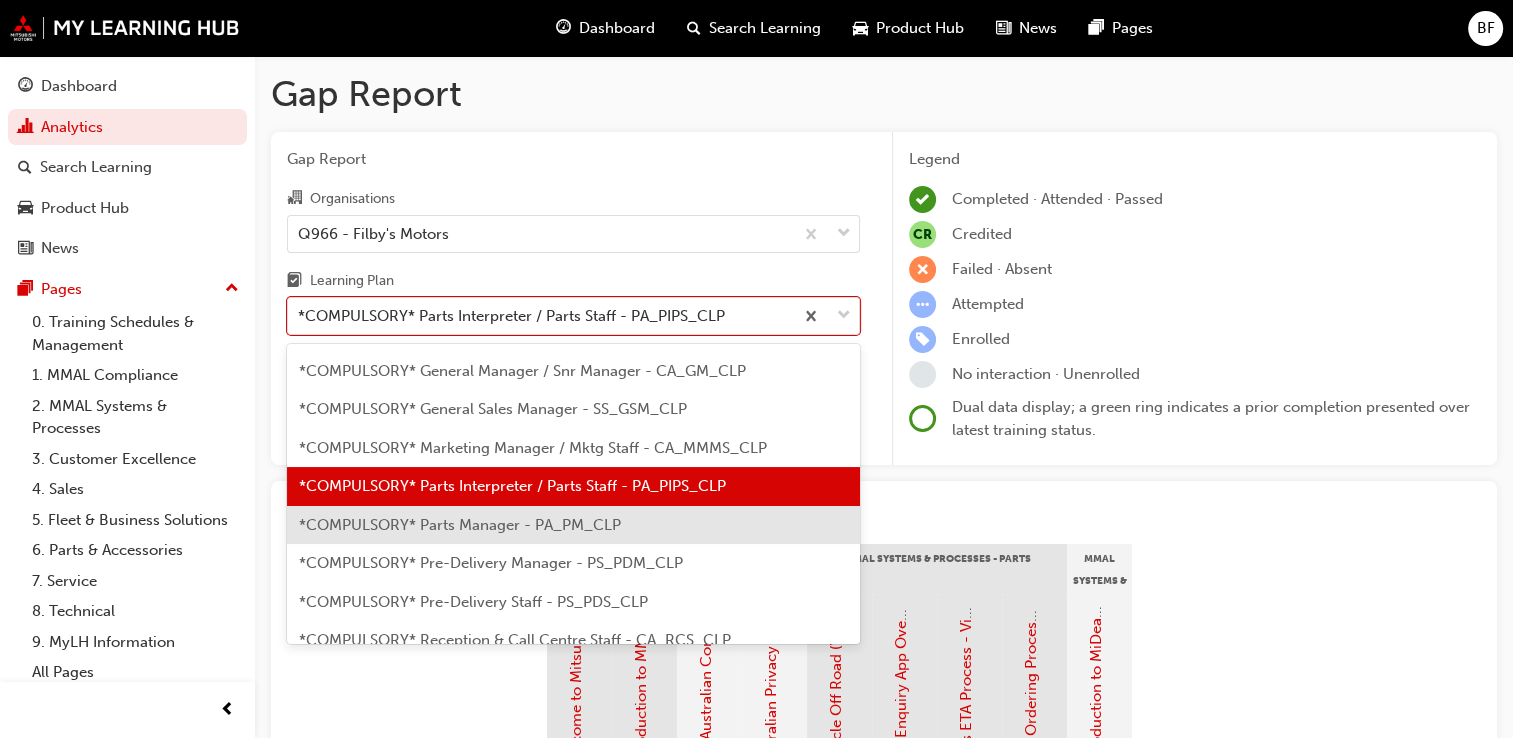 click on "*COMPULSORY* Parts Manager - PA_PM_CLP" at bounding box center [460, 525] 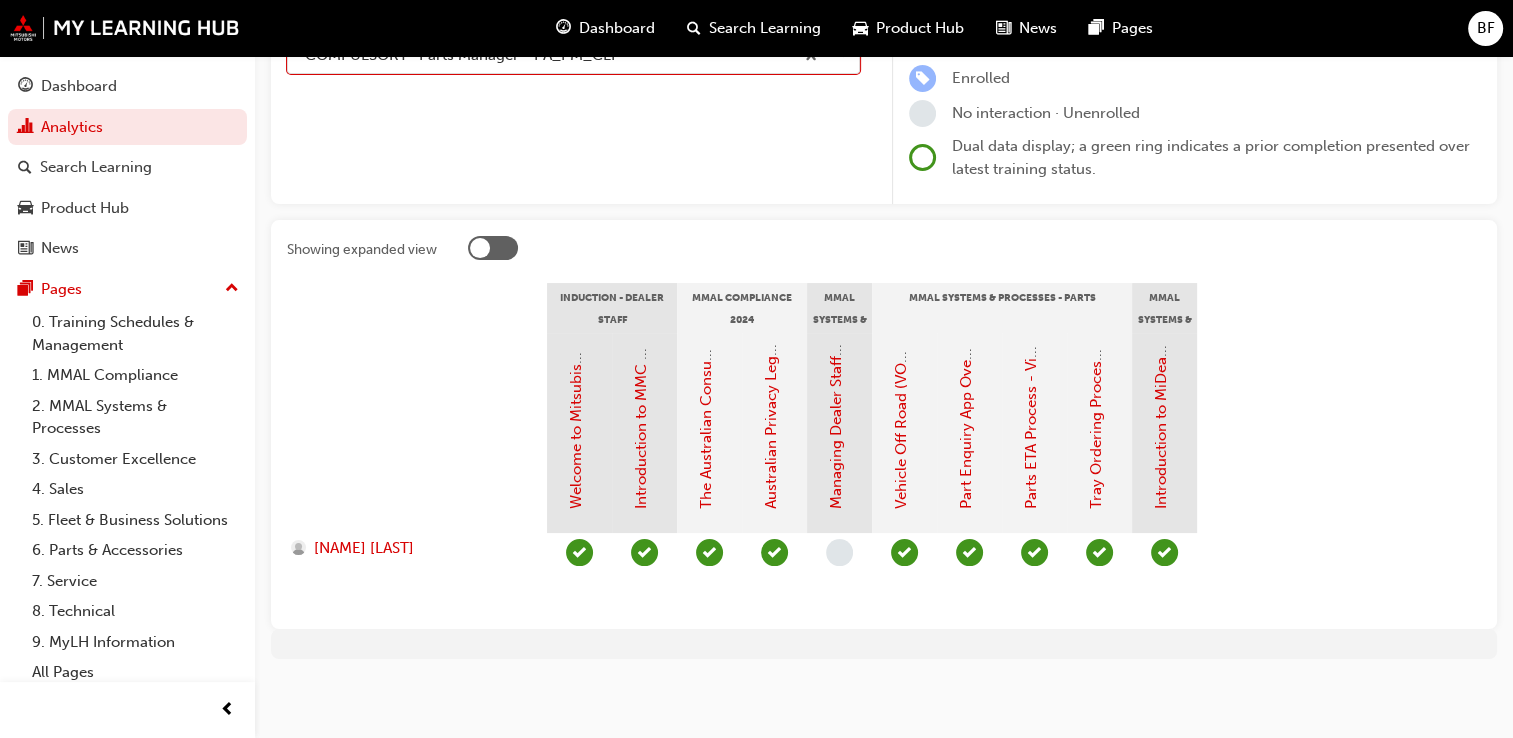 scroll, scrollTop: 263, scrollLeft: 0, axis: vertical 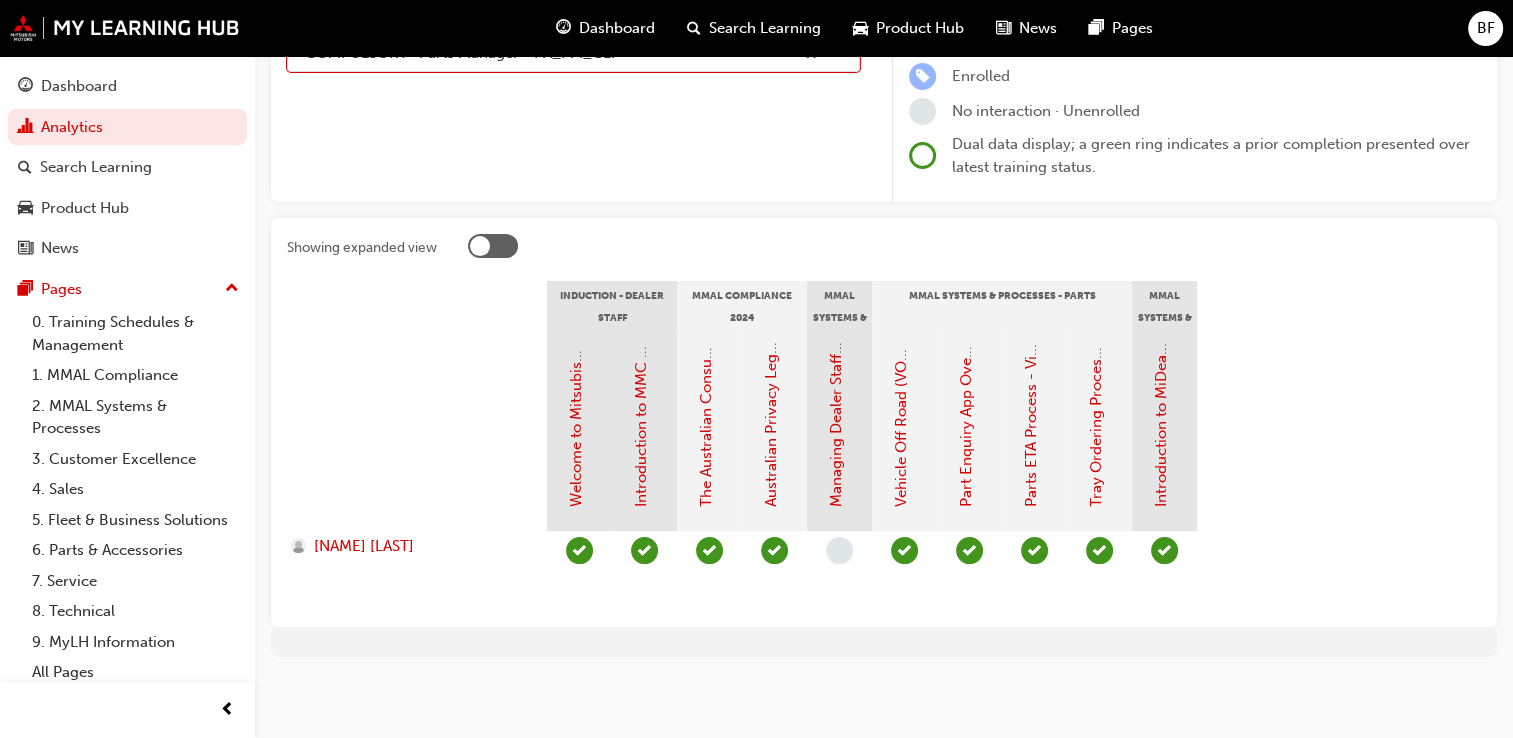 click at bounding box center [839, 550] 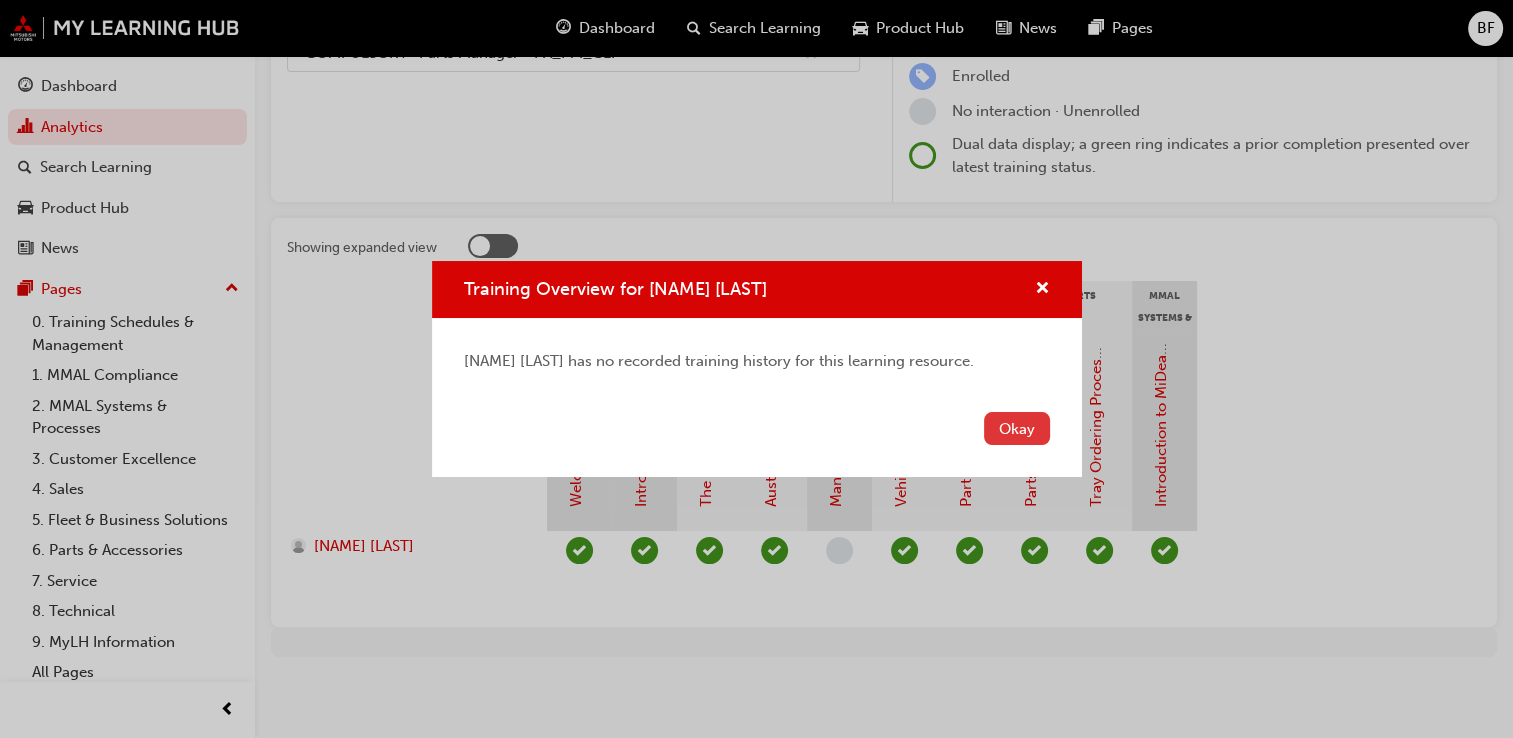 click on "Okay" at bounding box center (1017, 428) 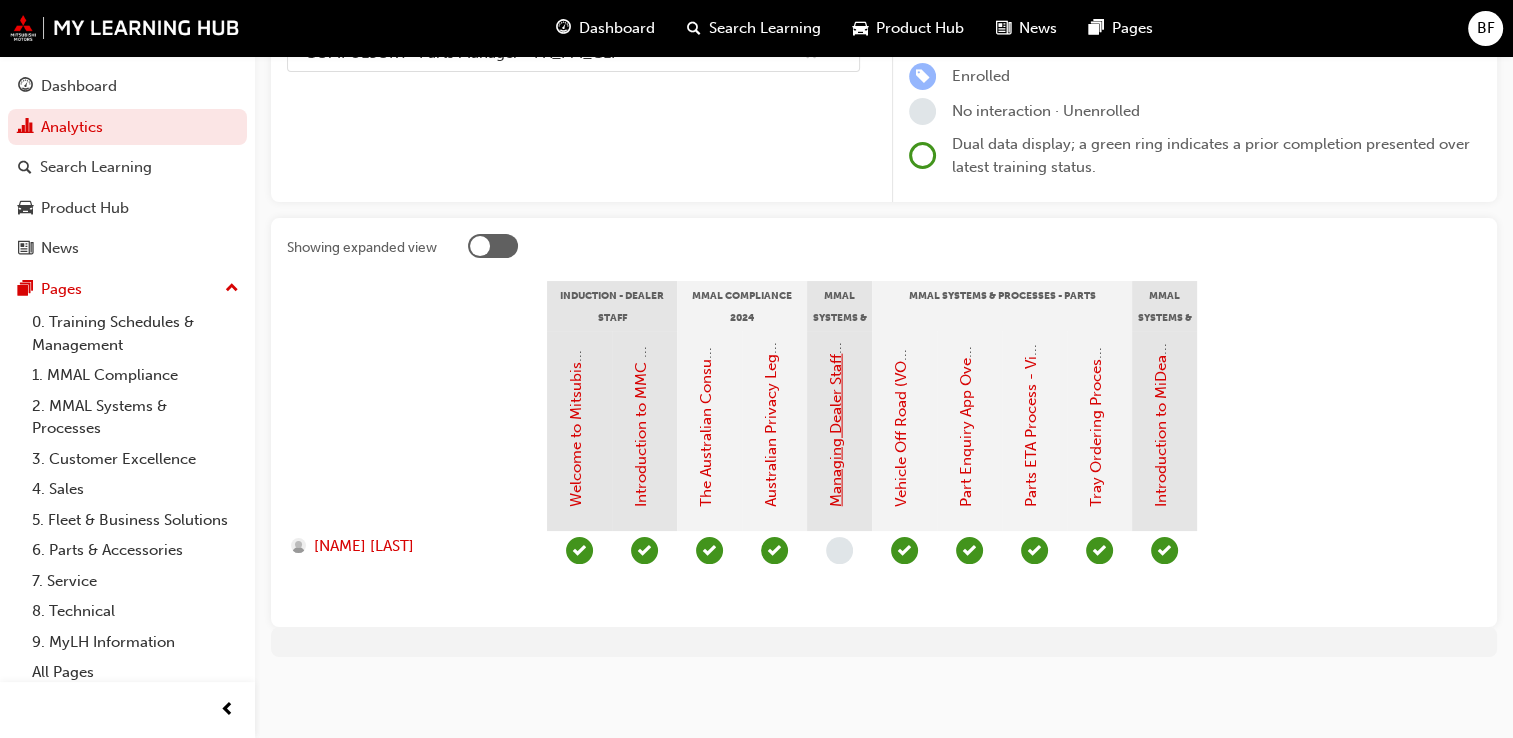 click on "Managing Dealer Staff SAP Records" at bounding box center (836, 385) 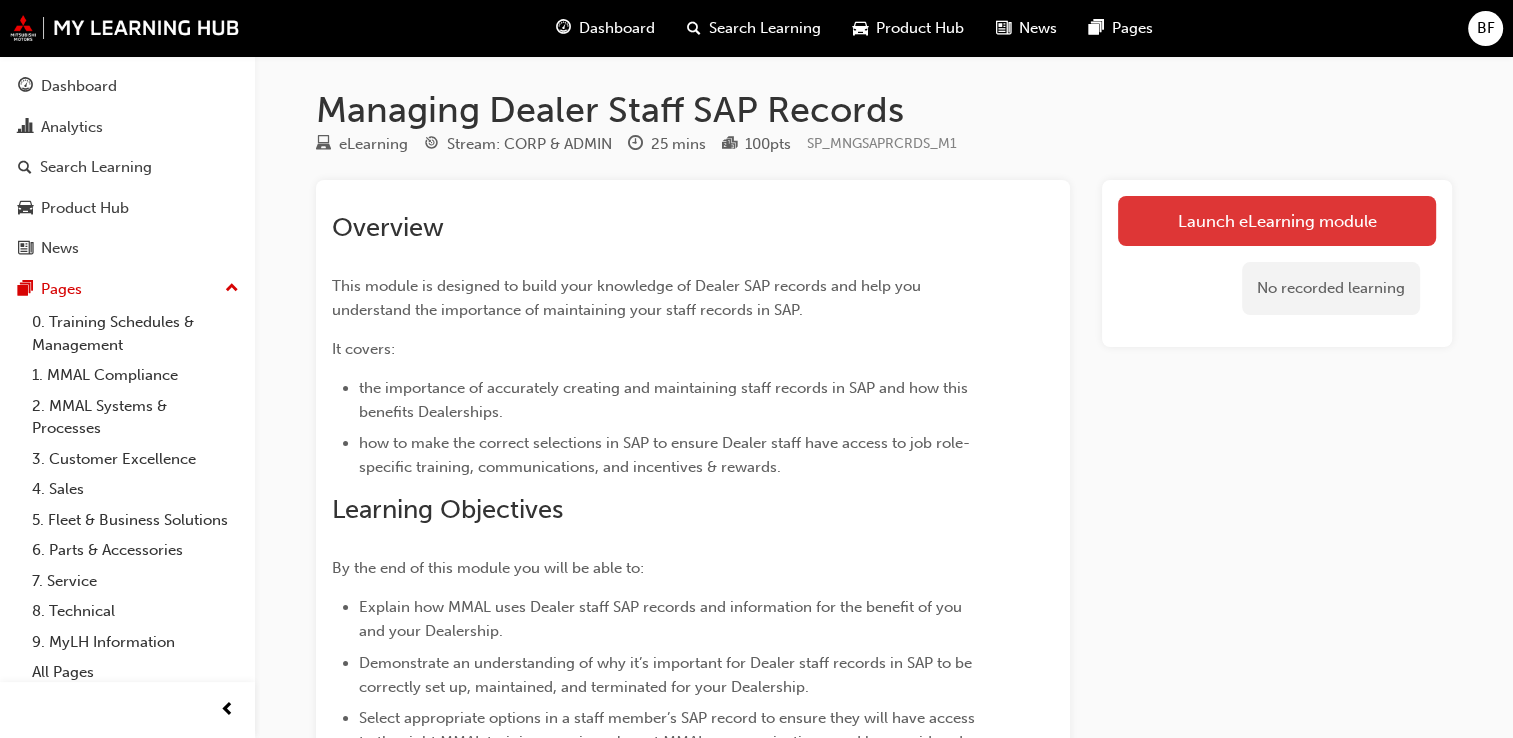 click on "Launch eLearning module" at bounding box center [1277, 221] 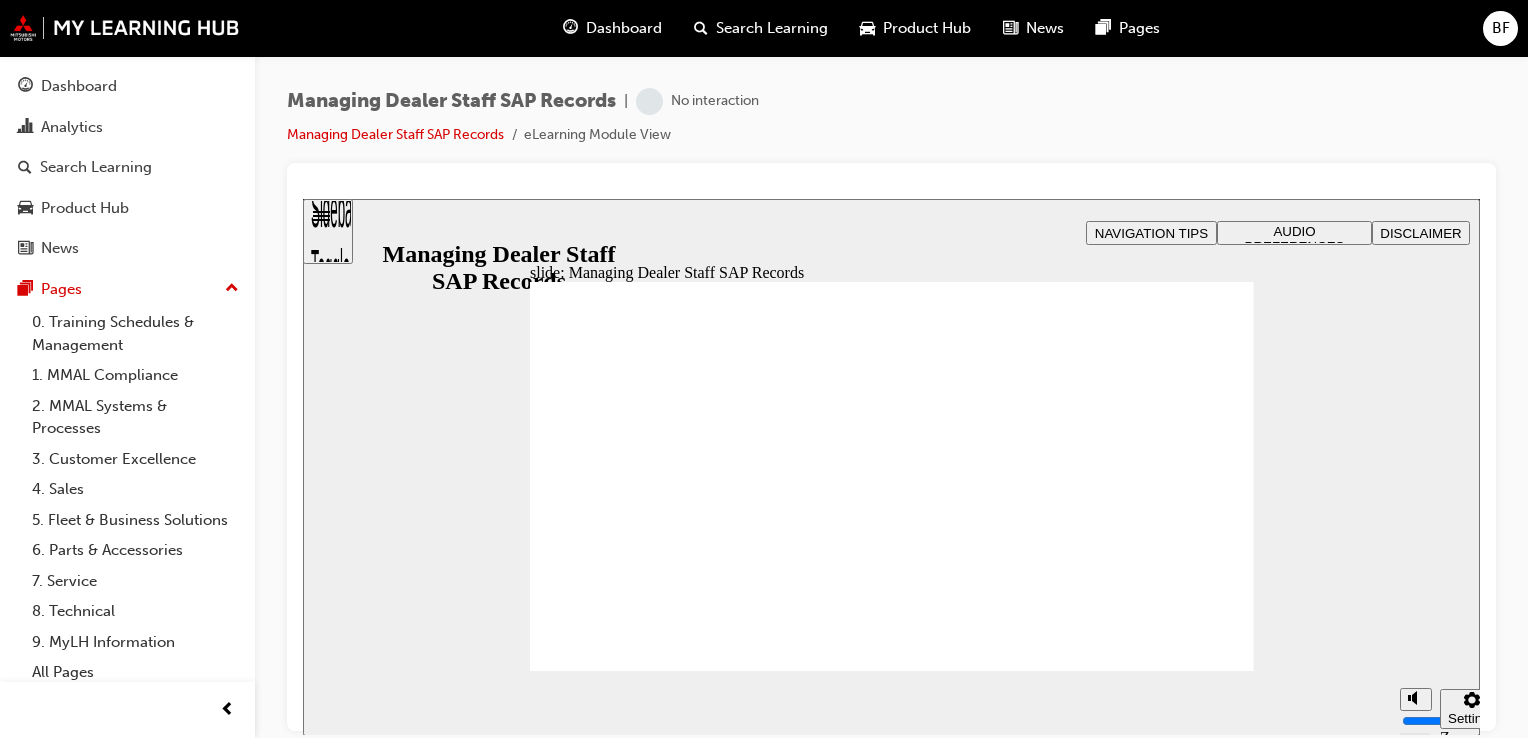 scroll, scrollTop: 0, scrollLeft: 0, axis: both 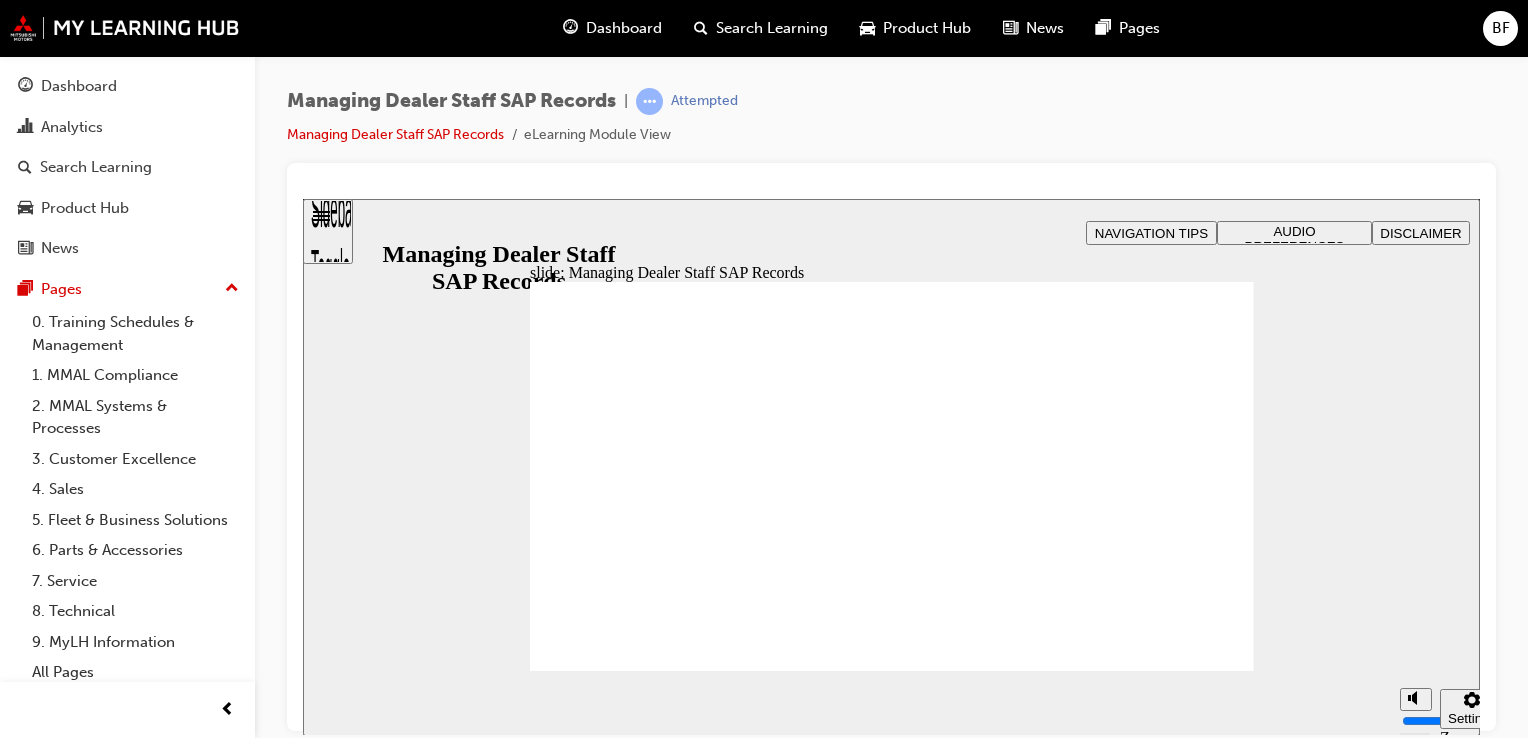 click 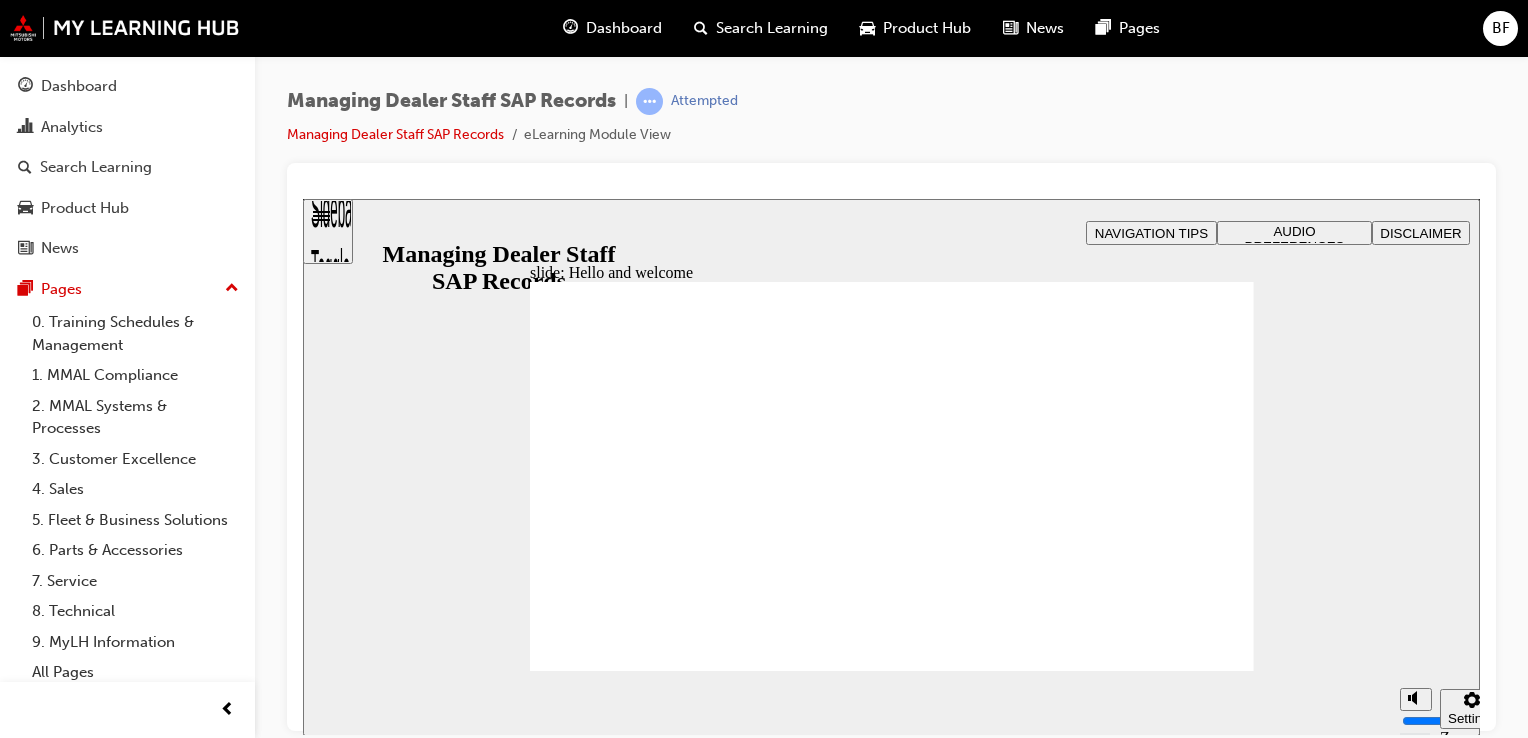 click 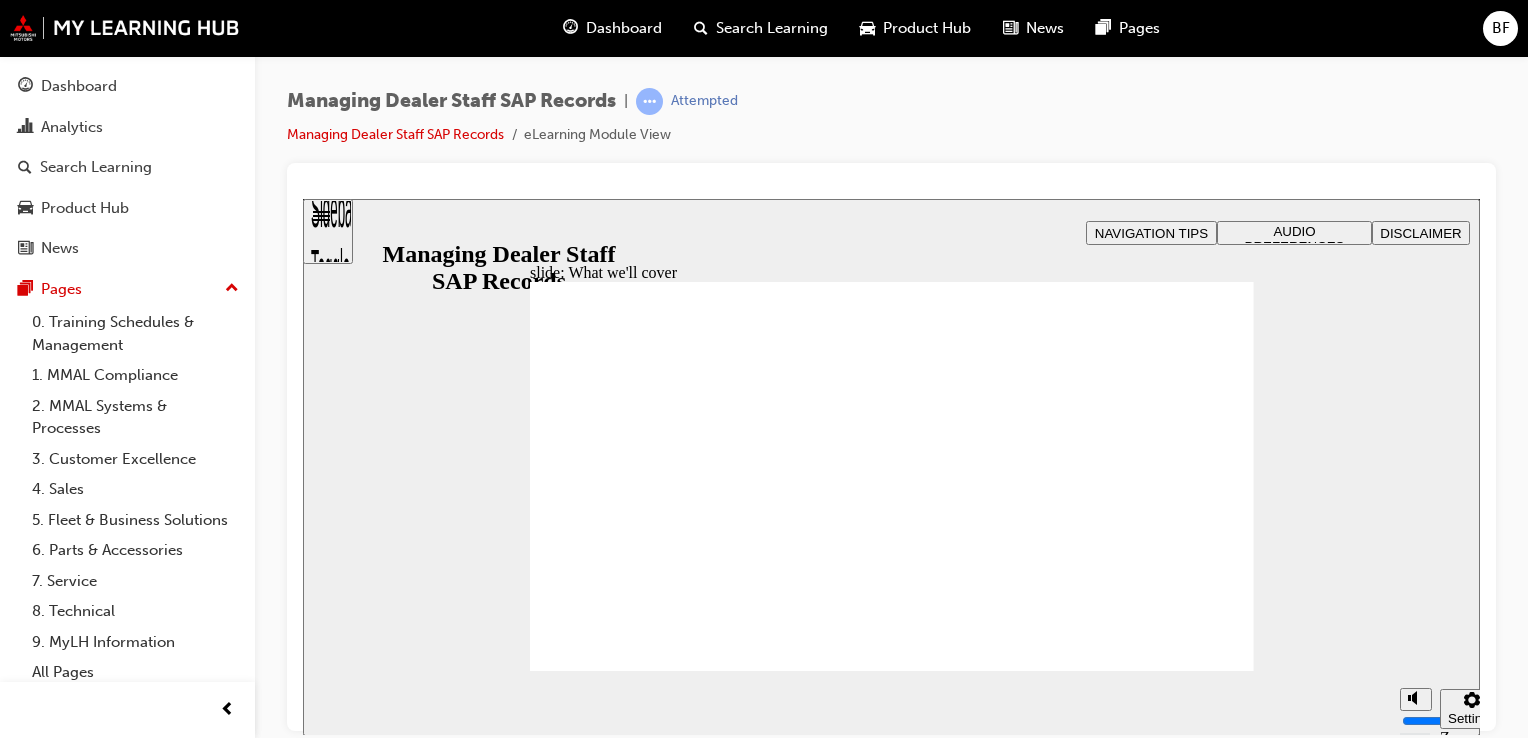 click 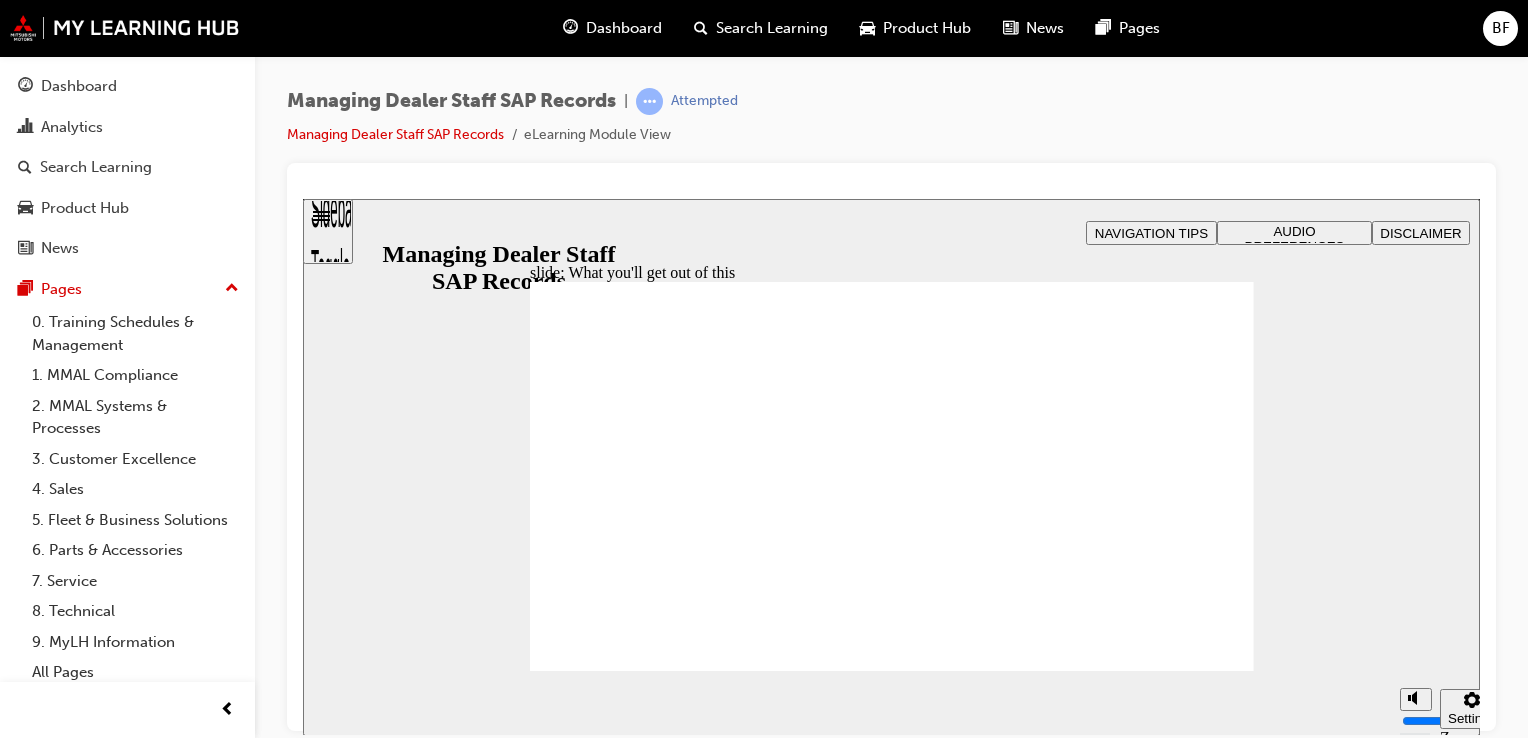 click 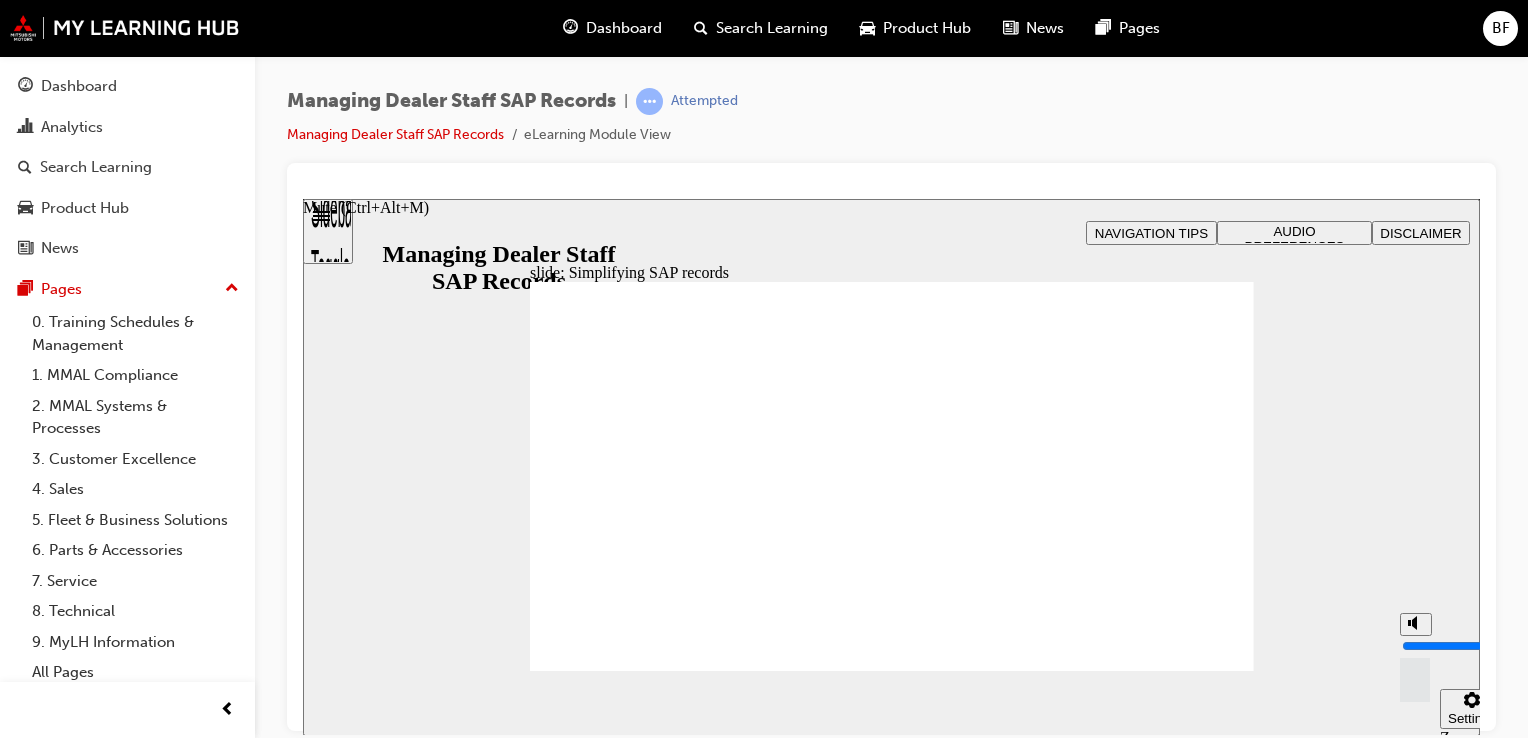 click 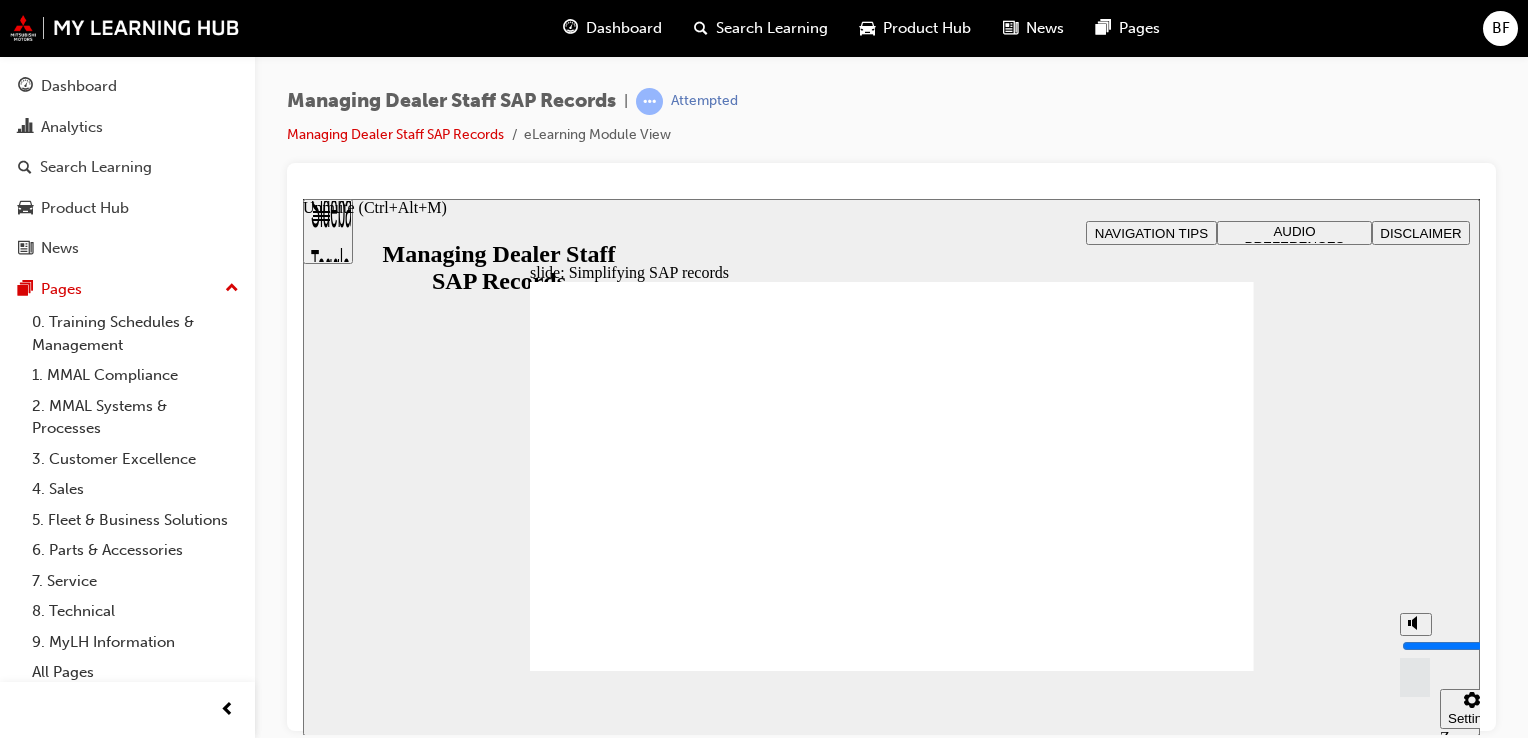 drag, startPoint x: 1414, startPoint y: 667, endPoint x: 1420, endPoint y: 630, distance: 37.48333 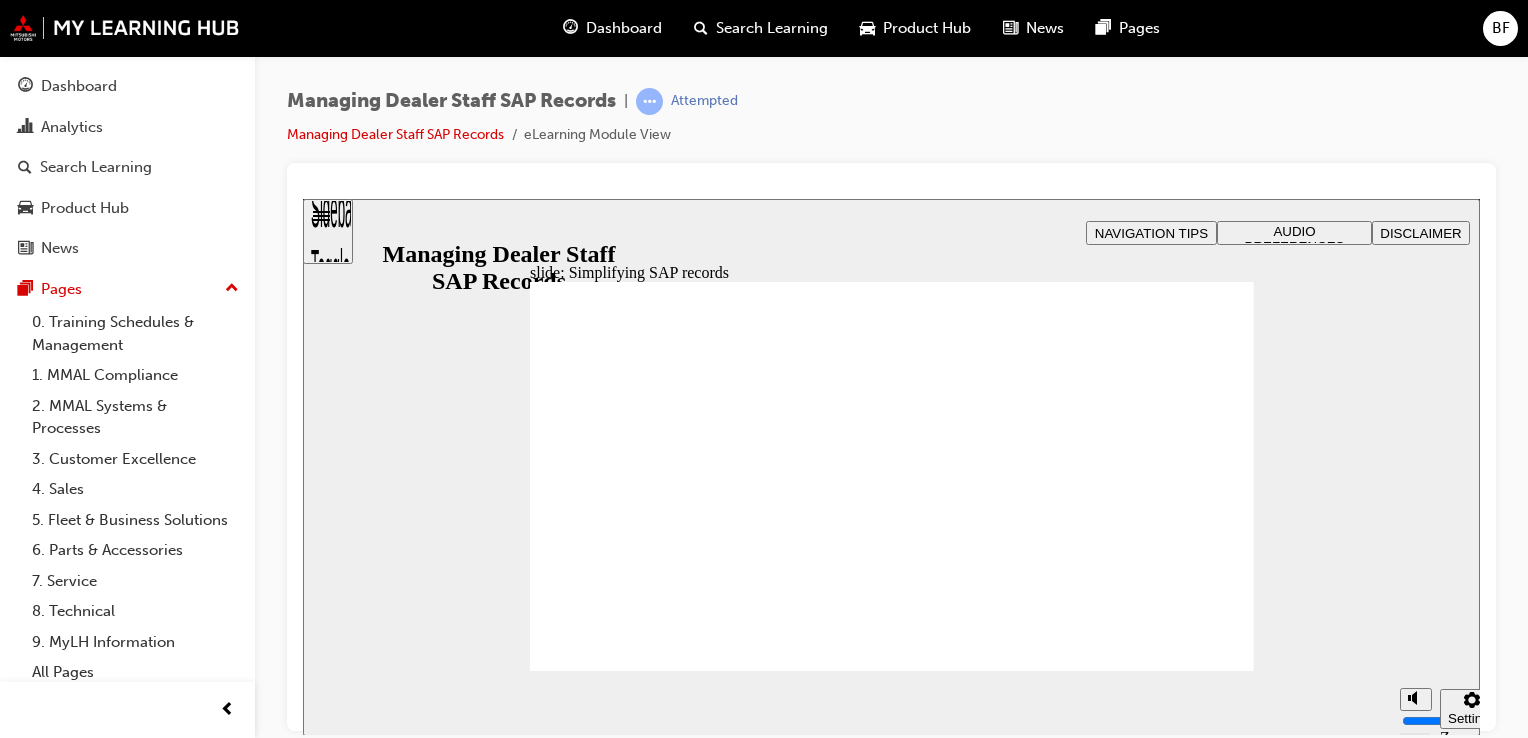click 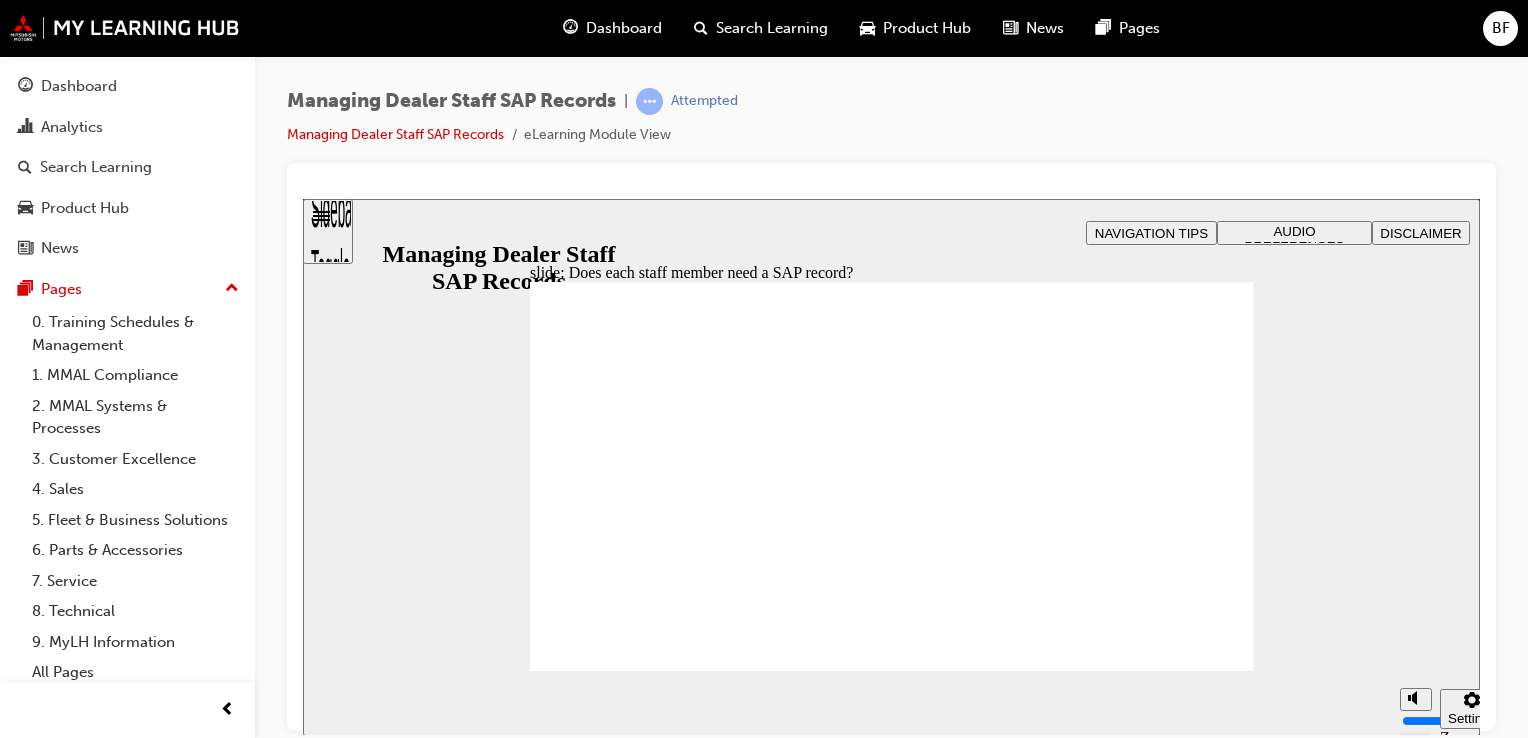 click 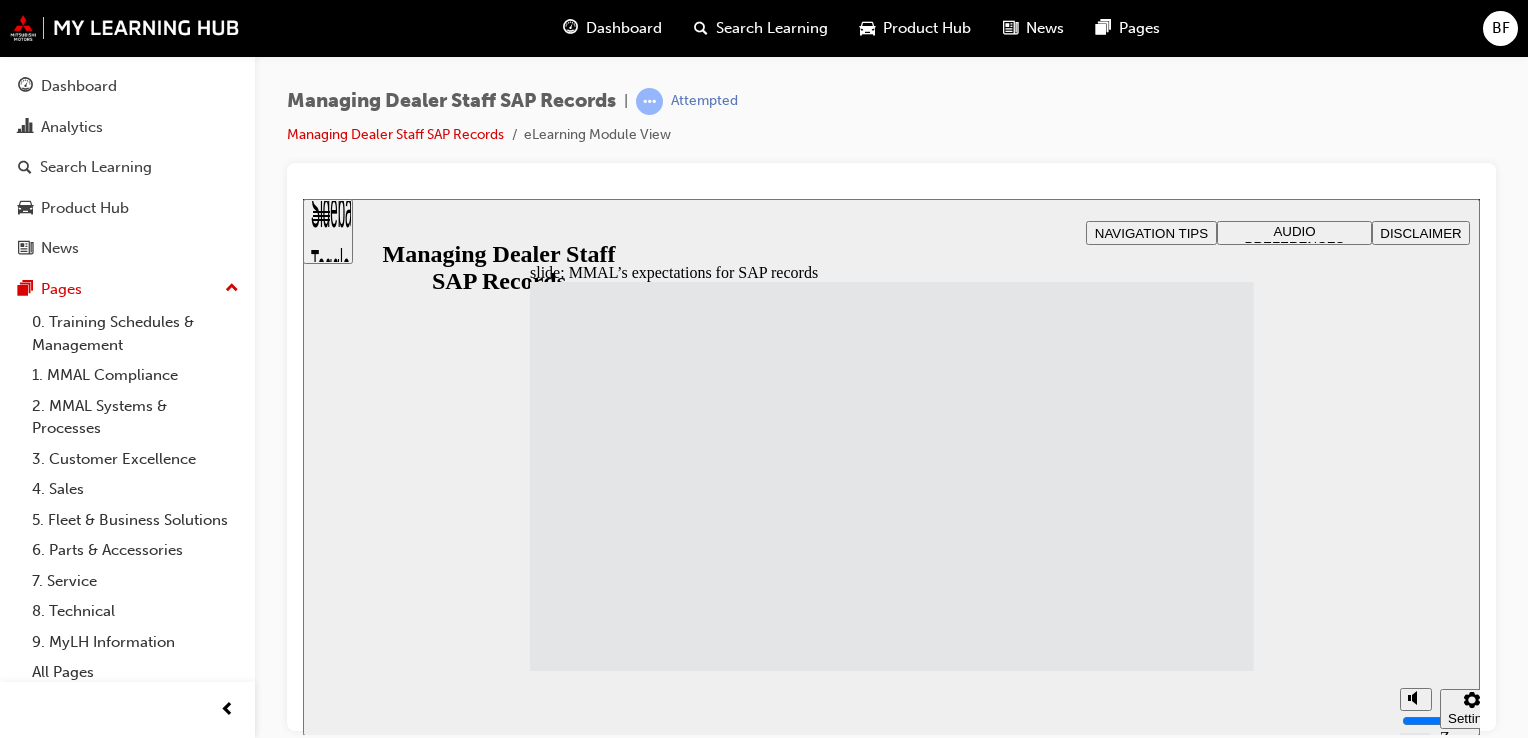 click 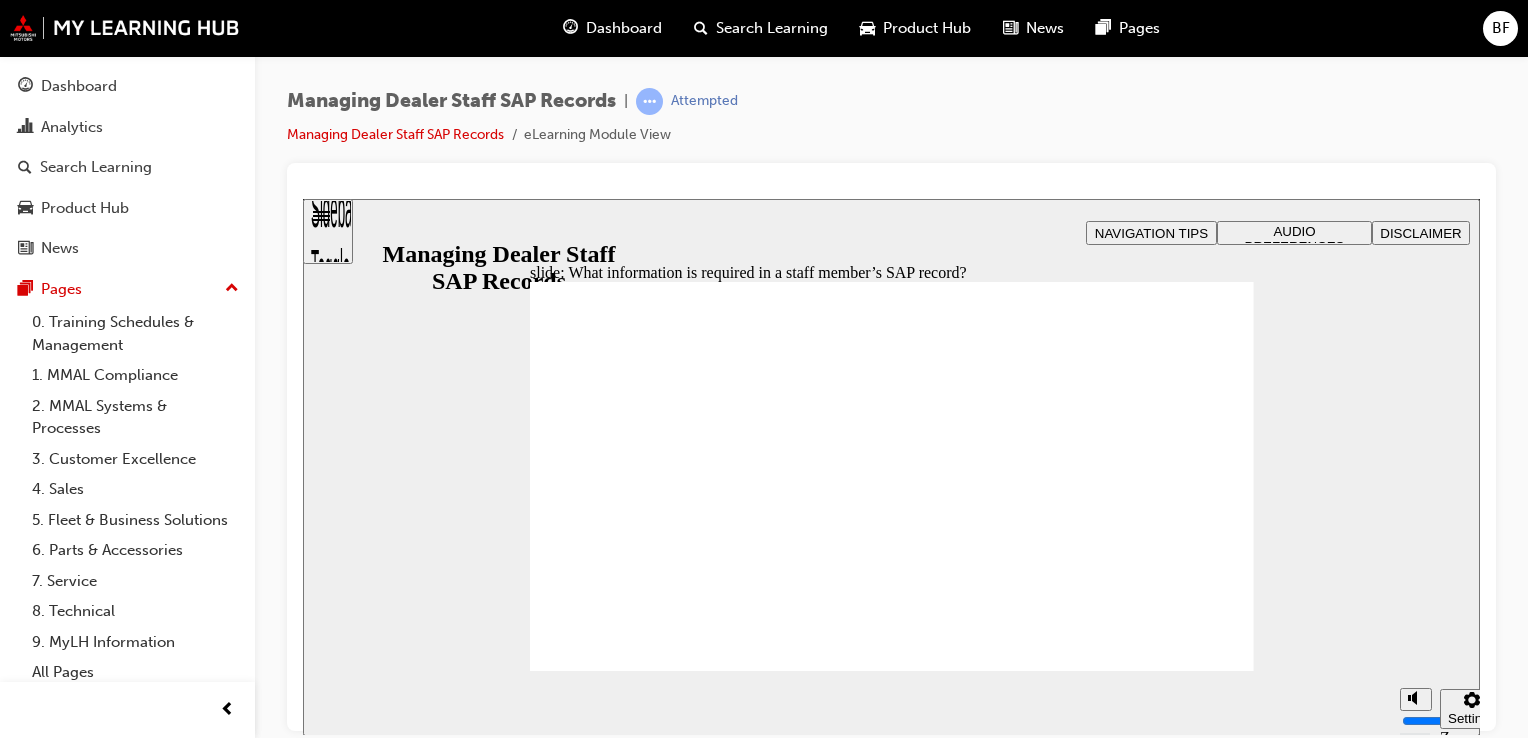 click 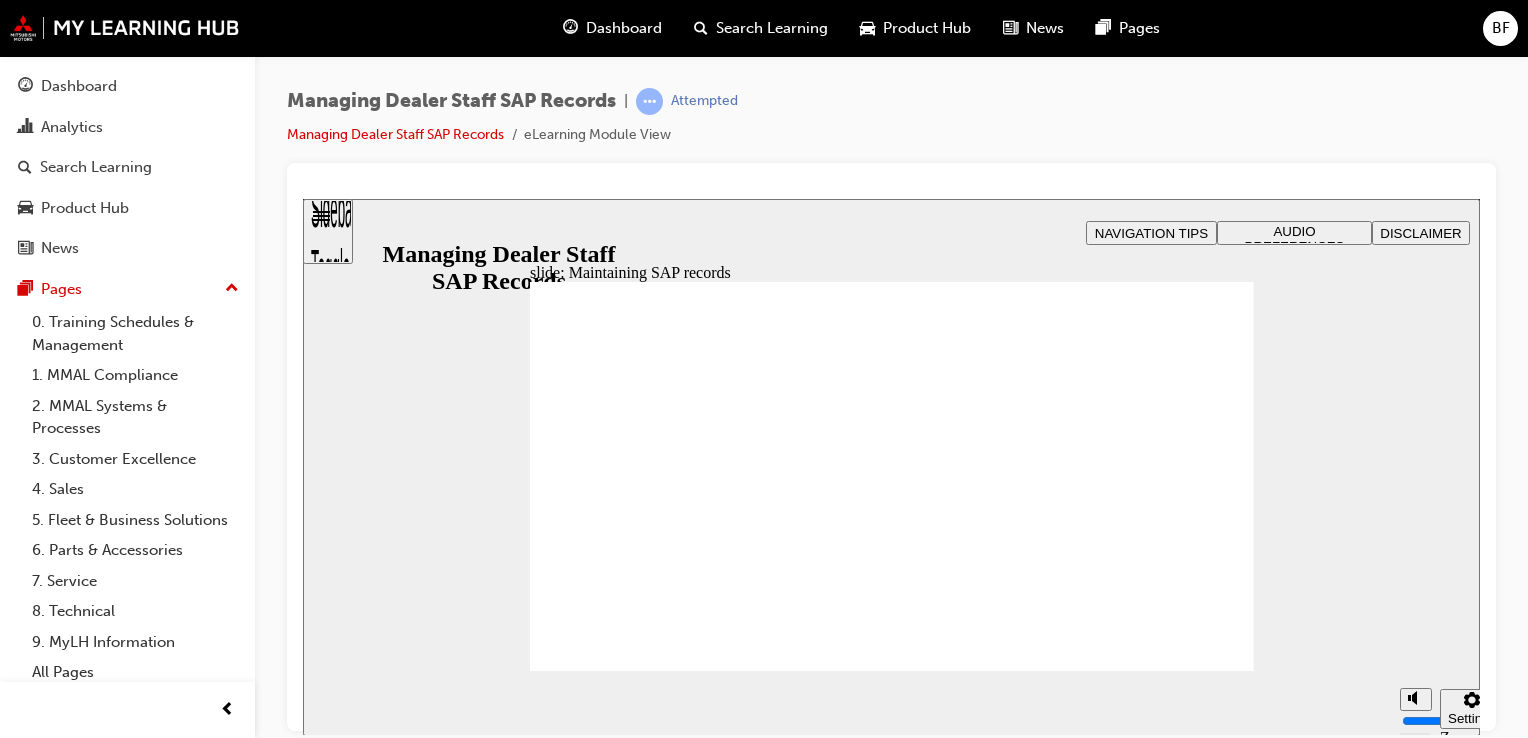 click 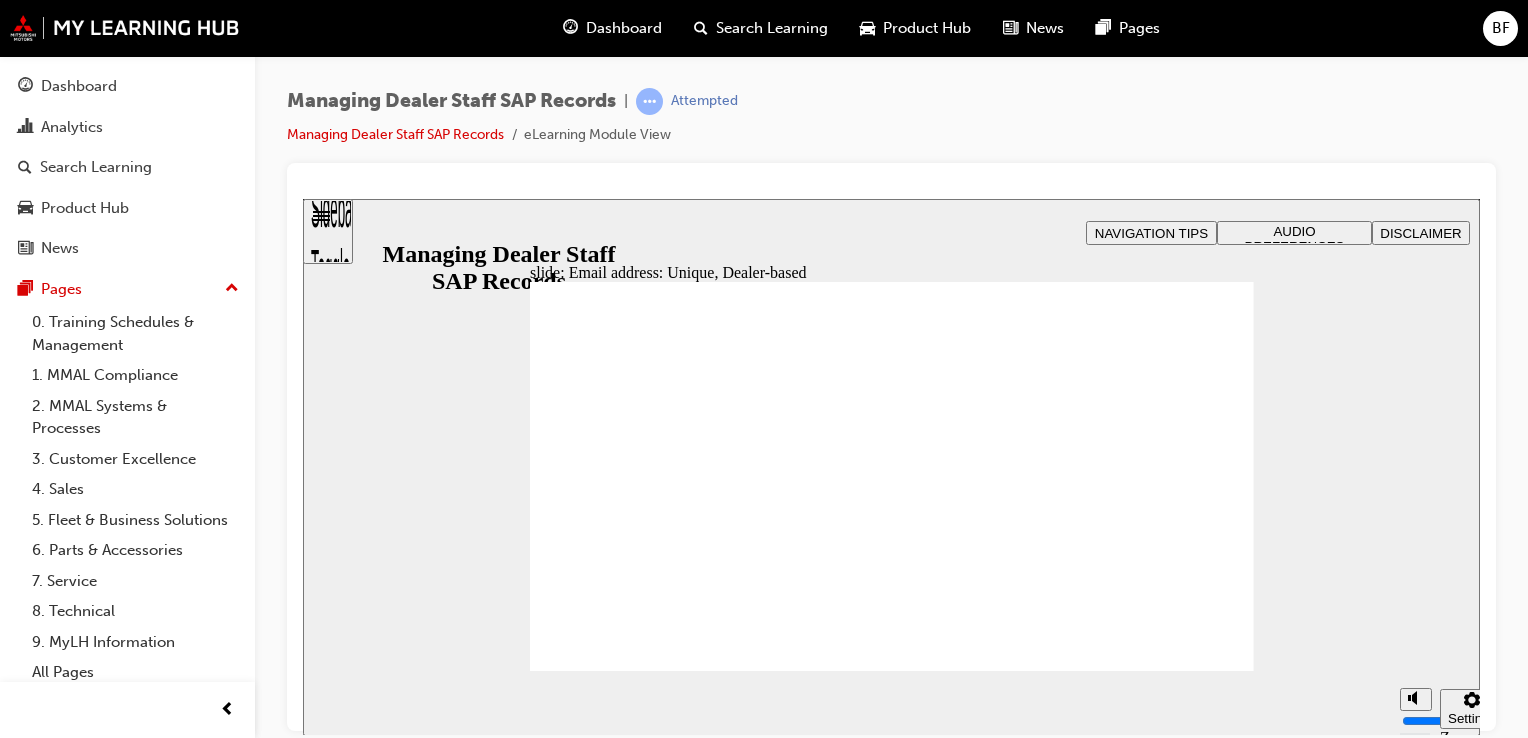 click 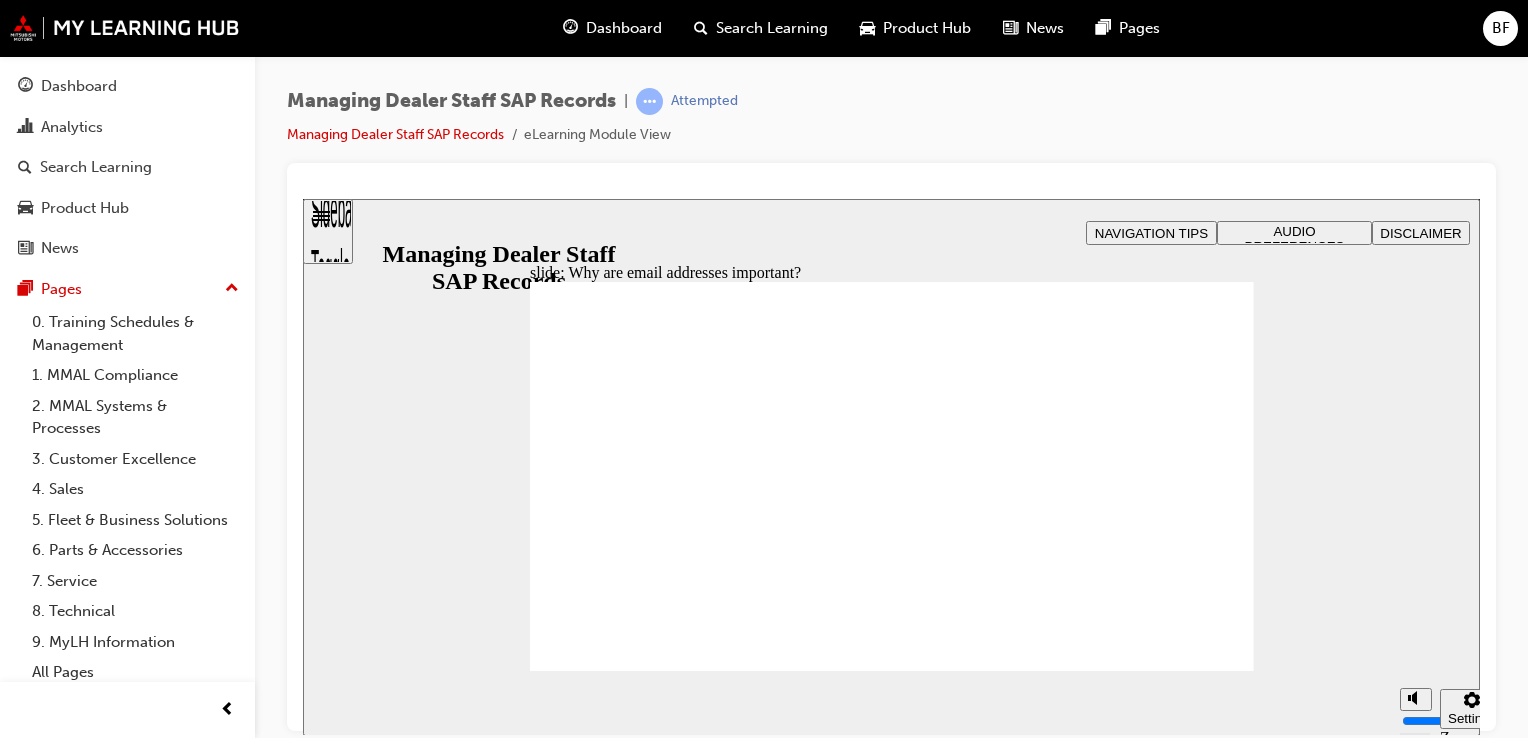 click 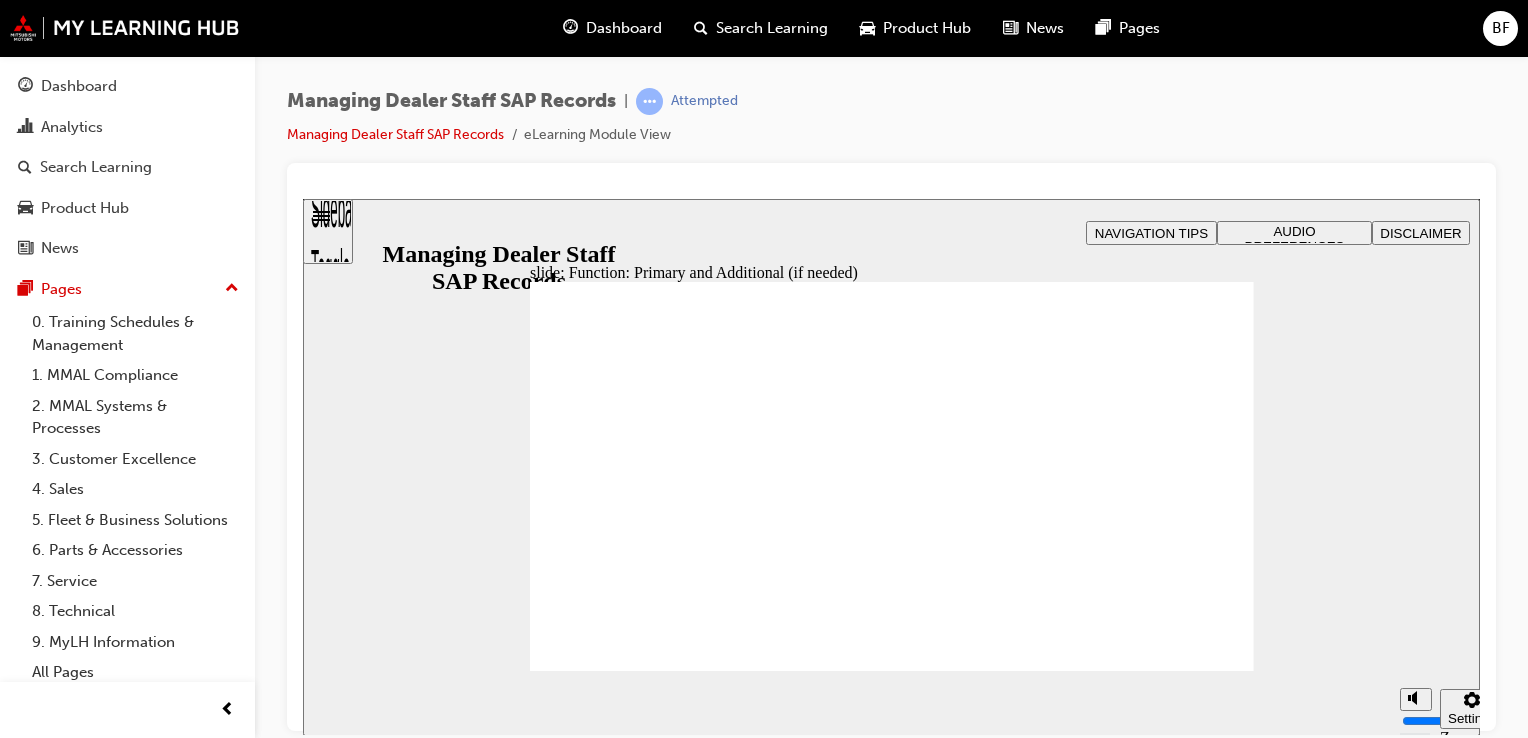 click 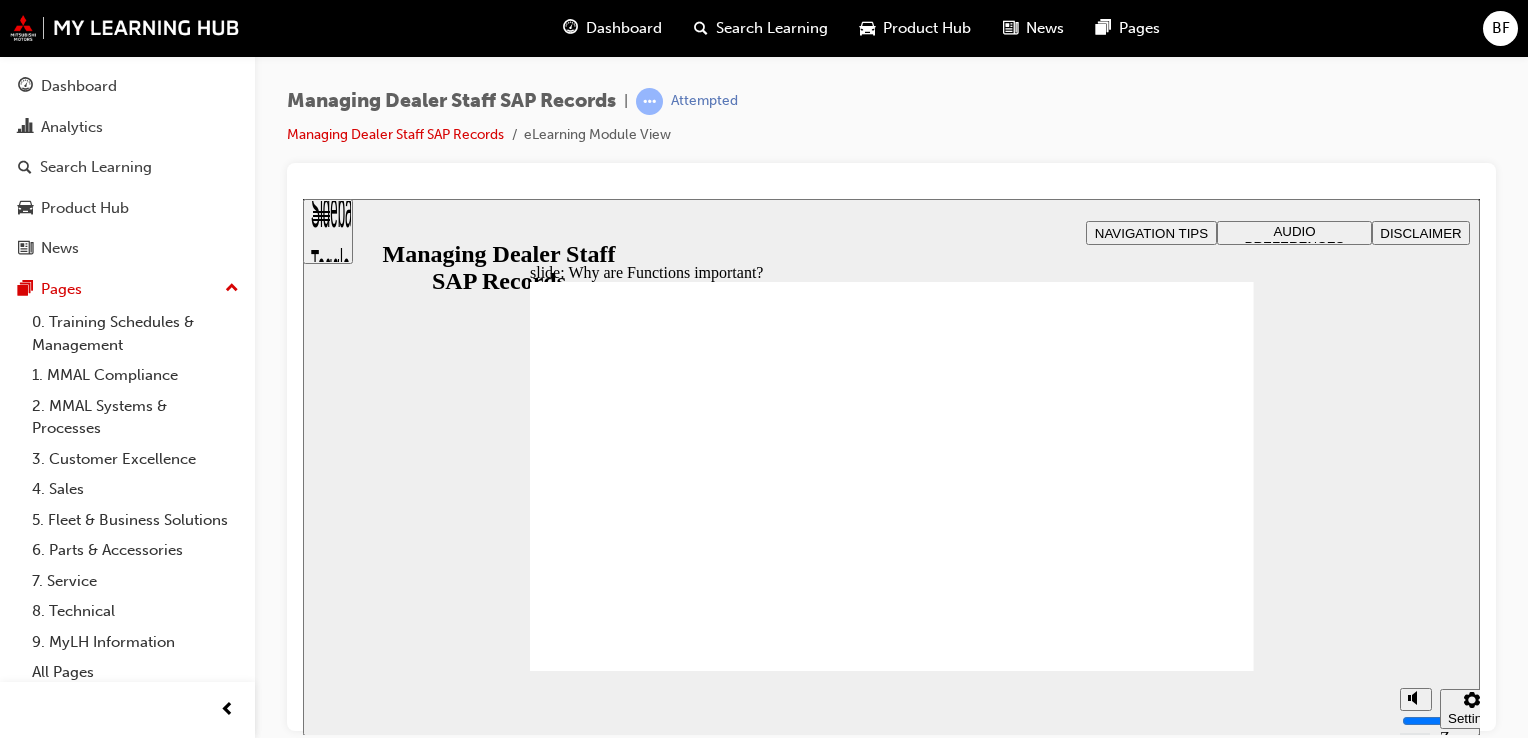 click 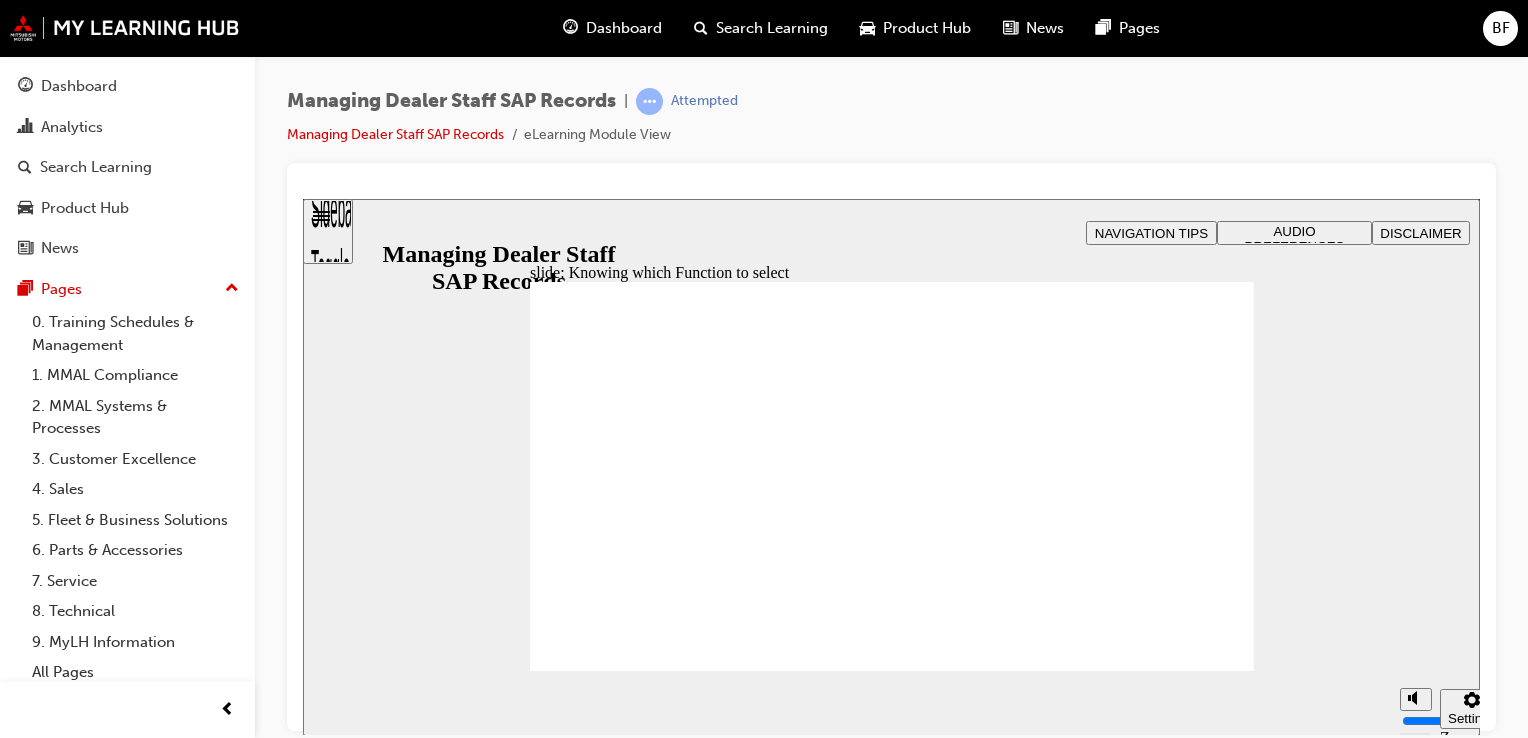 click 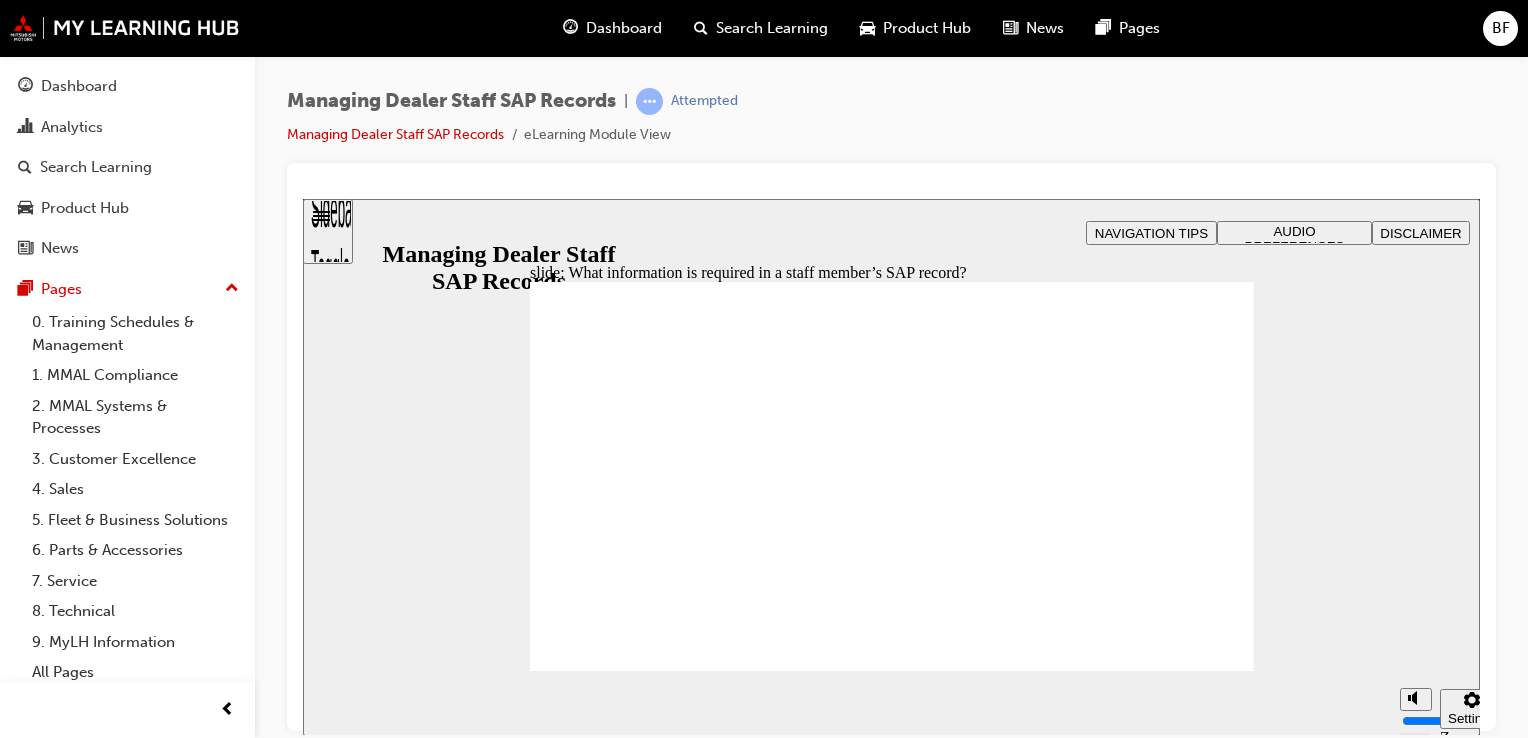 click 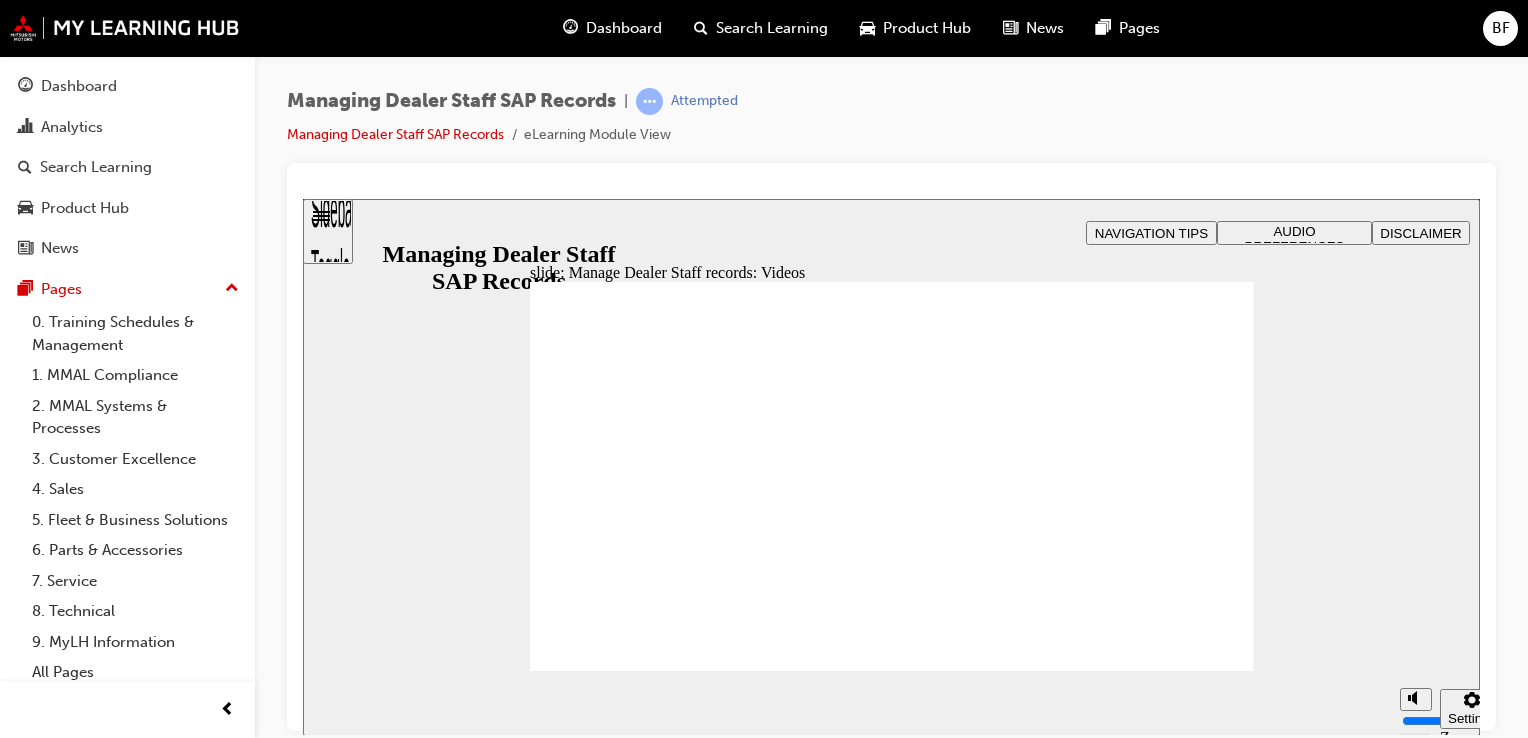 click 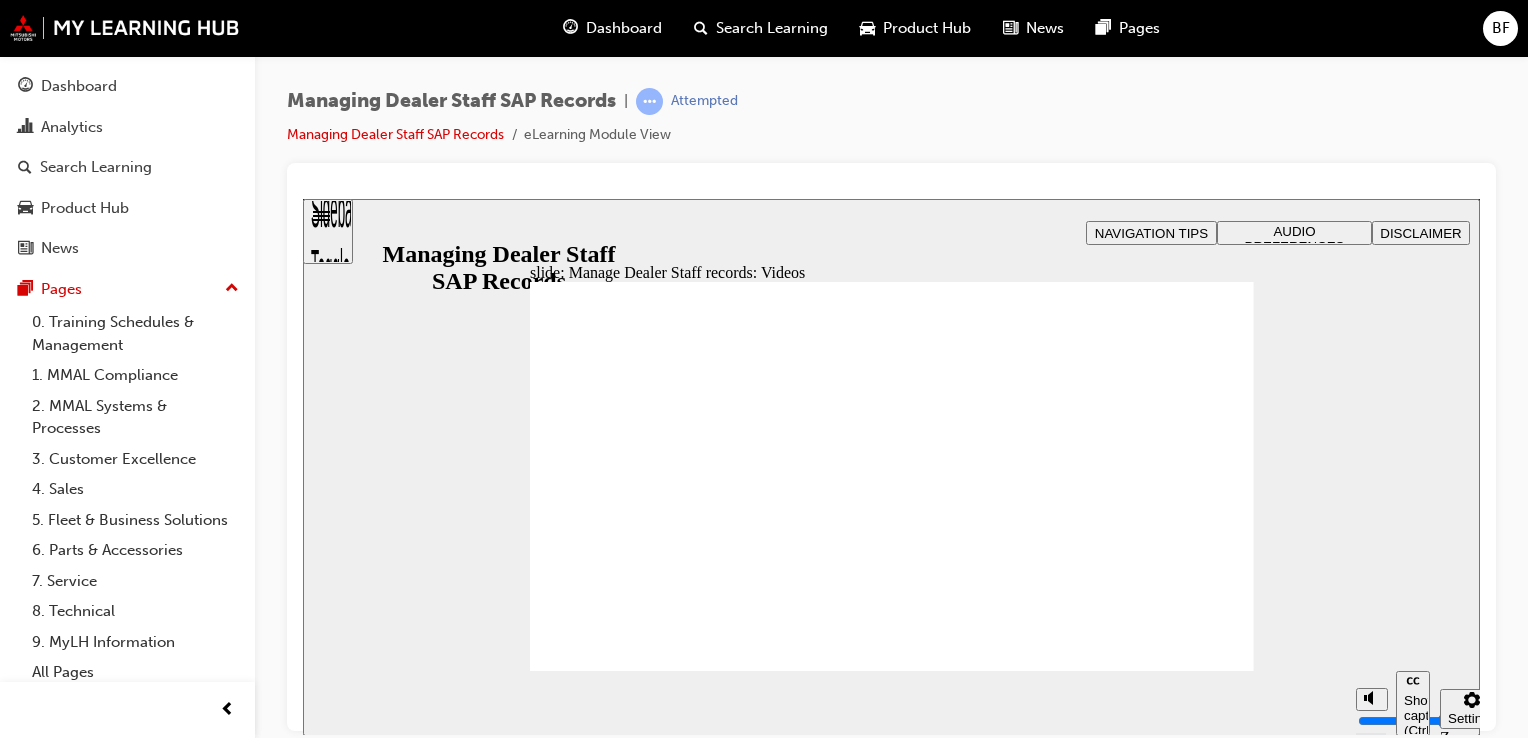 type on "123" 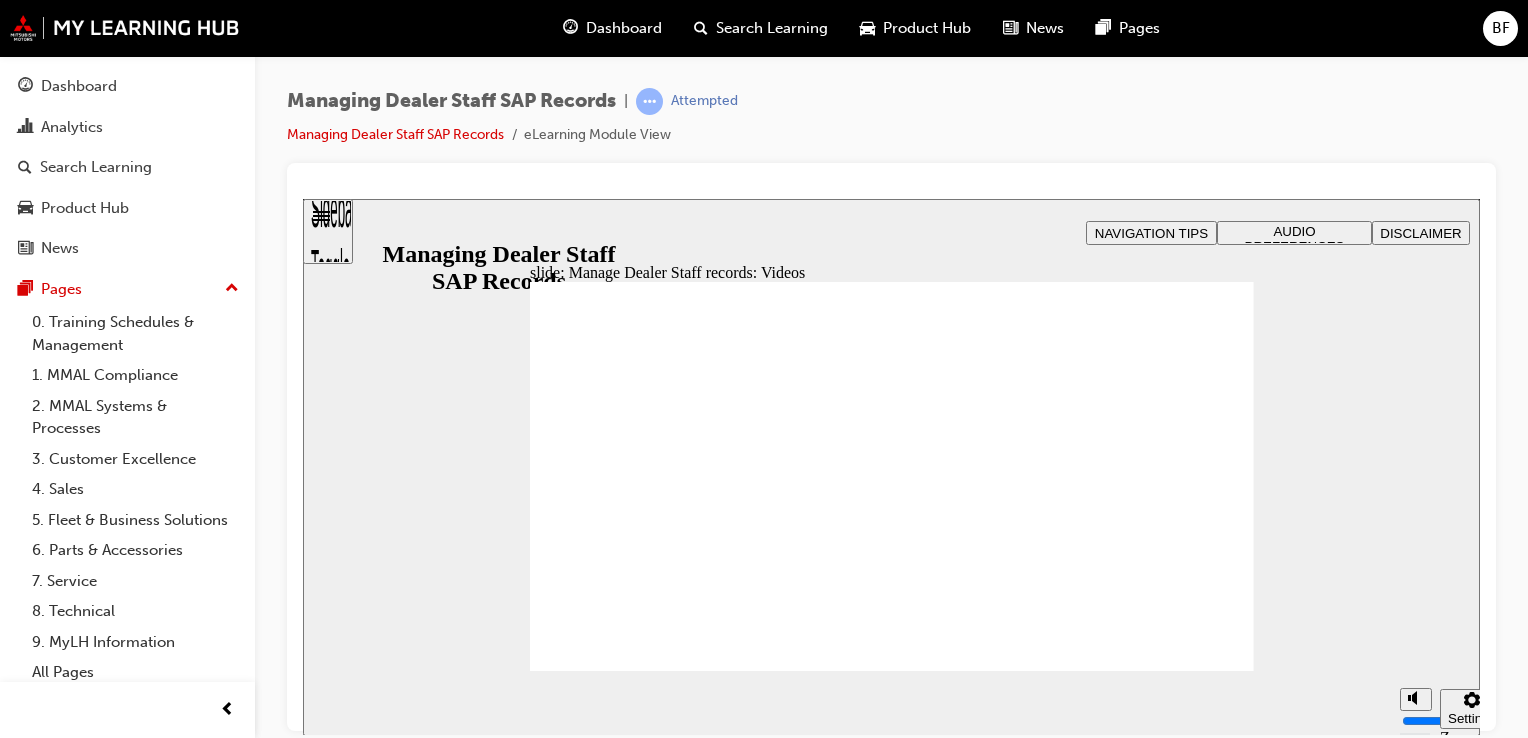 click 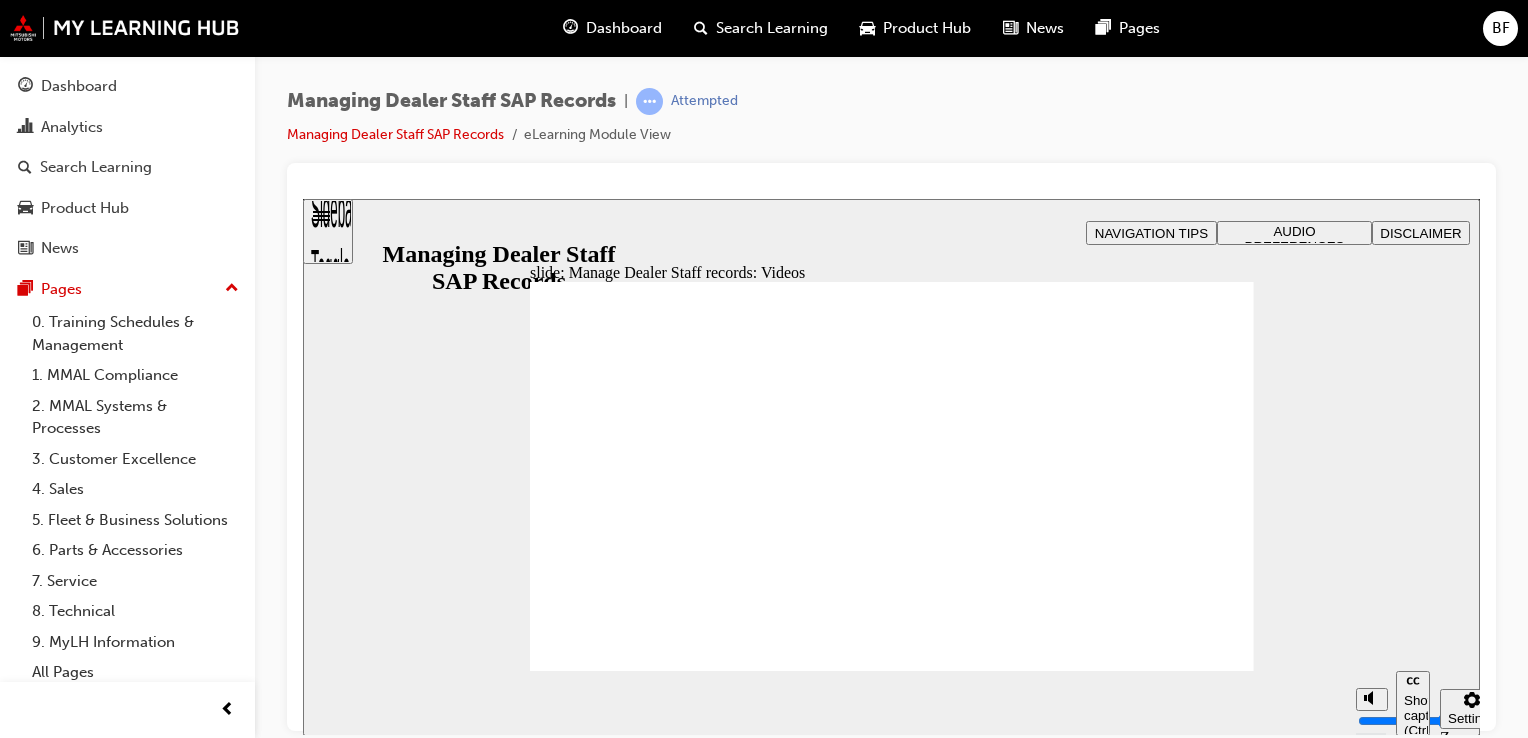 type on "127" 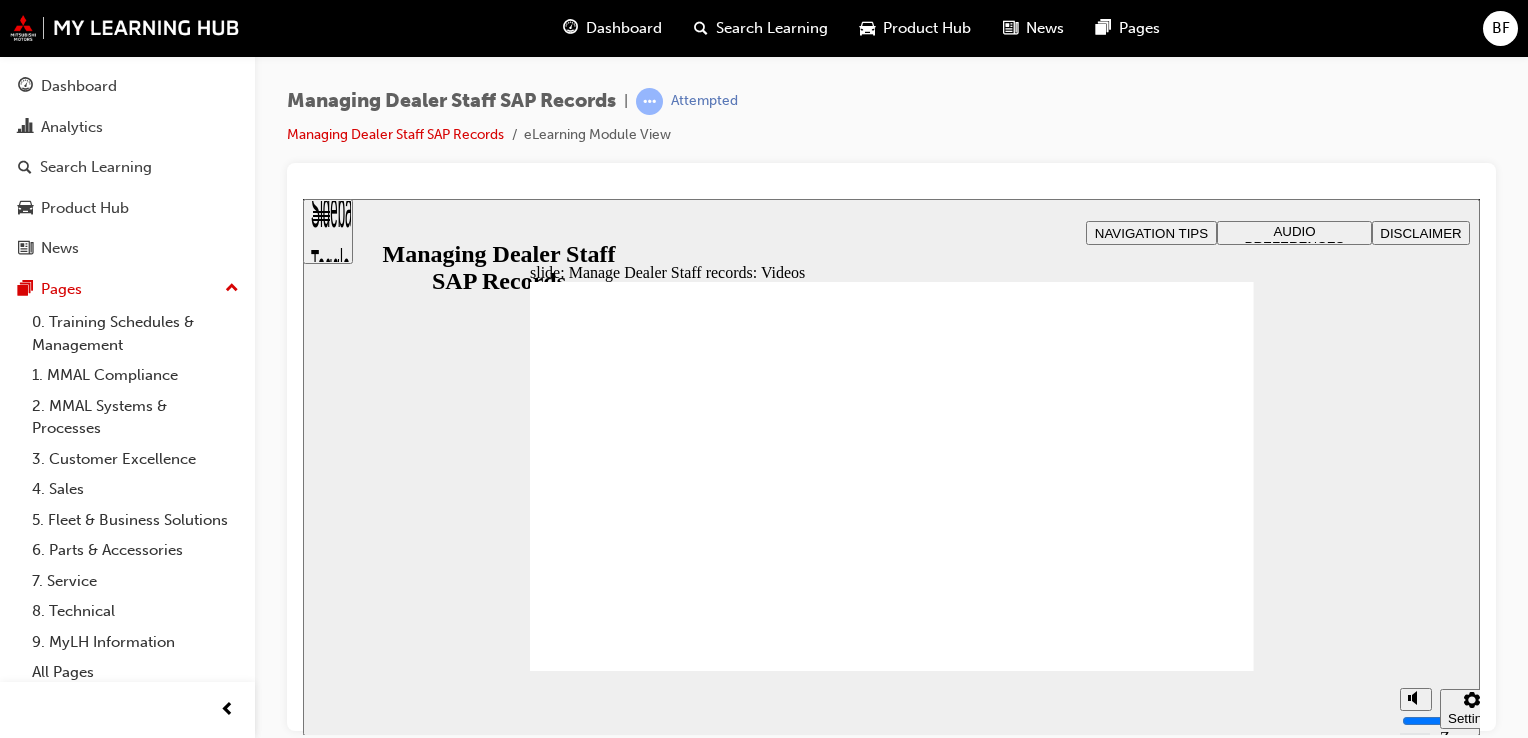 click 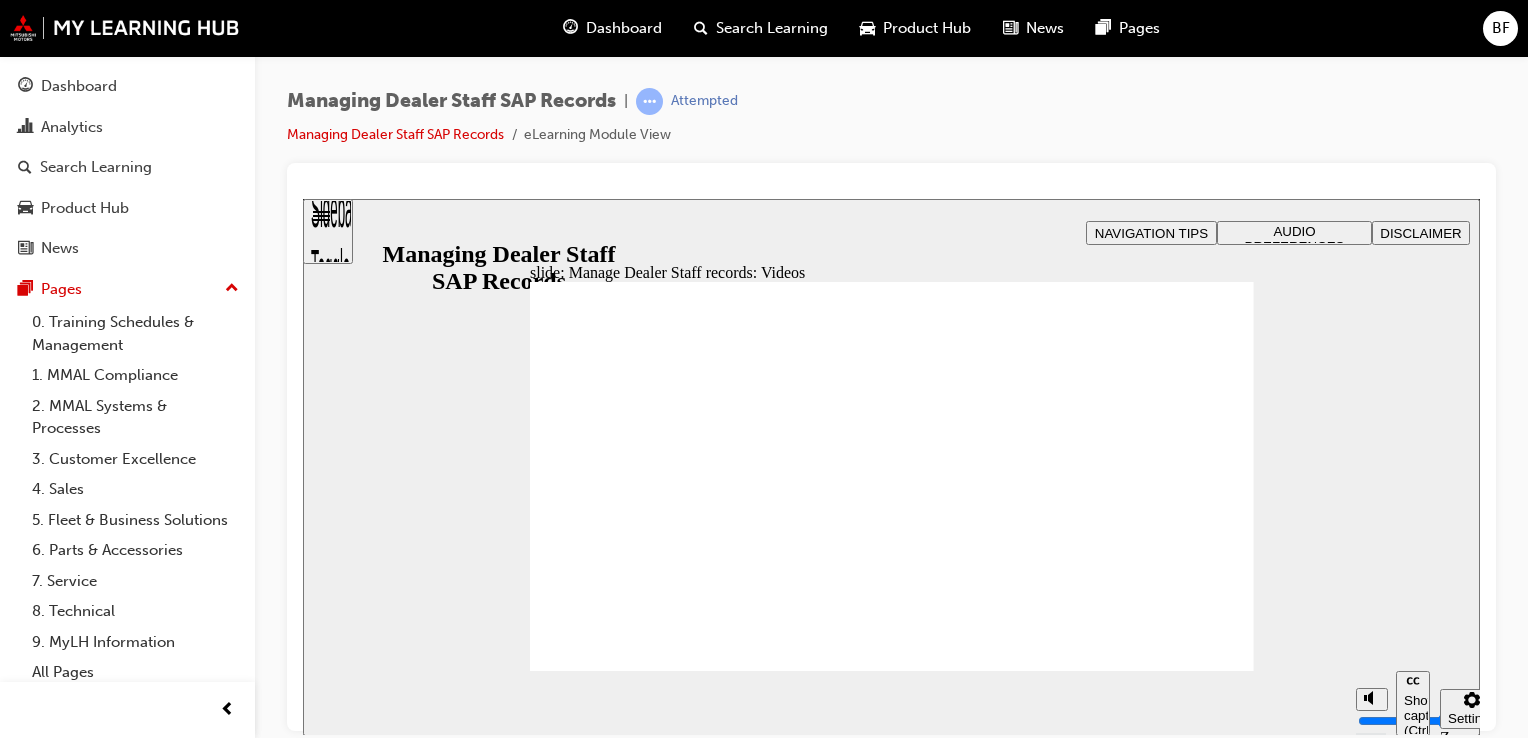 type on "254" 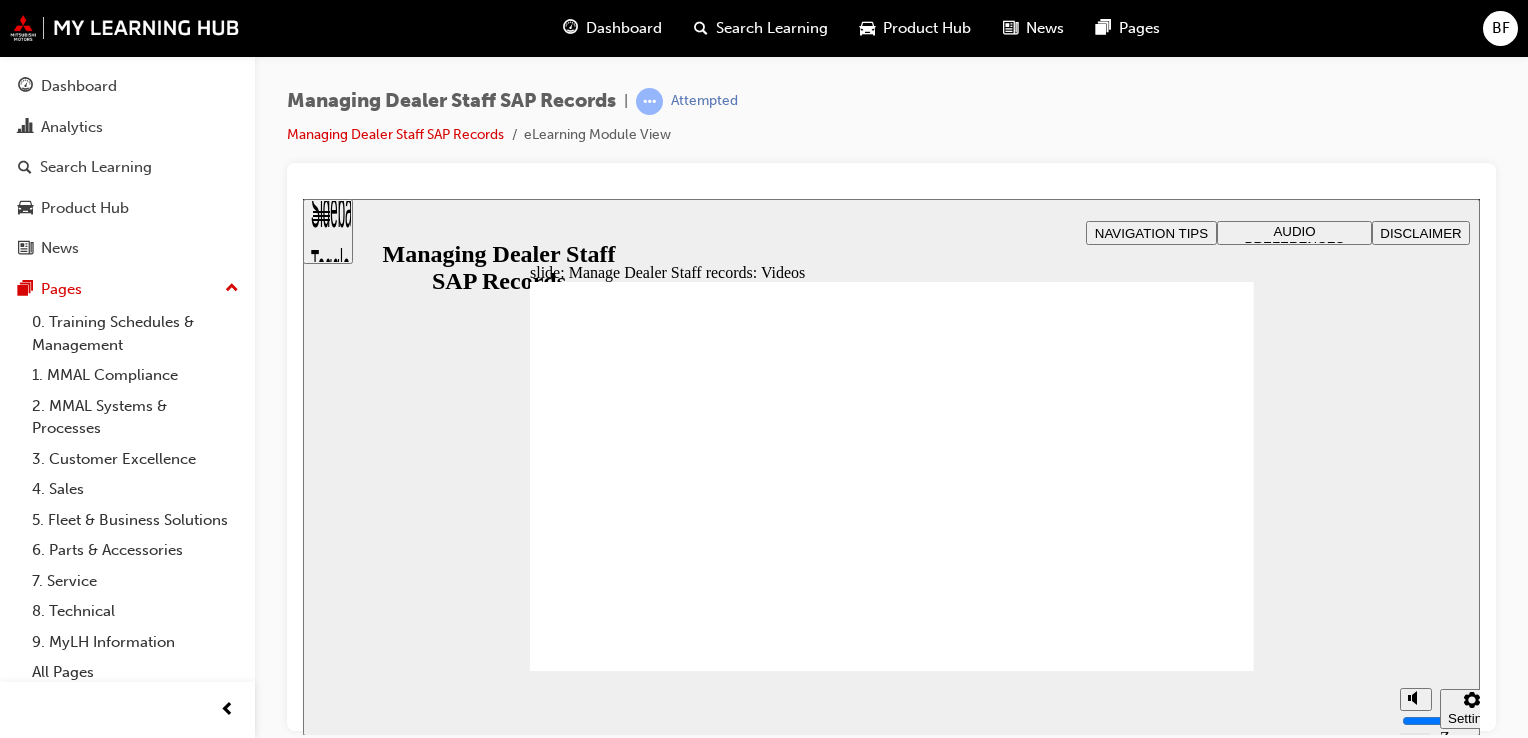 click 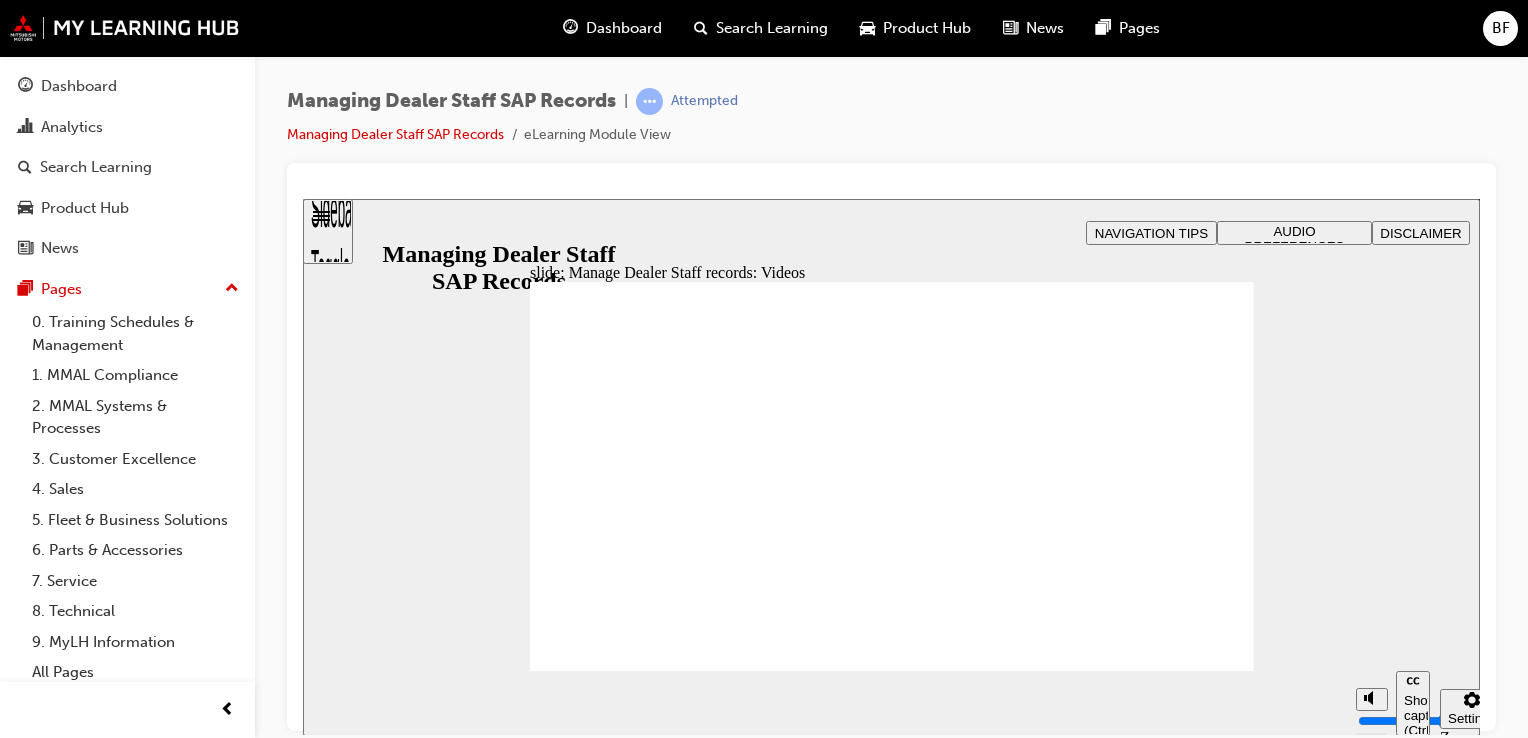 type on "144" 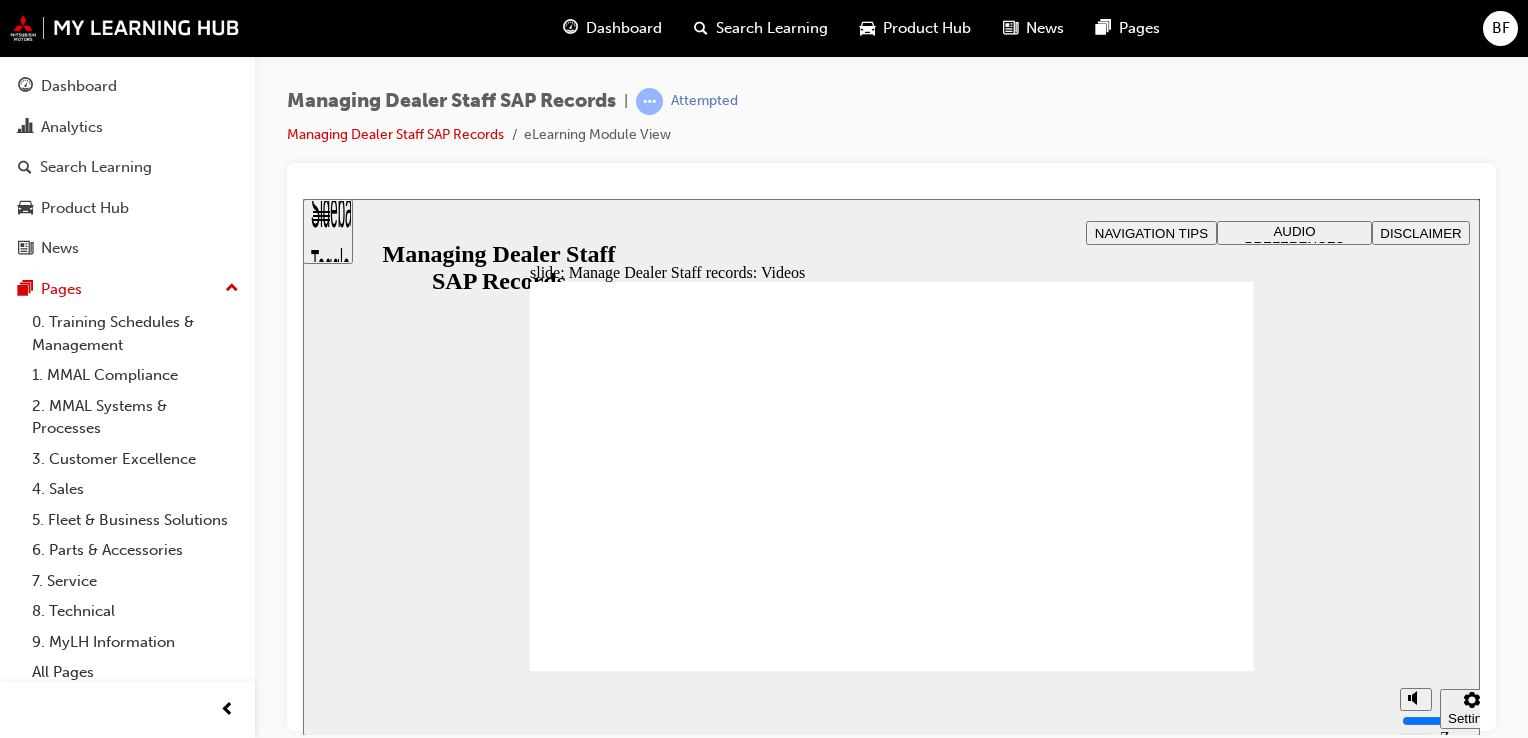 click 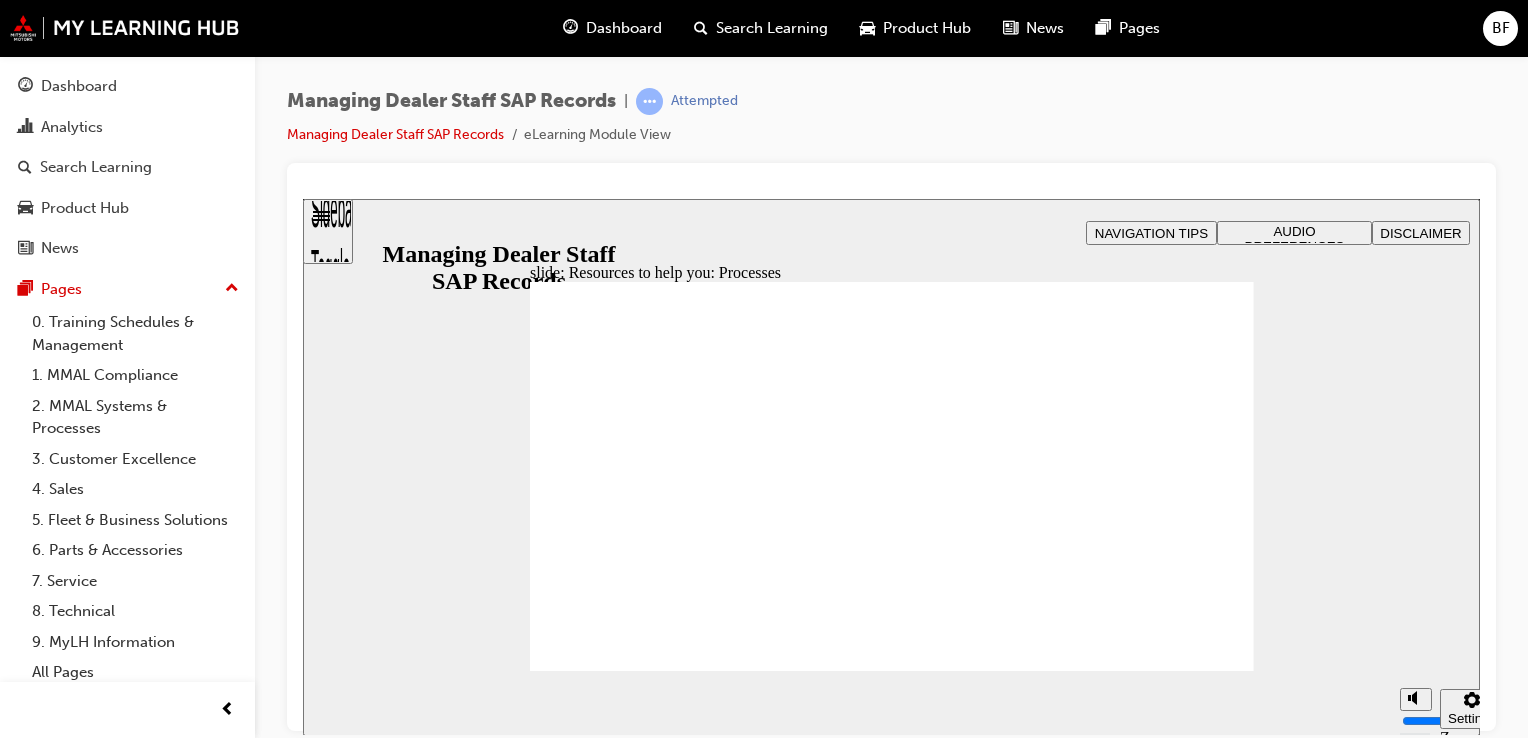 click 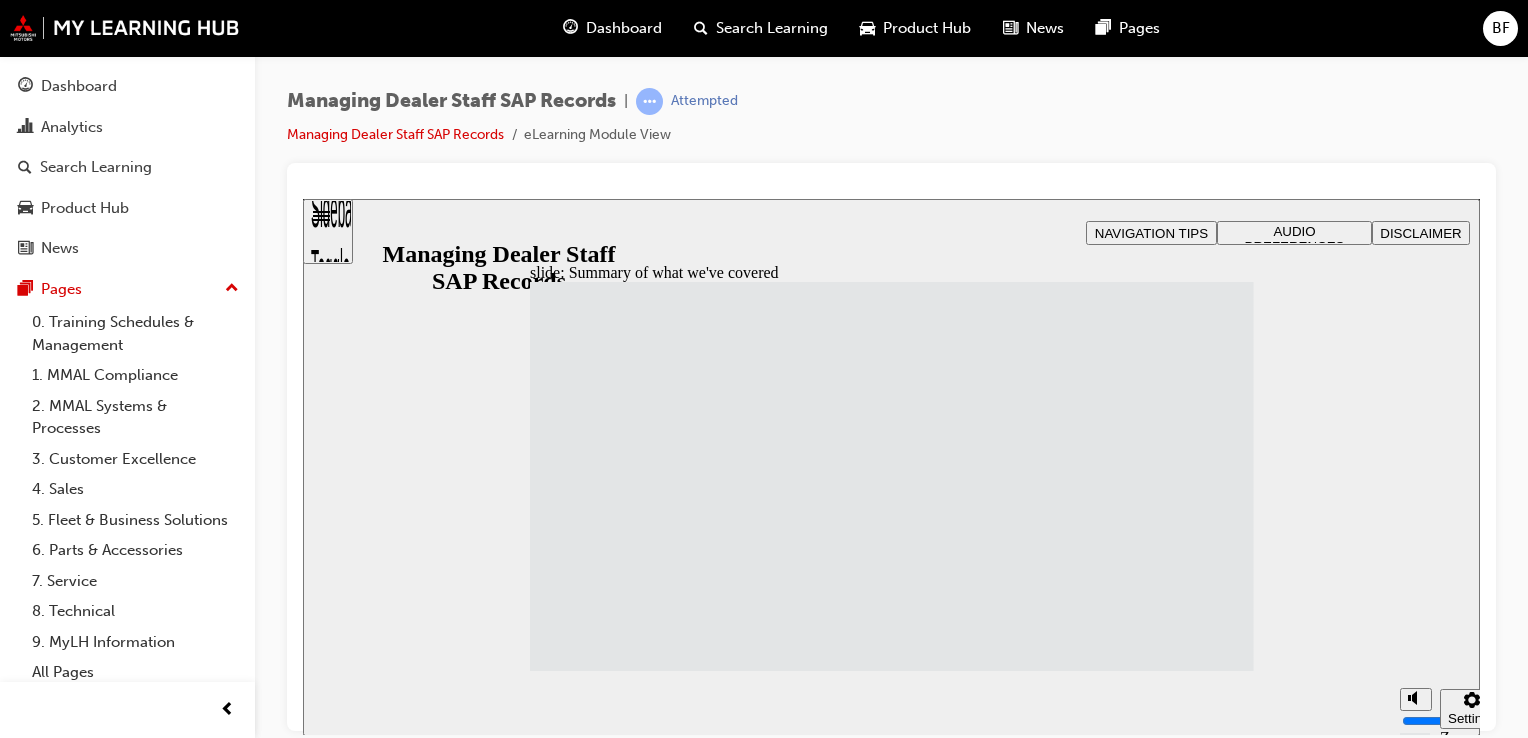 click 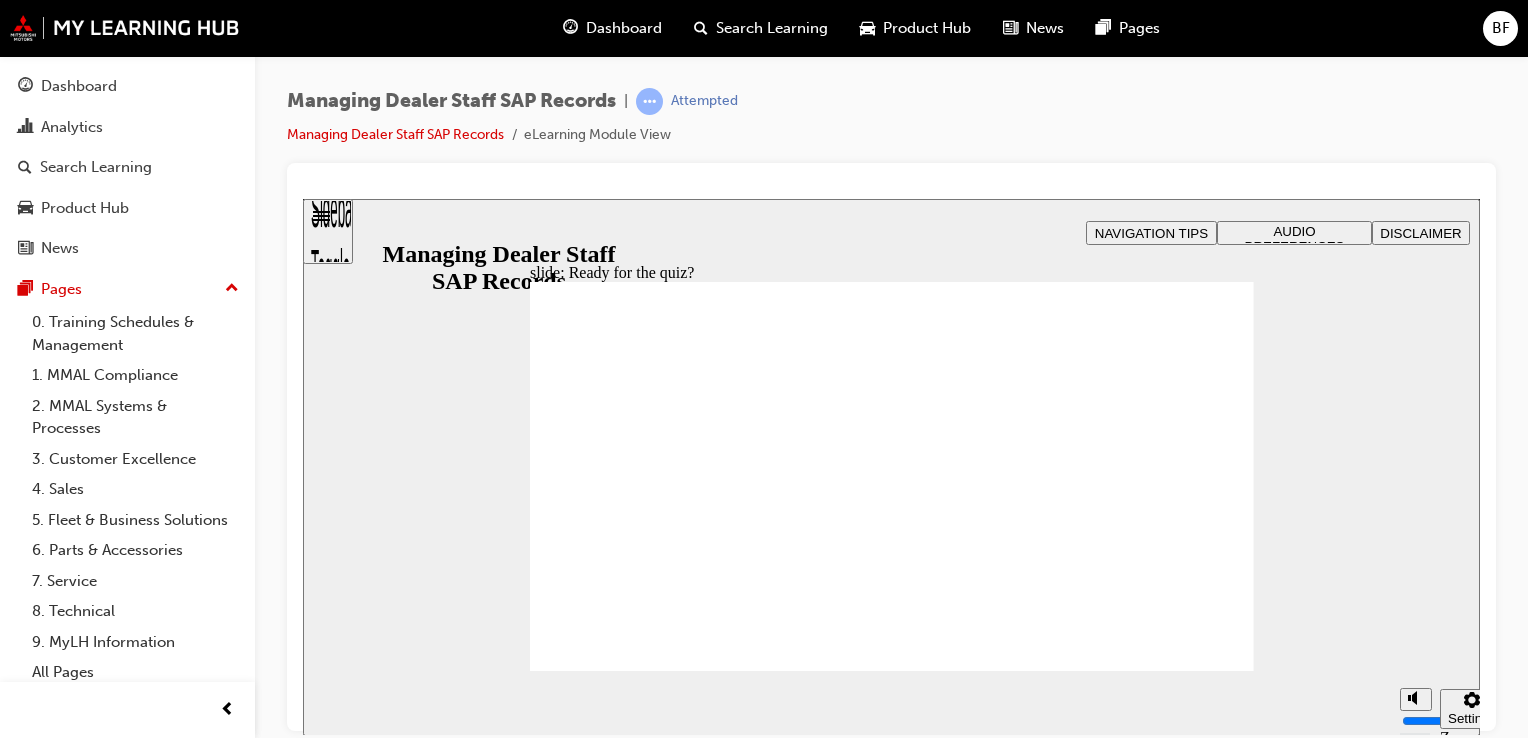 click 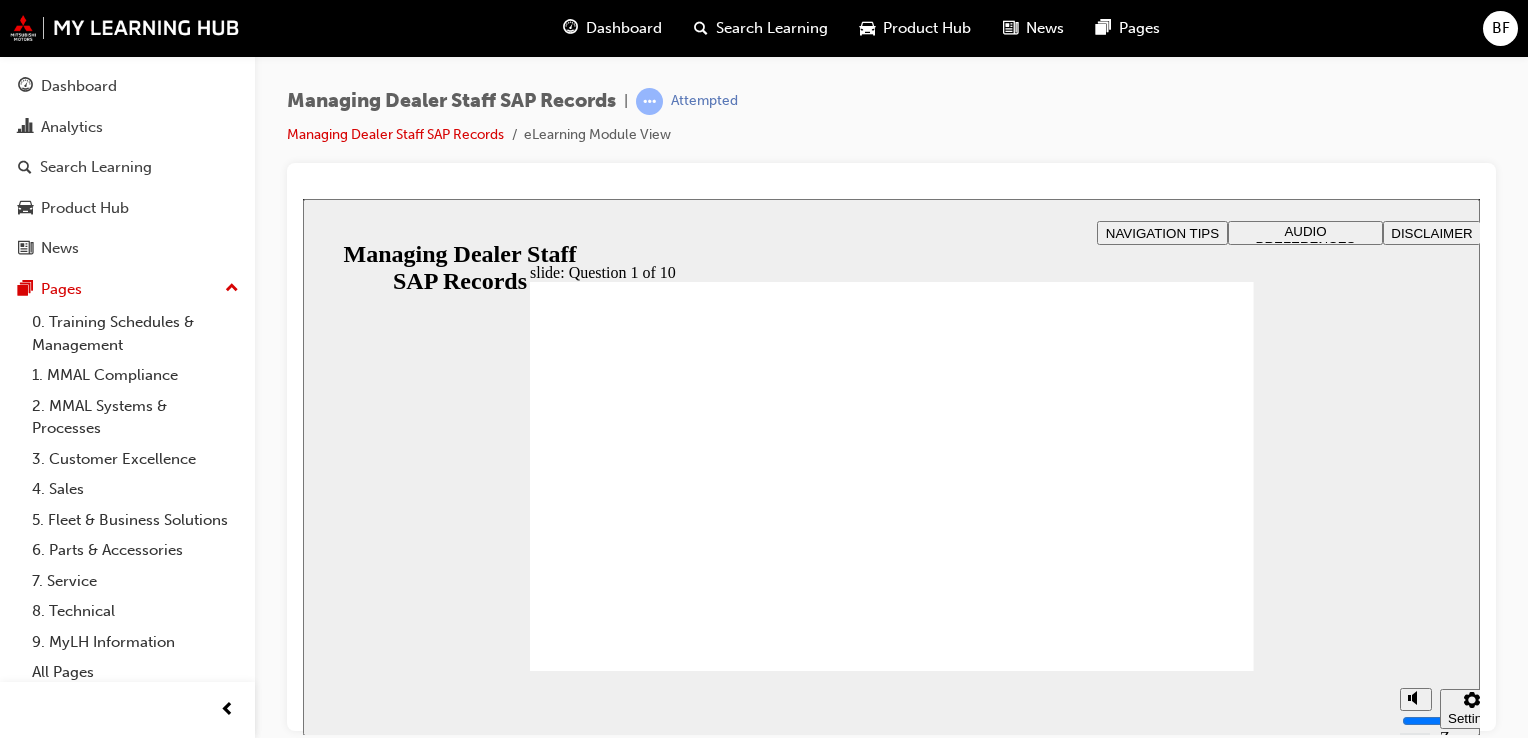 checkbox on "true" 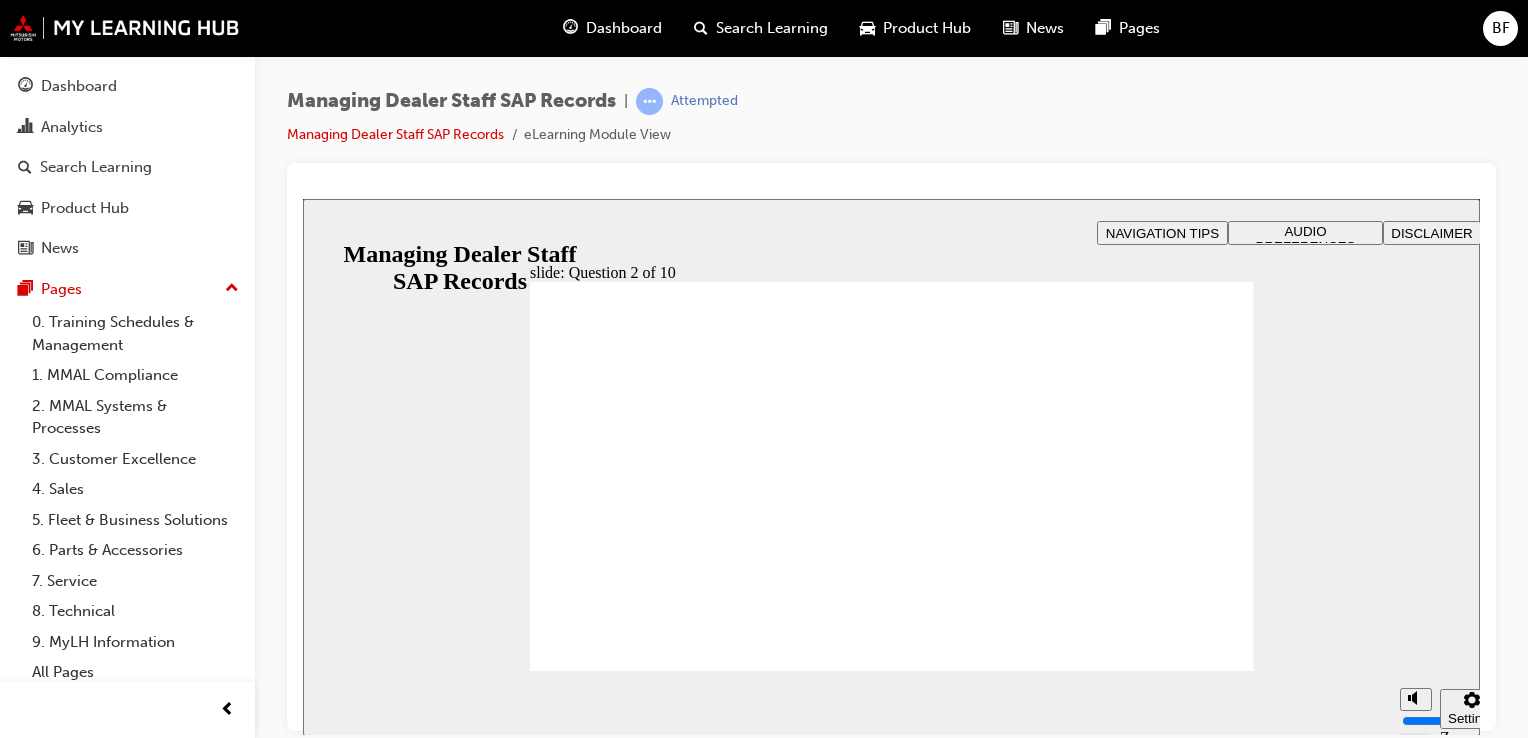 radio on "true" 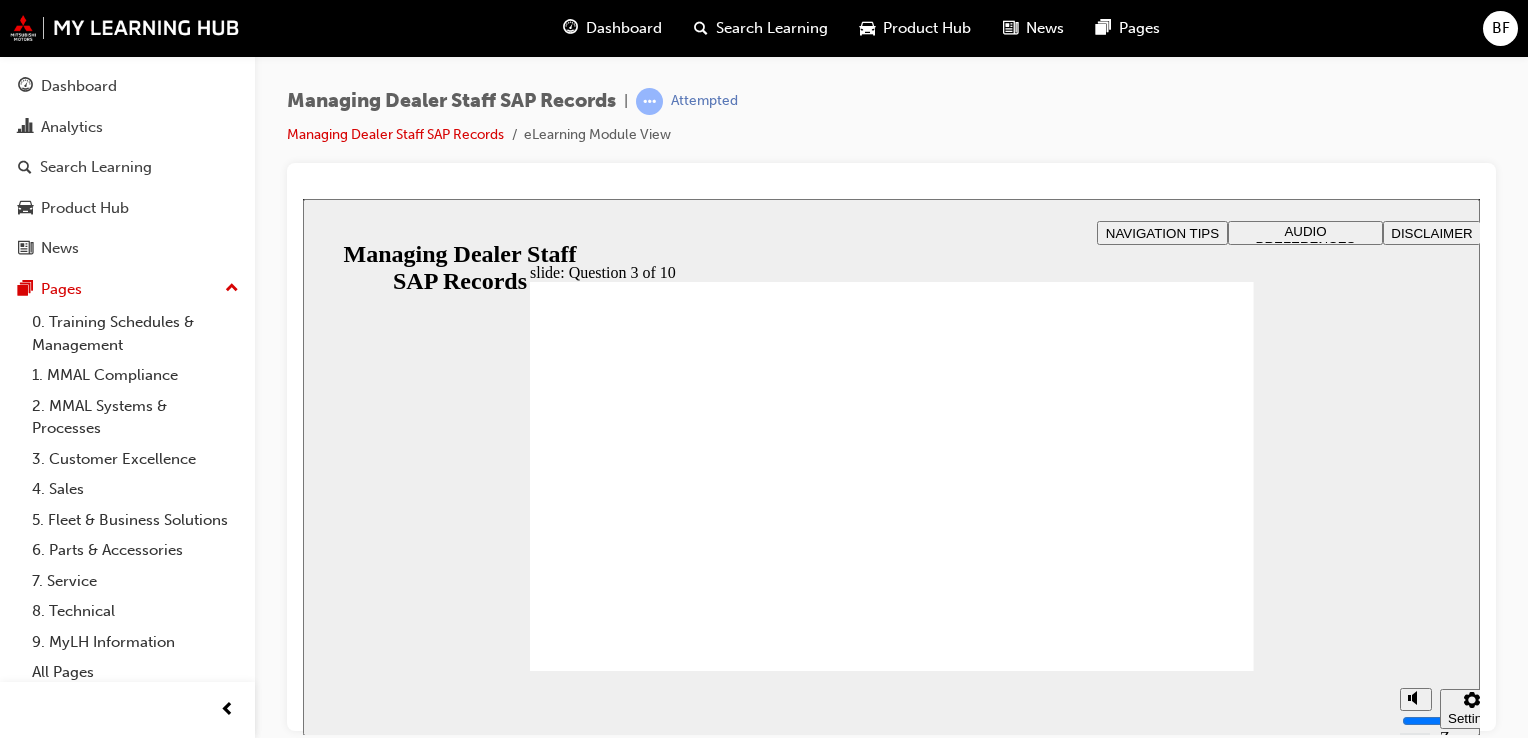 radio on "true" 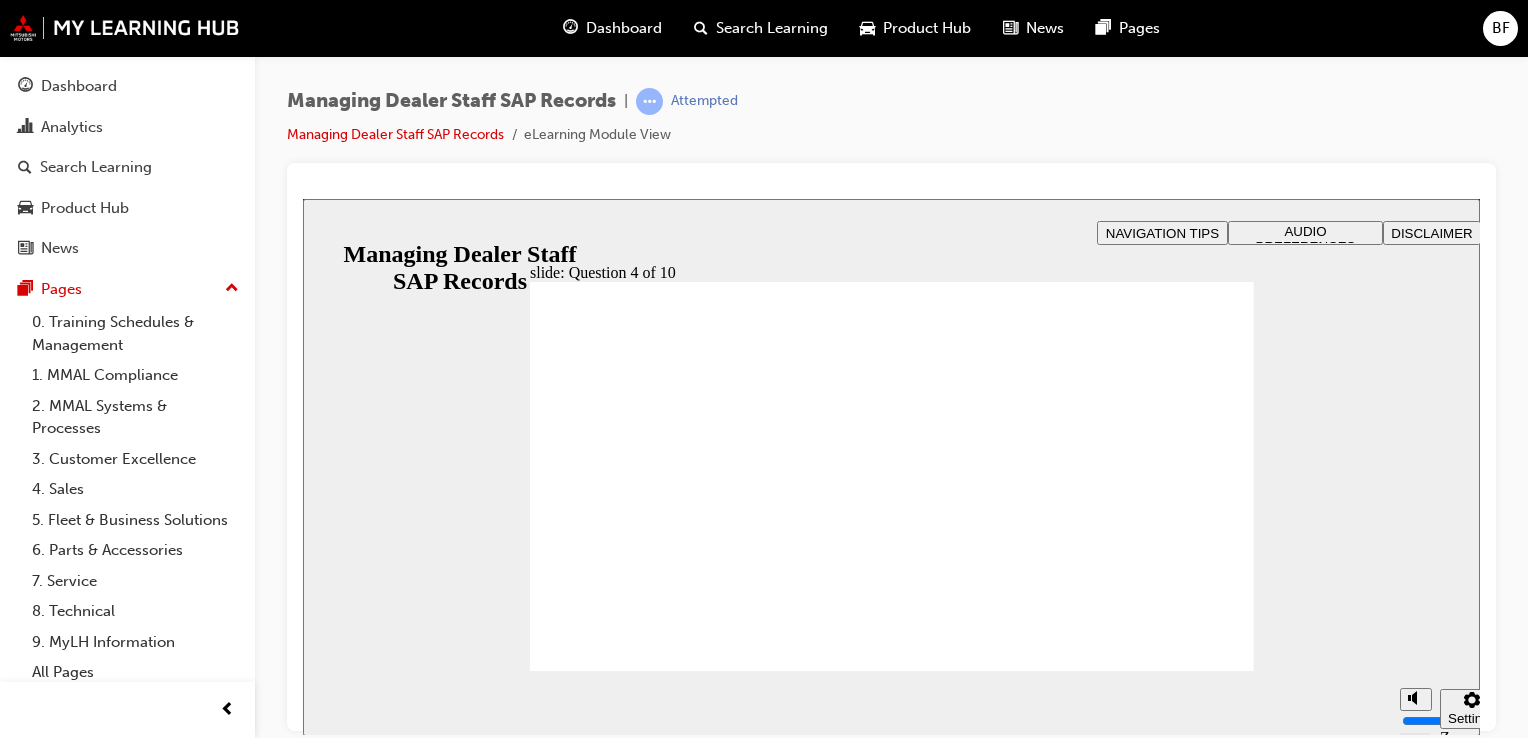 checkbox on "true" 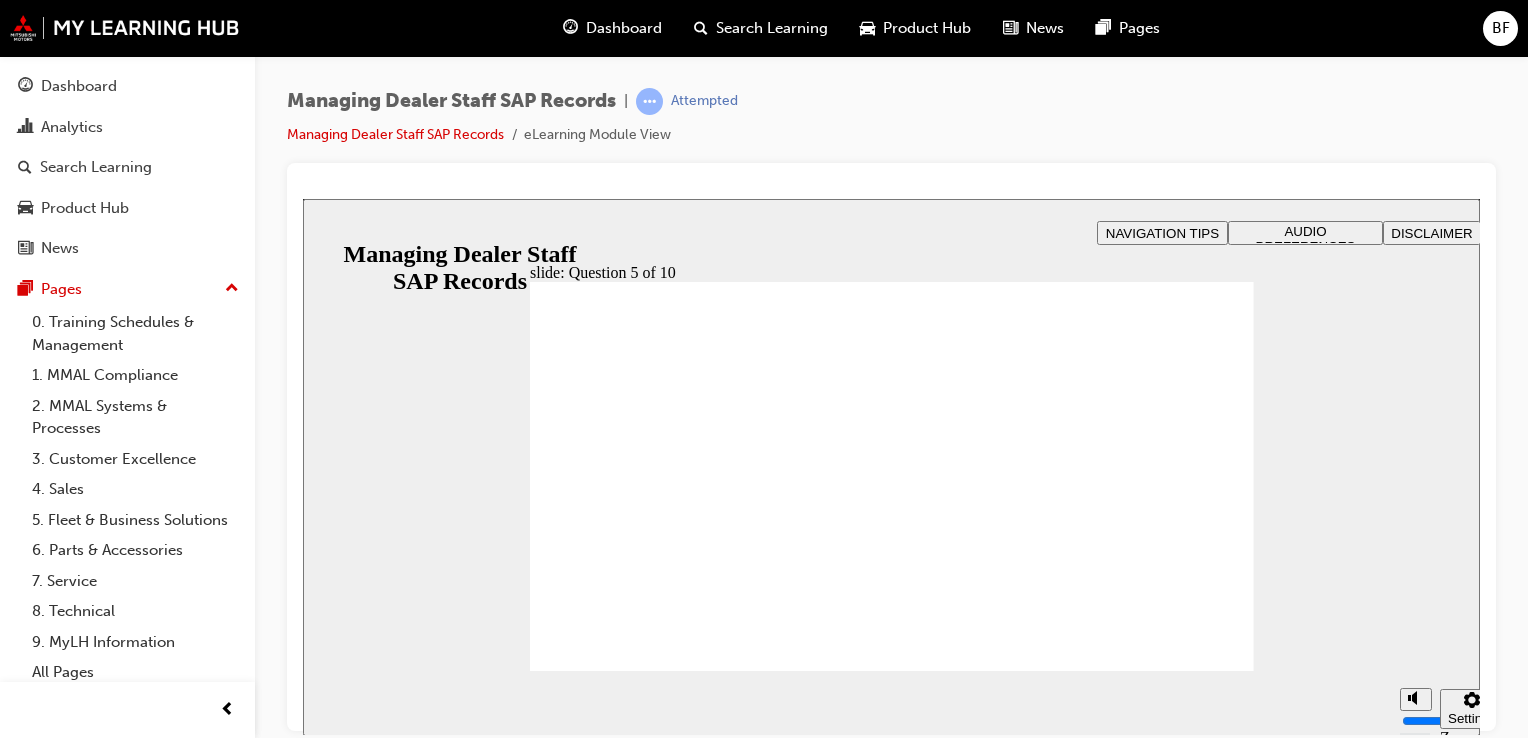 click 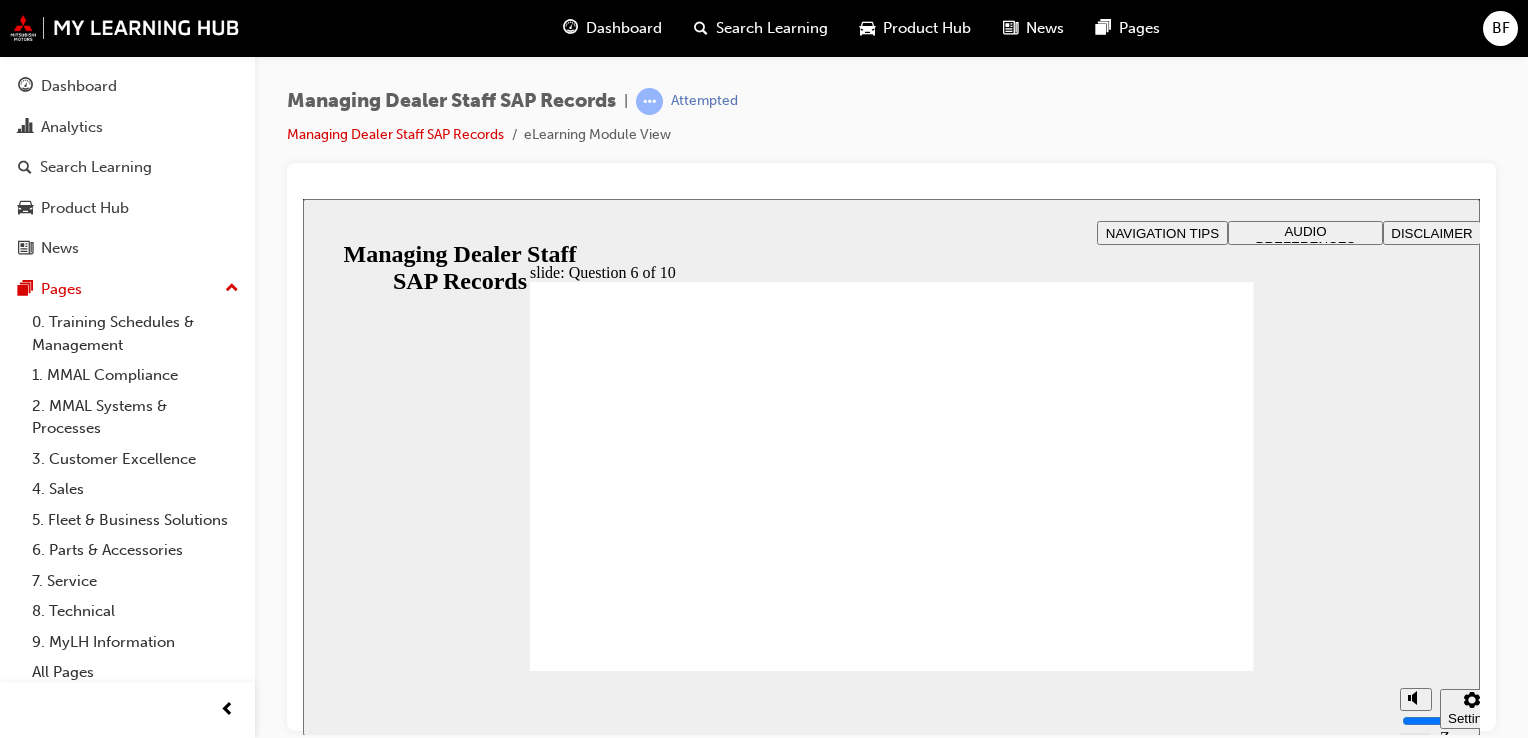 radio on "true" 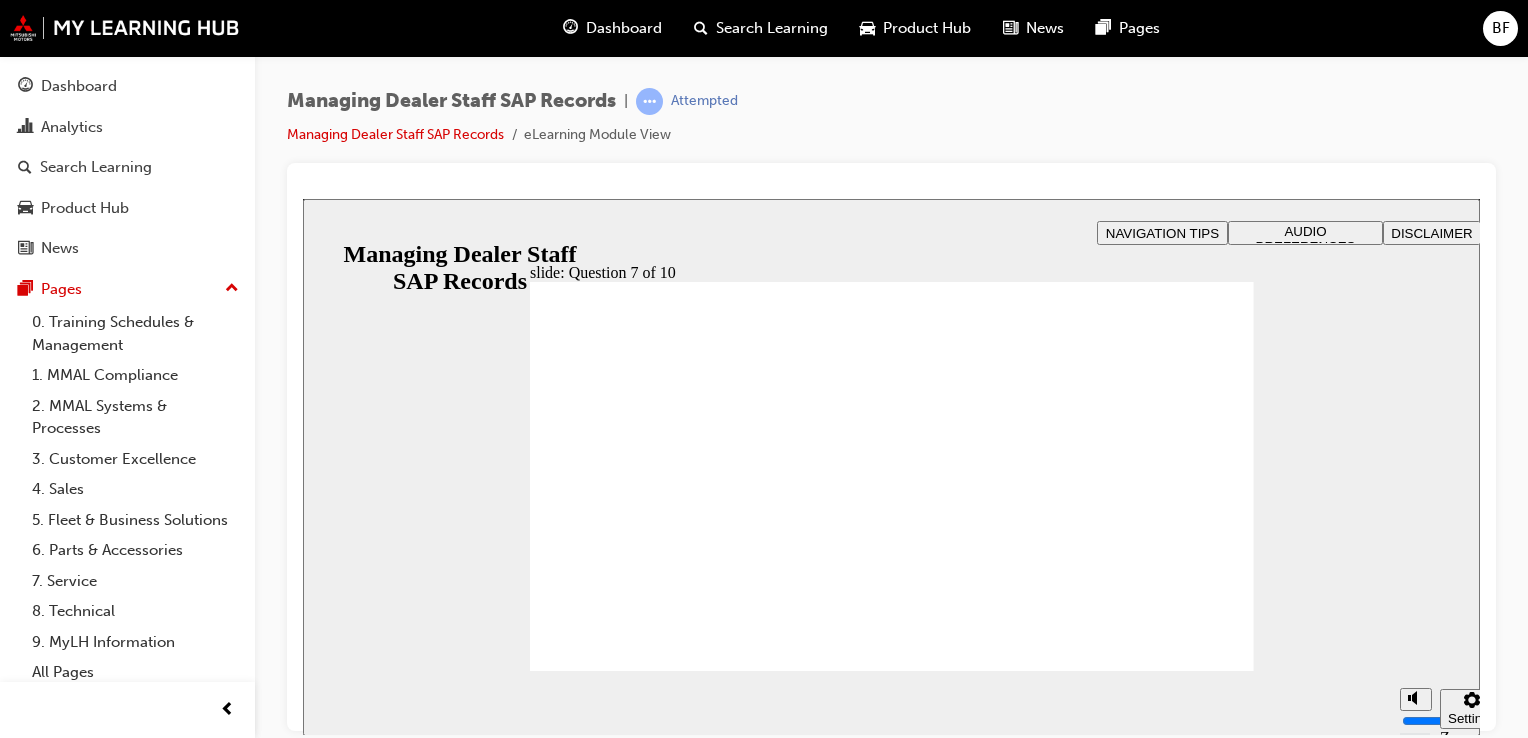 checkbox on "true" 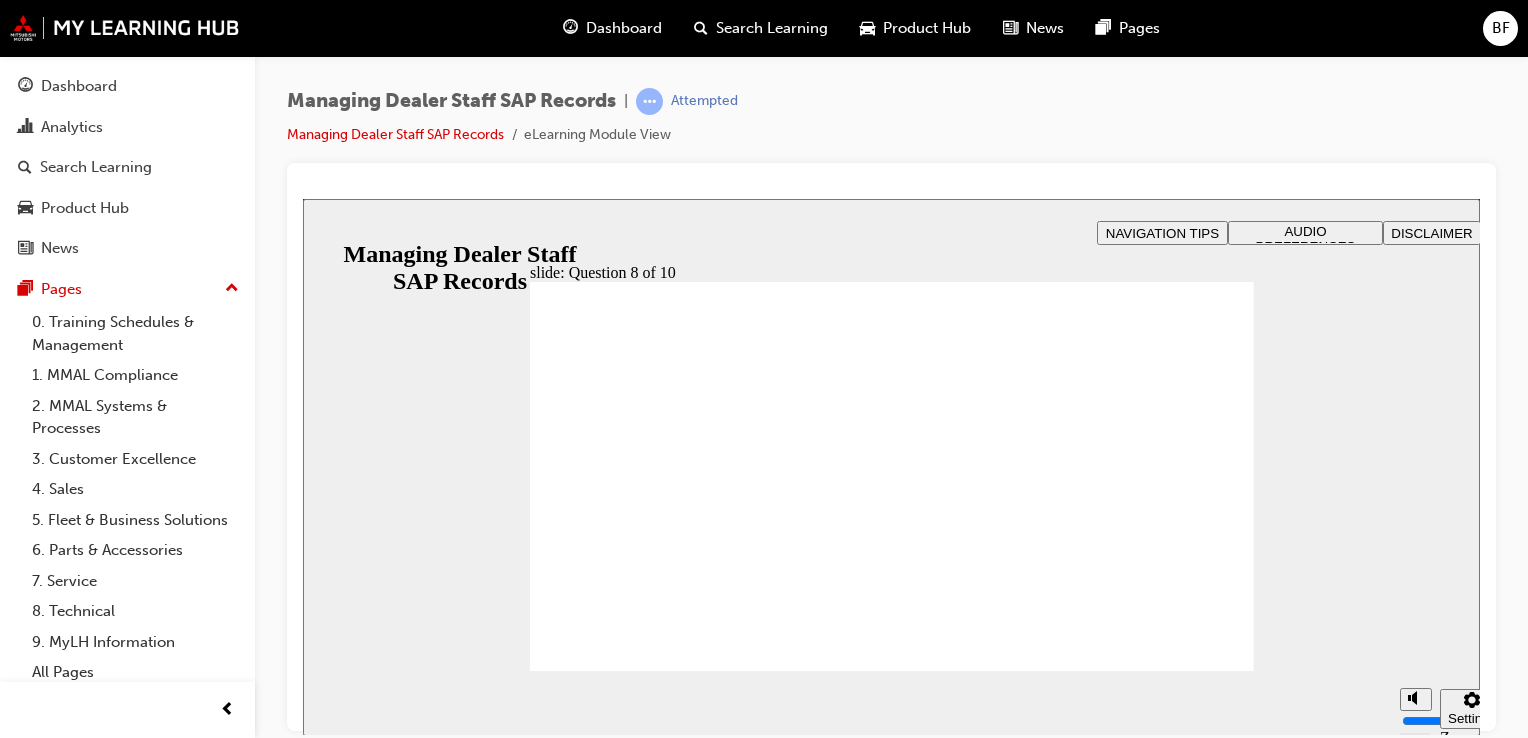 radio on "true" 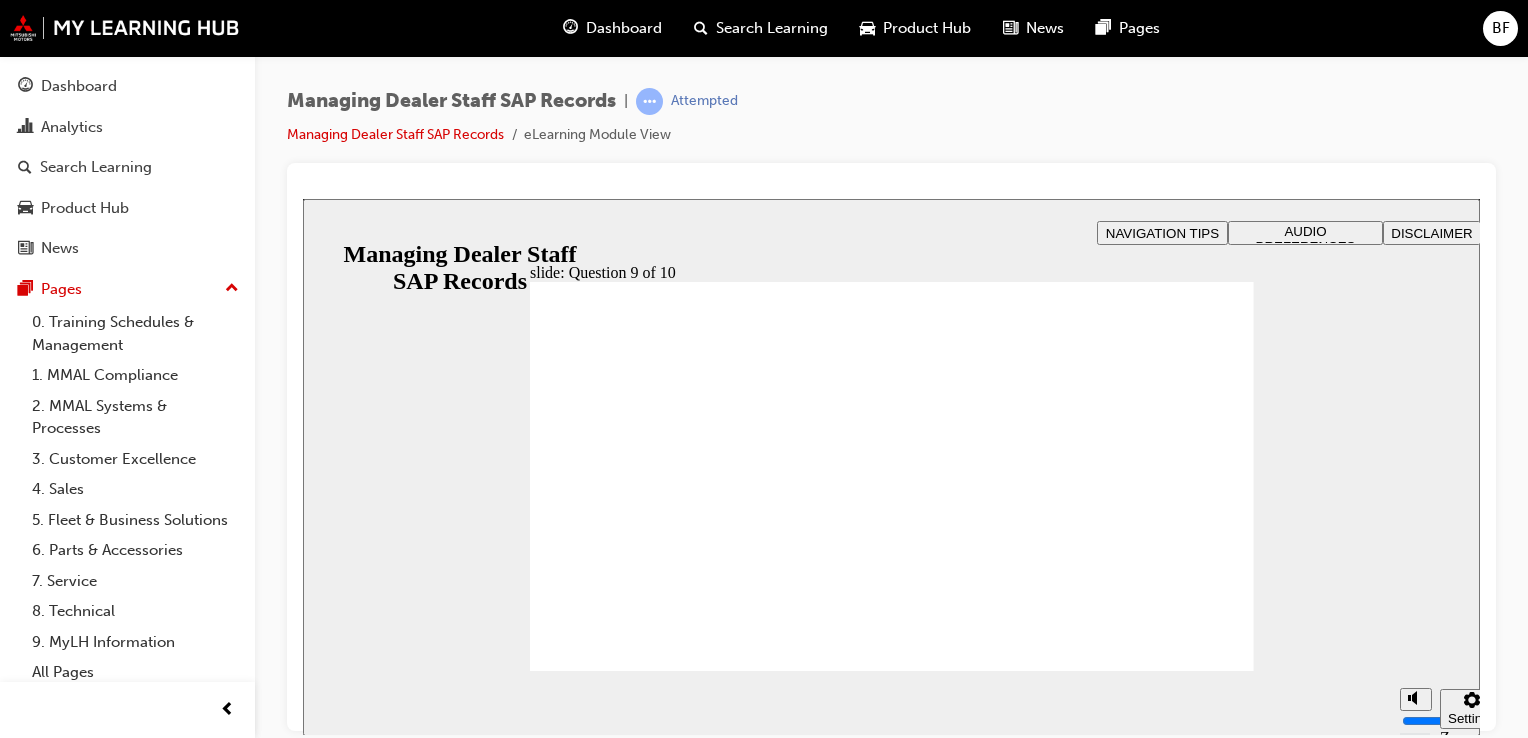 radio on "true" 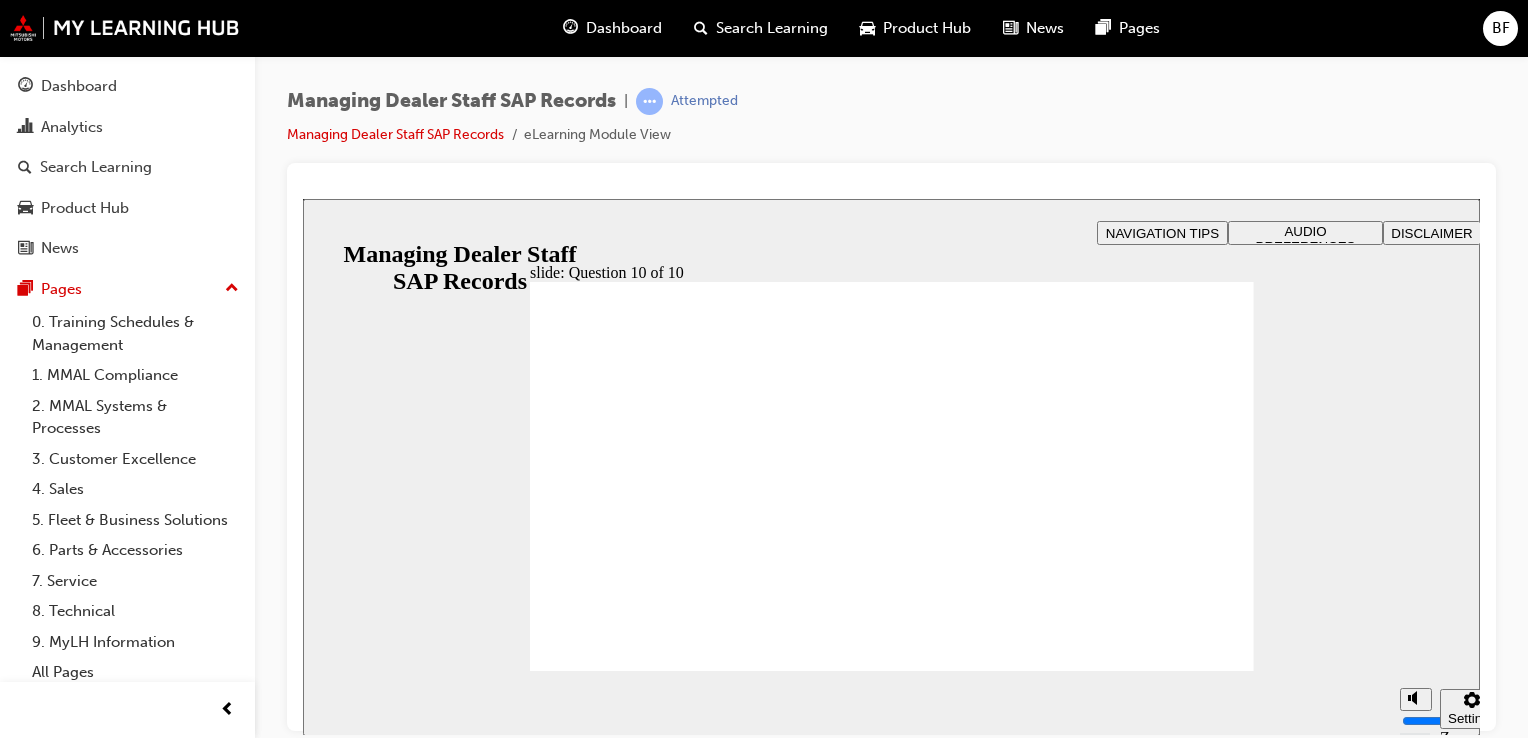 radio on "true" 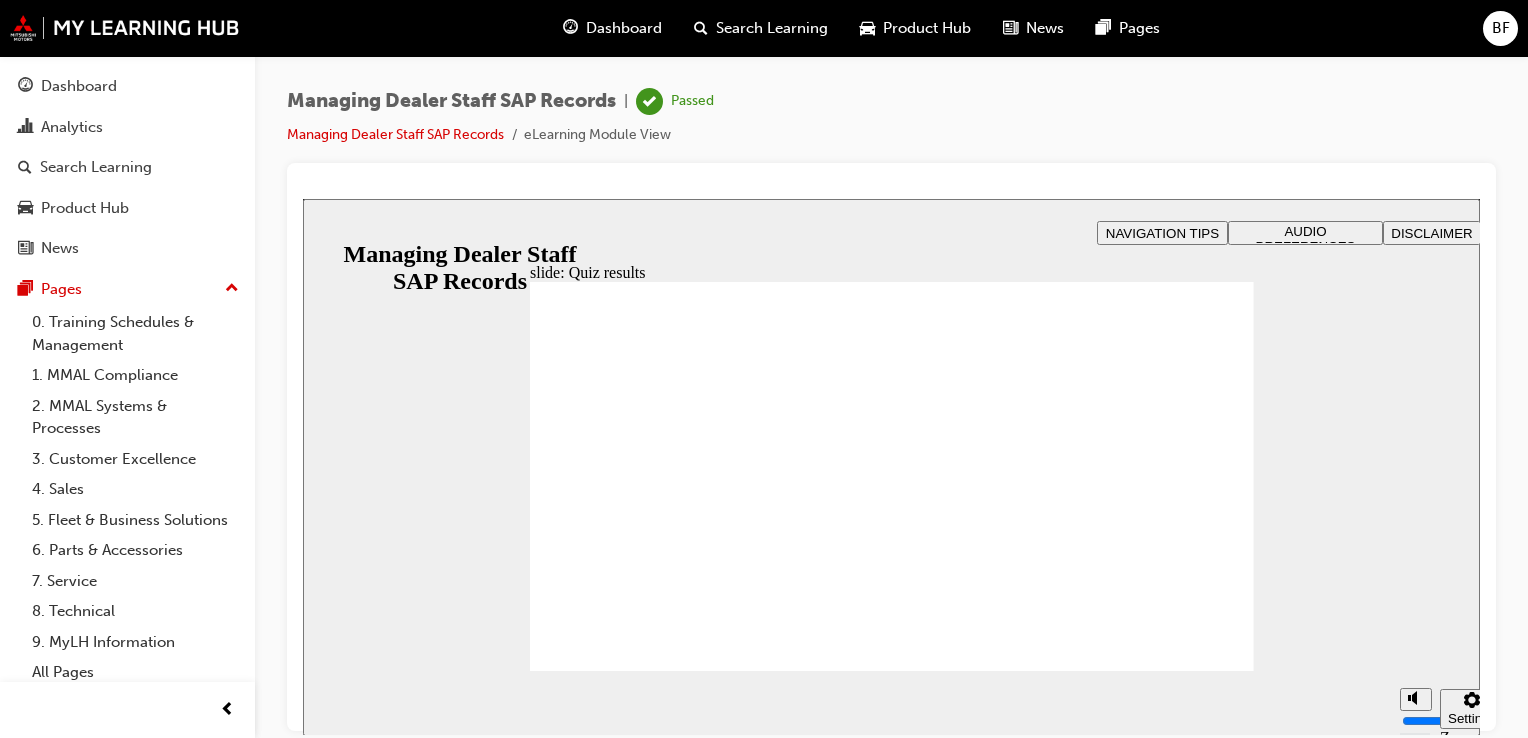click 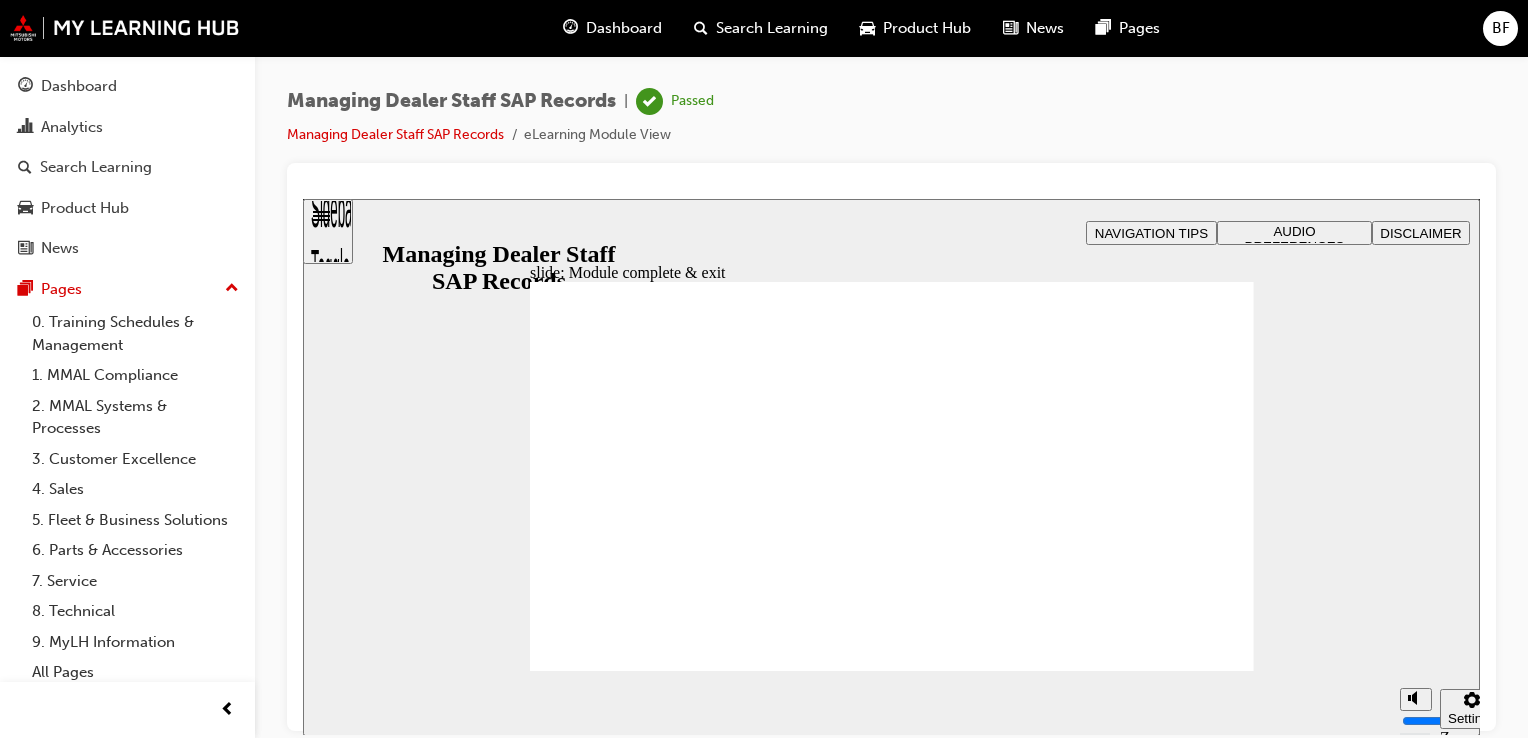 click 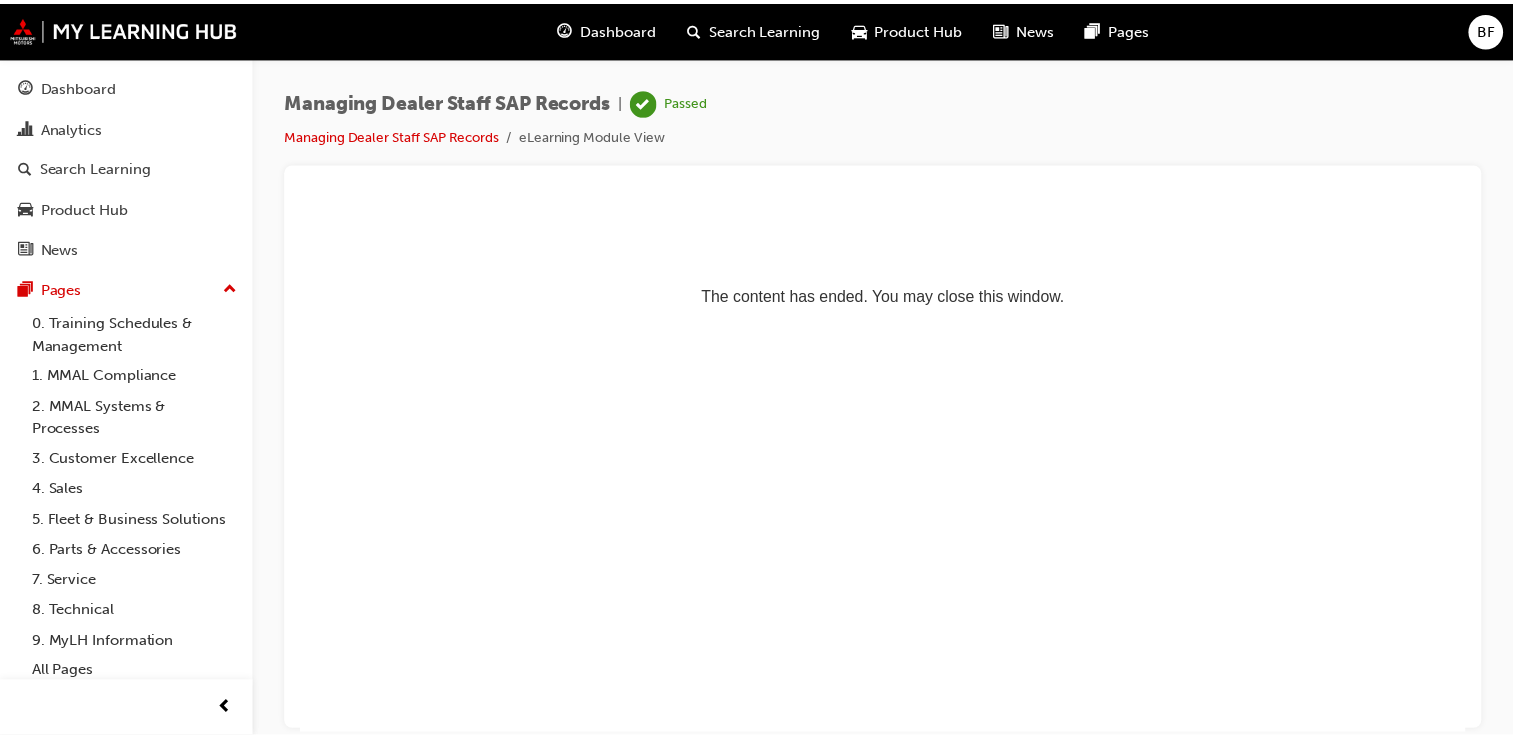 scroll, scrollTop: 0, scrollLeft: 0, axis: both 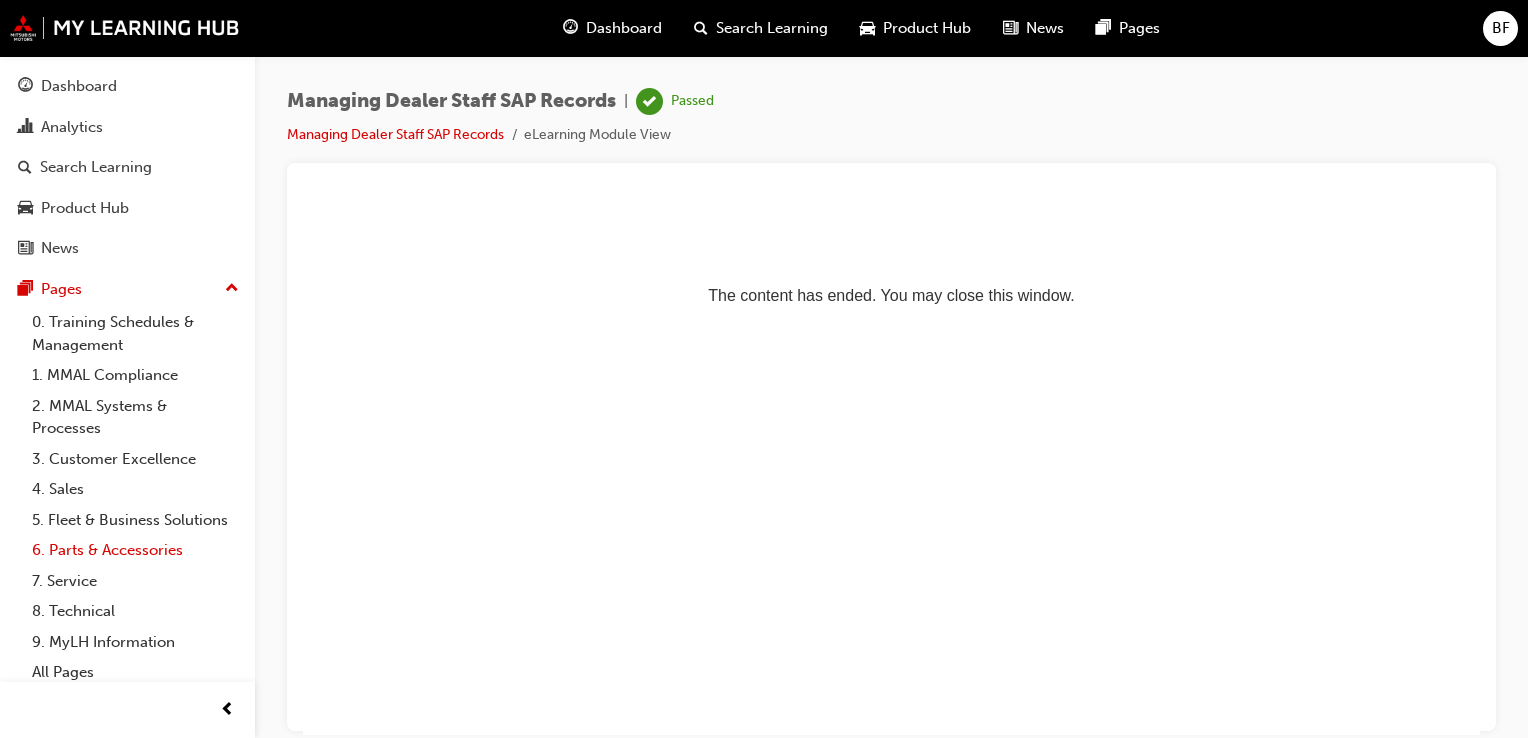 click on "6. Parts & Accessories" at bounding box center [135, 550] 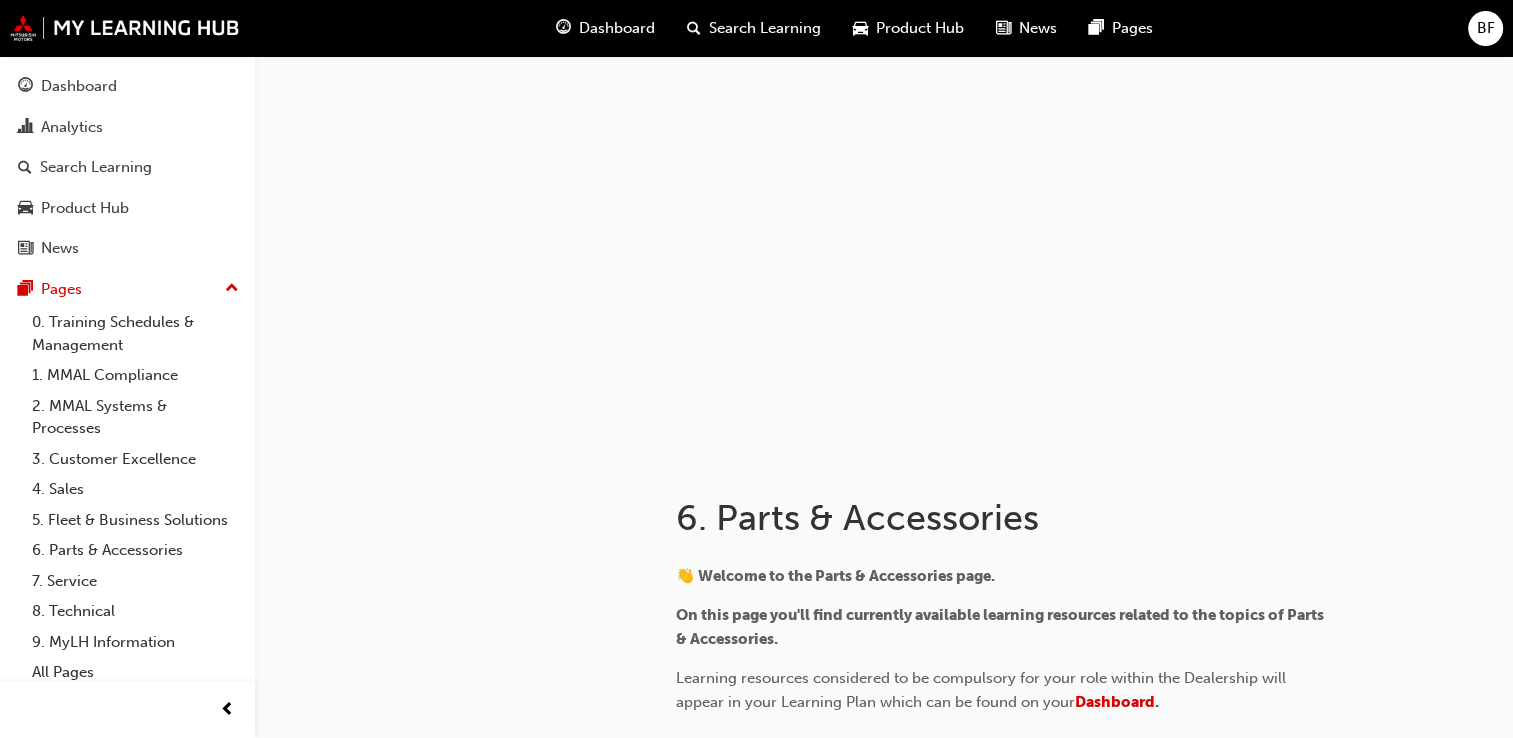 scroll, scrollTop: 0, scrollLeft: 0, axis: both 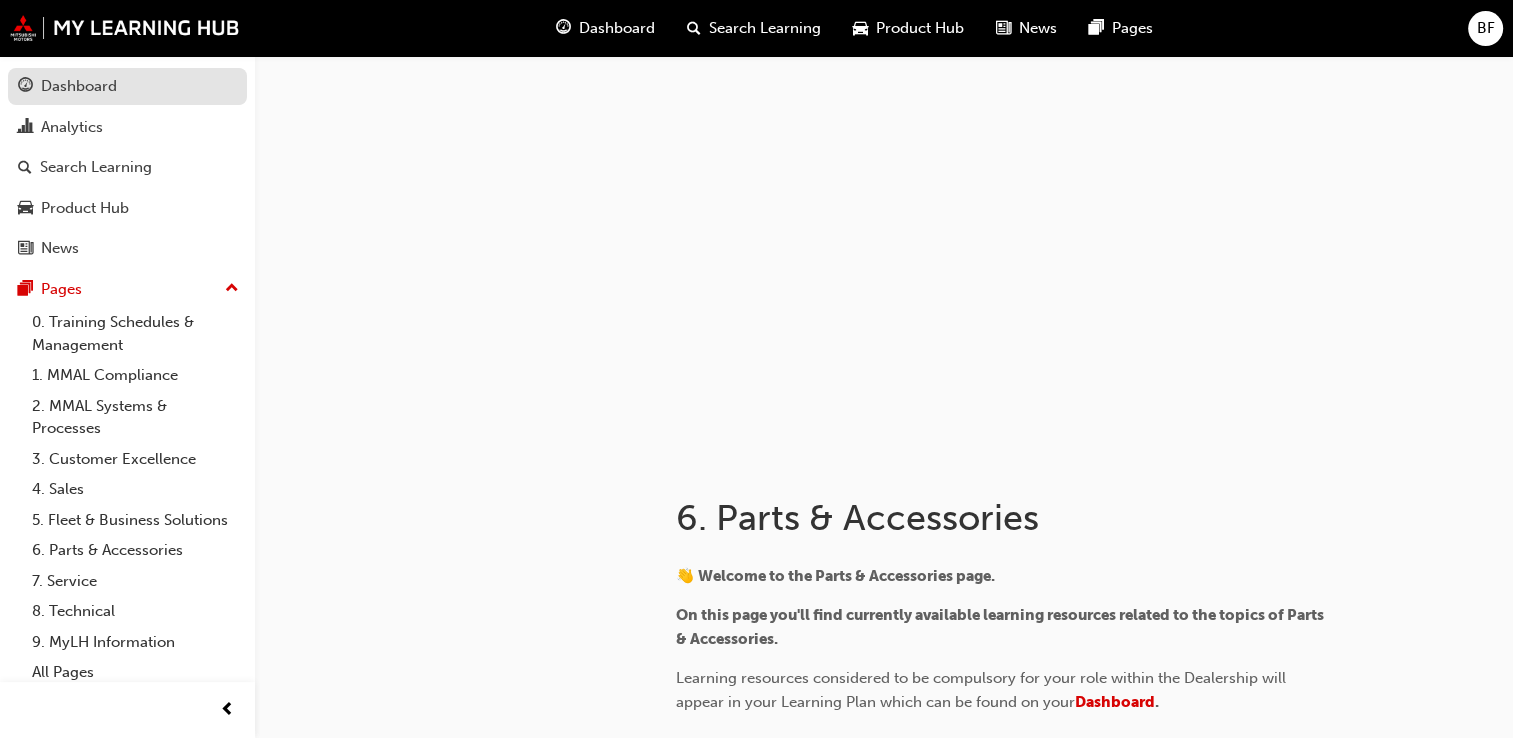 click on "Dashboard" at bounding box center (79, 86) 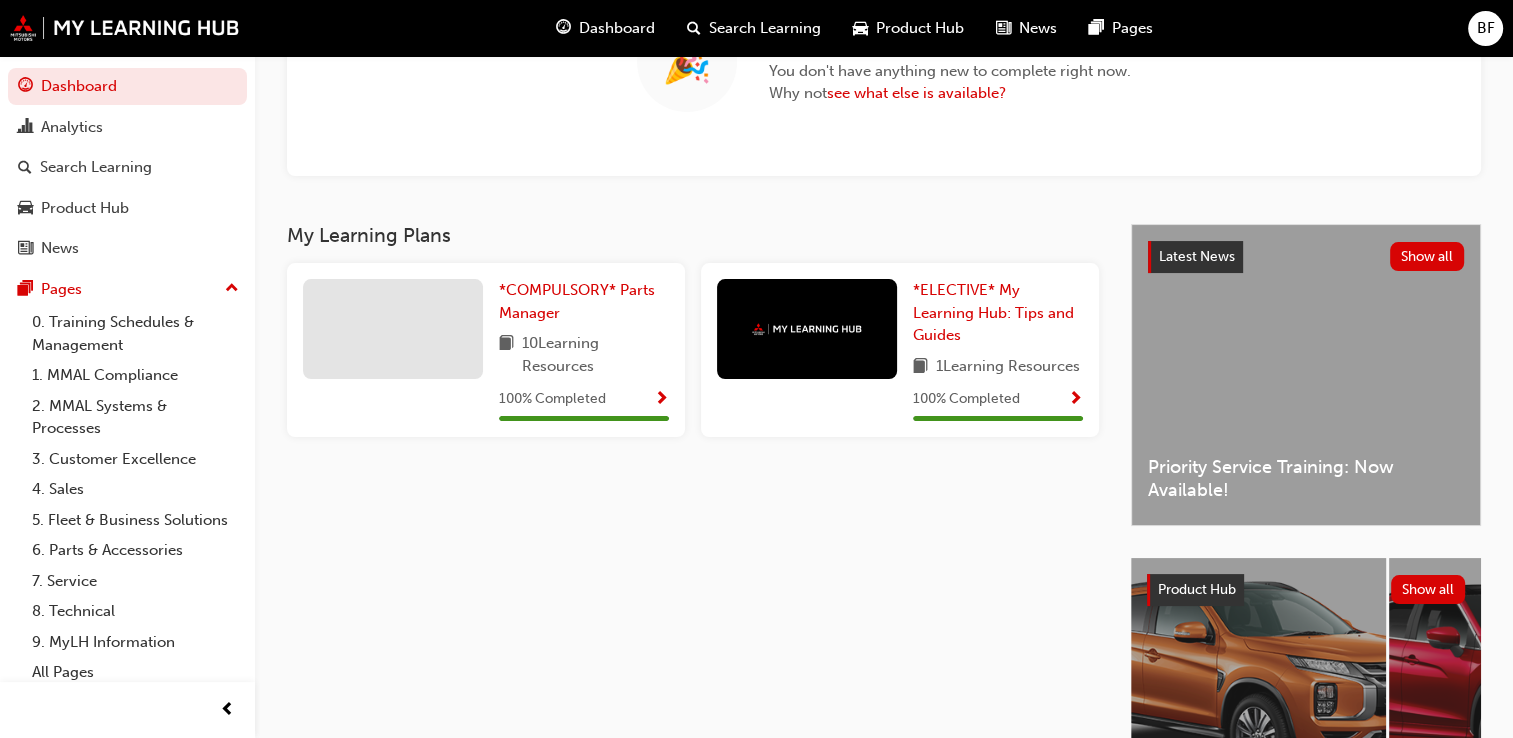 scroll, scrollTop: 220, scrollLeft: 0, axis: vertical 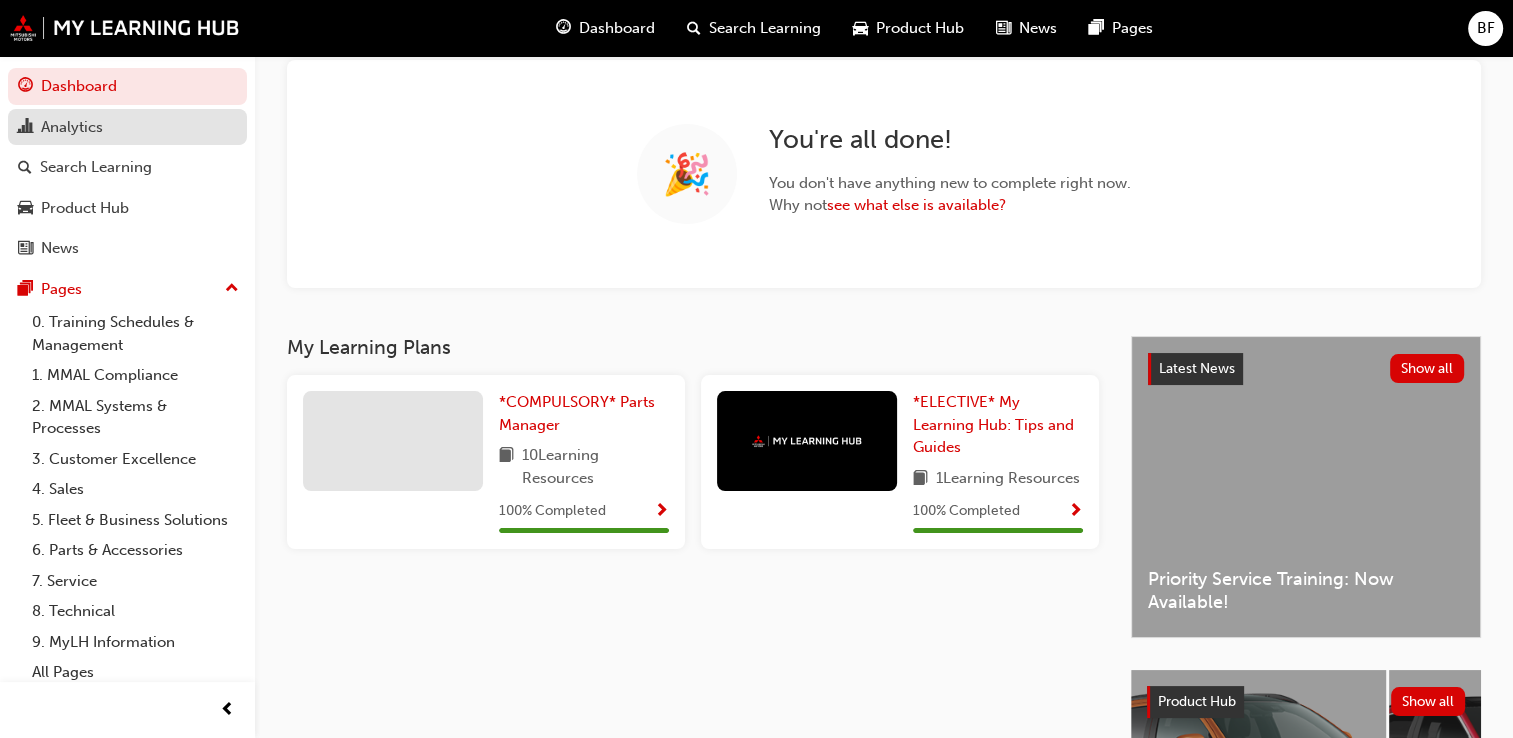 click on "Analytics" at bounding box center [72, 127] 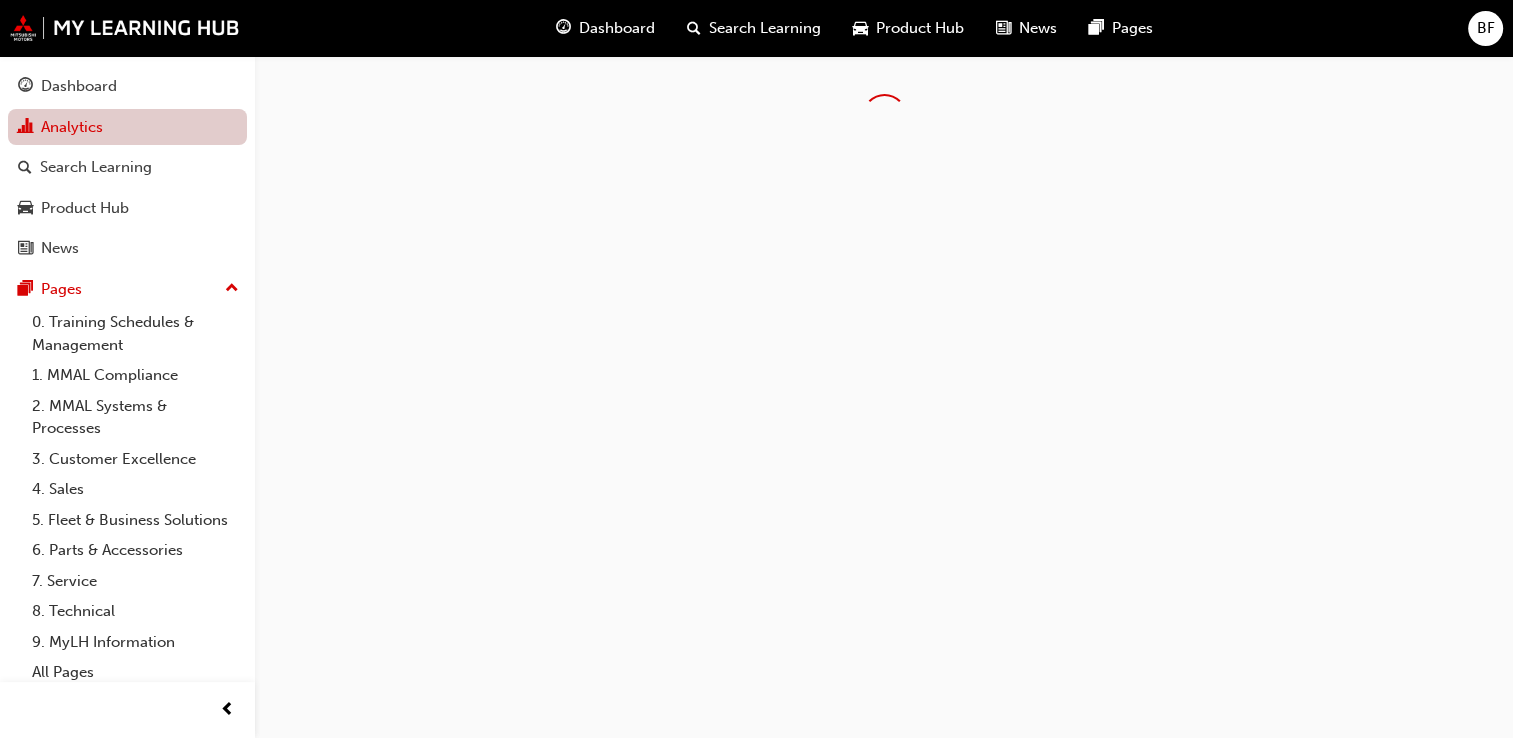 scroll, scrollTop: 0, scrollLeft: 0, axis: both 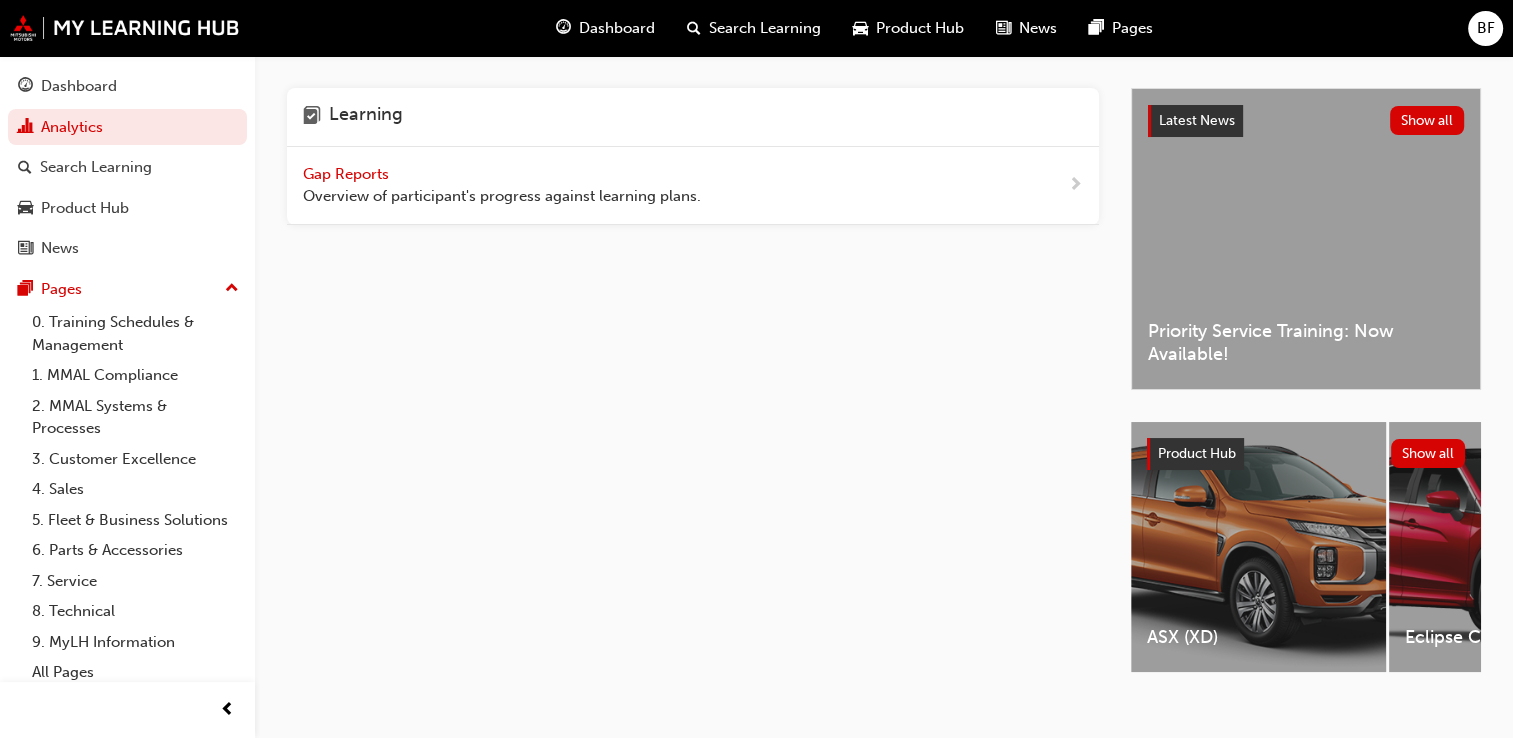click at bounding box center [1075, 185] 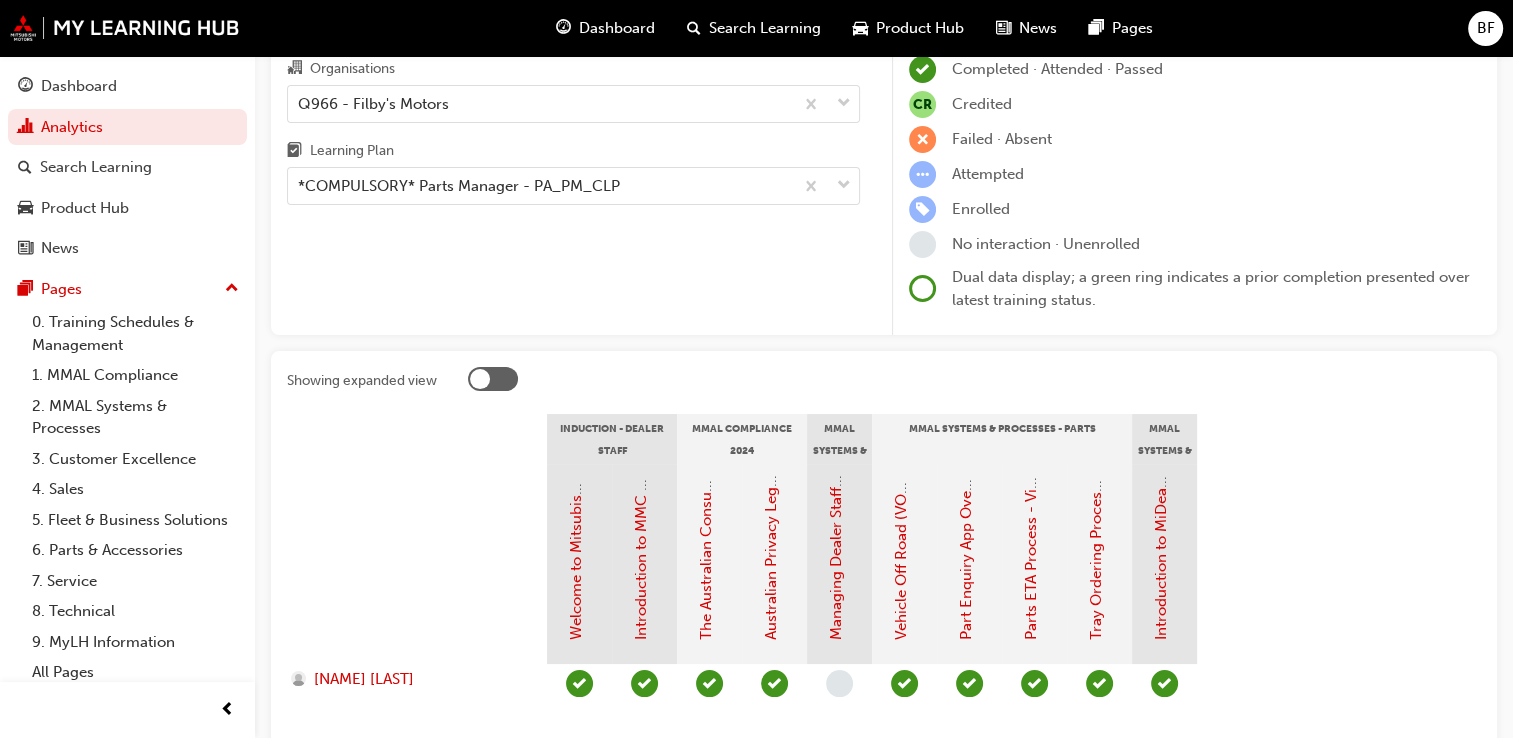 scroll, scrollTop: 224, scrollLeft: 0, axis: vertical 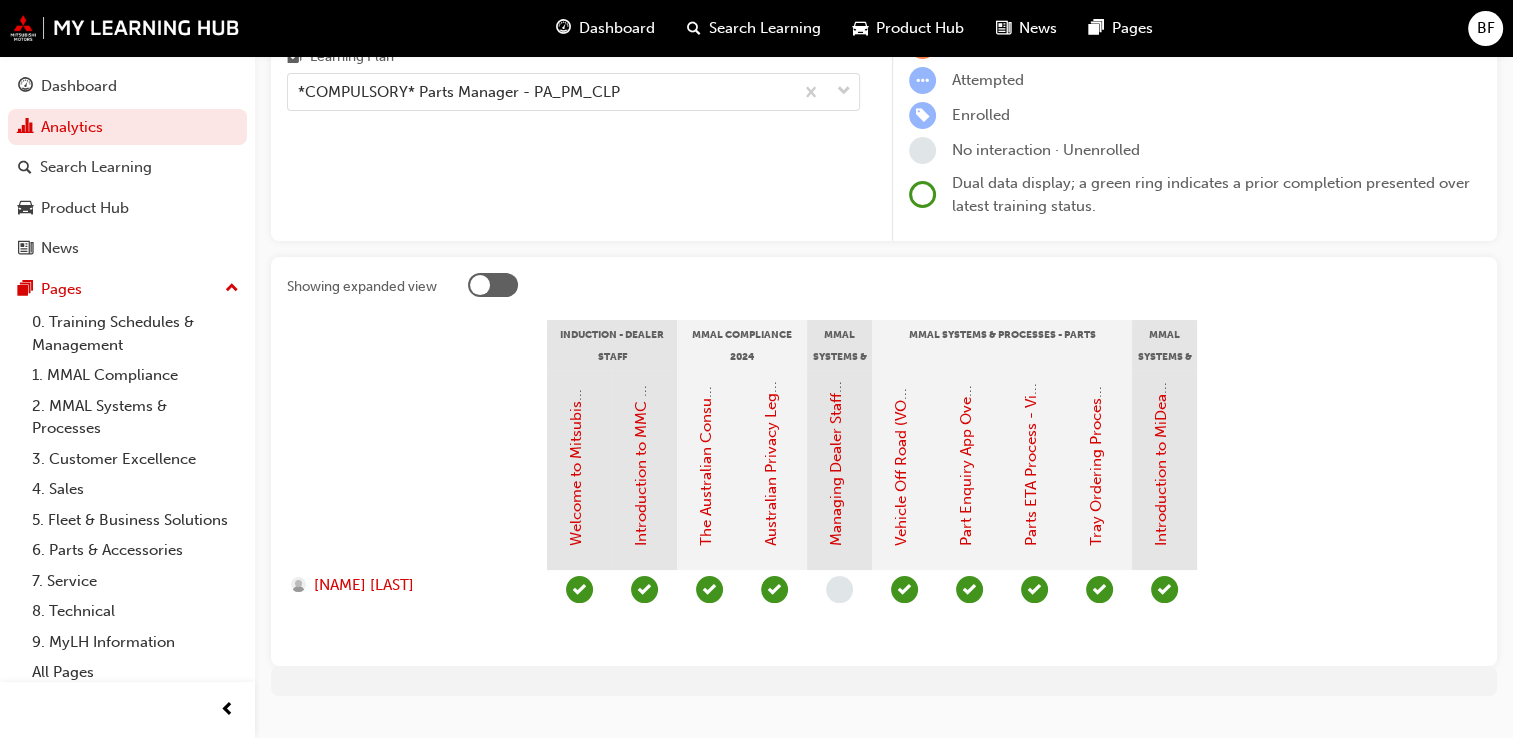 click at bounding box center [480, 285] 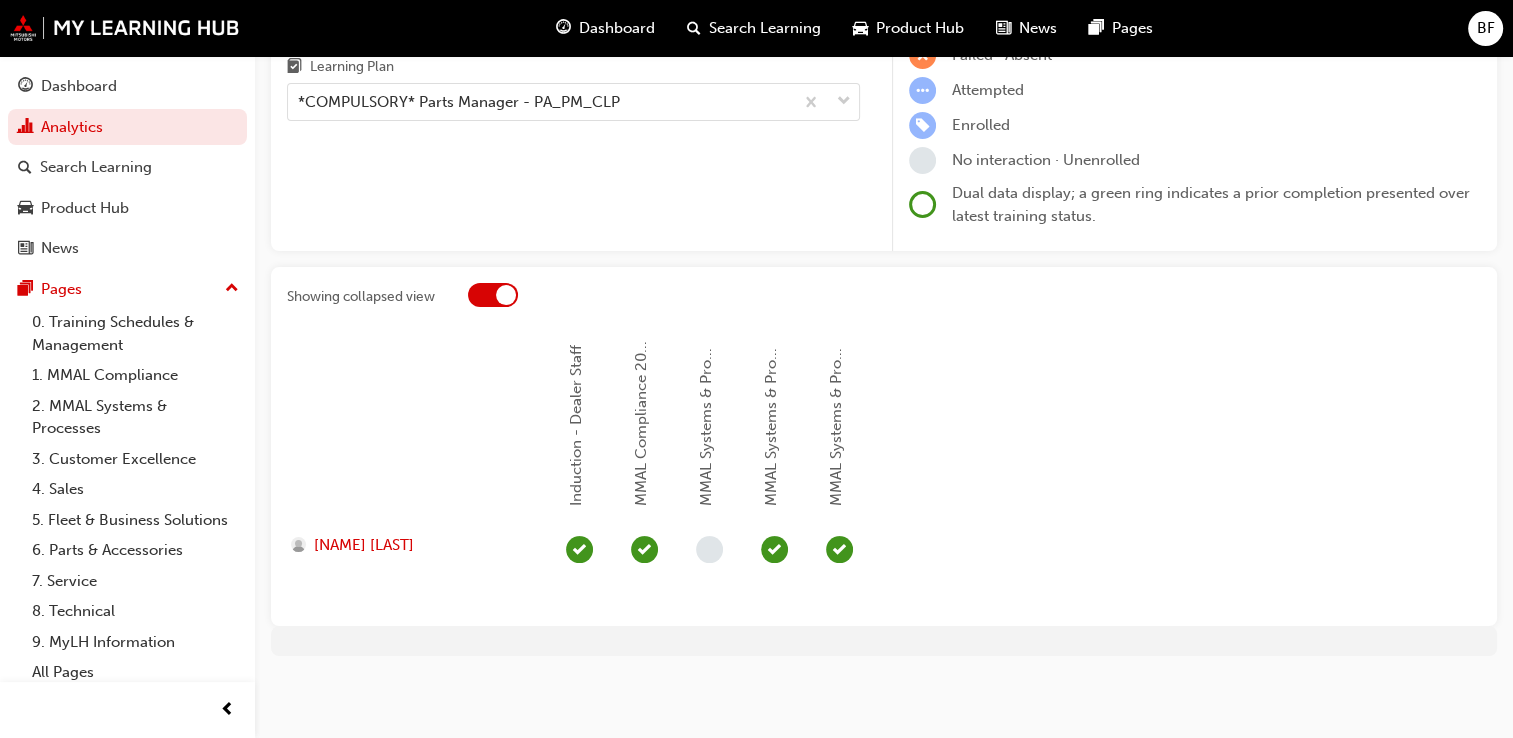 scroll, scrollTop: 212, scrollLeft: 0, axis: vertical 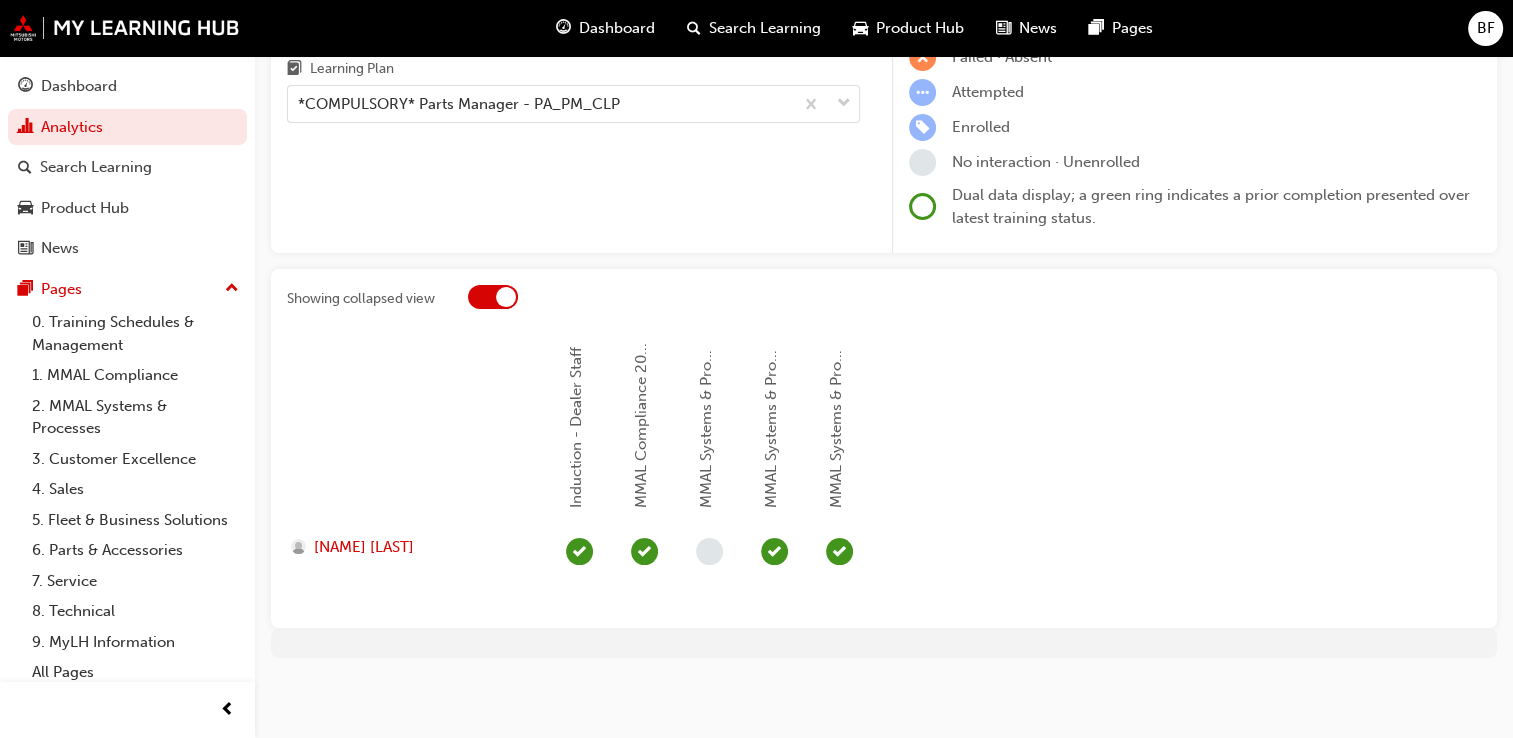 click at bounding box center [506, 297] 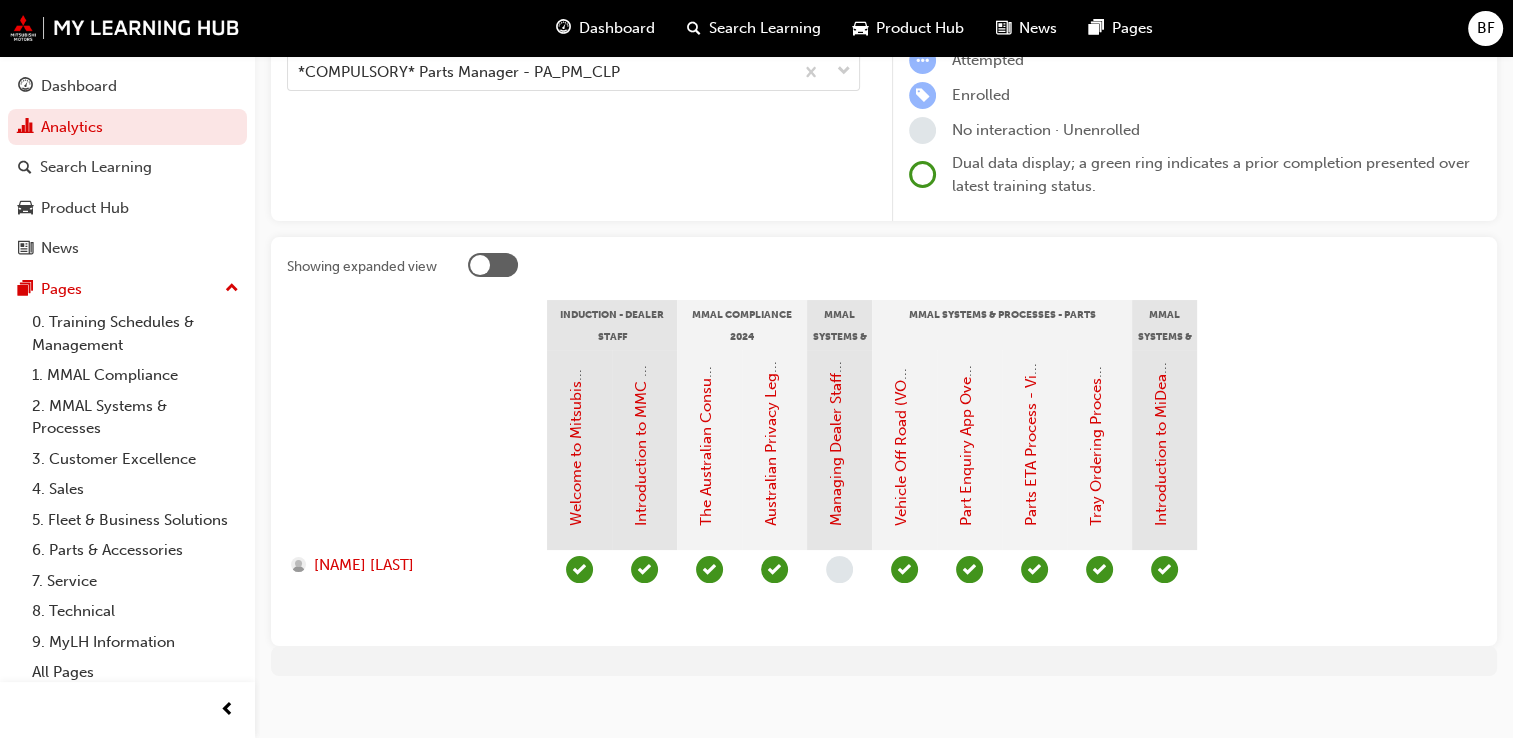 scroll, scrollTop: 263, scrollLeft: 0, axis: vertical 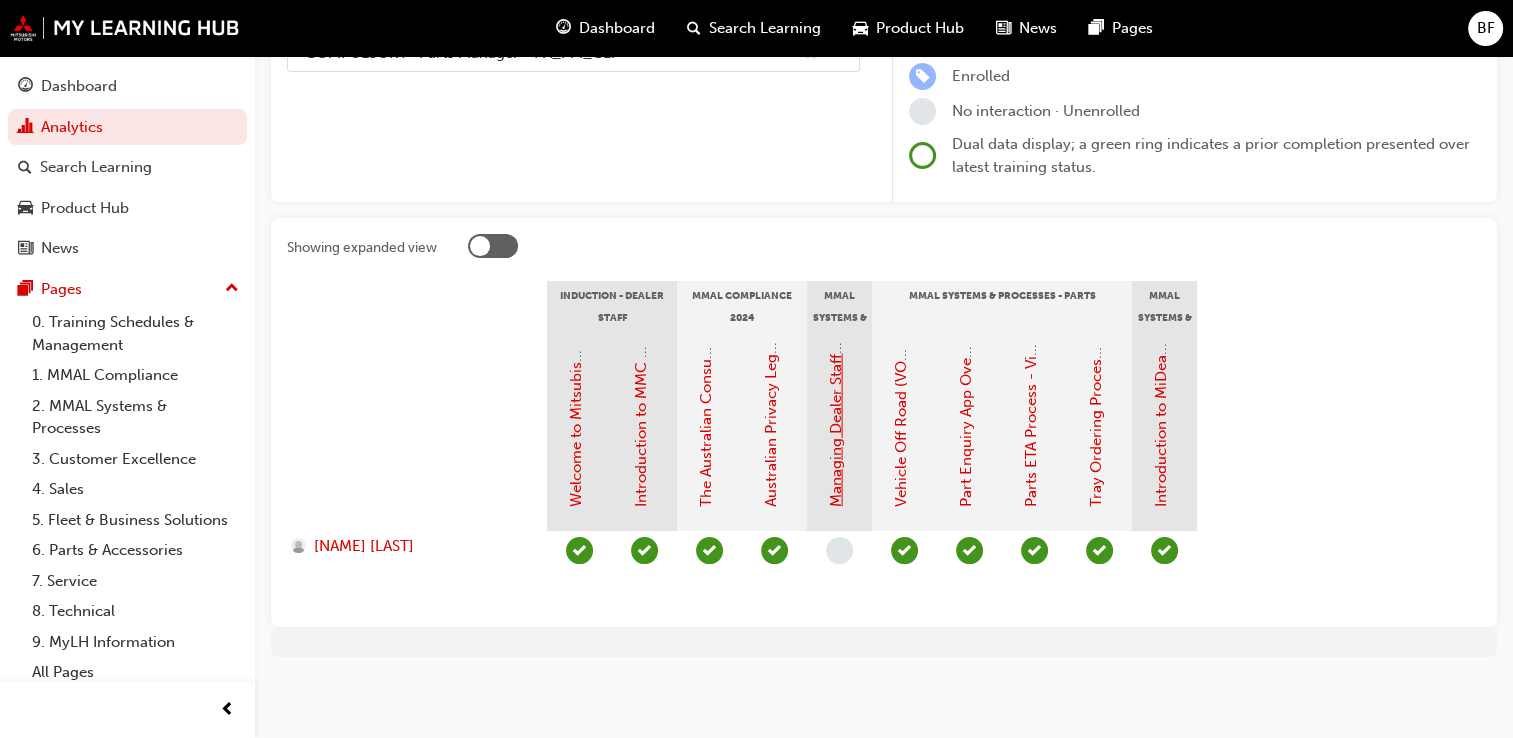 click on "Managing Dealer Staff SAP Records" at bounding box center (836, 385) 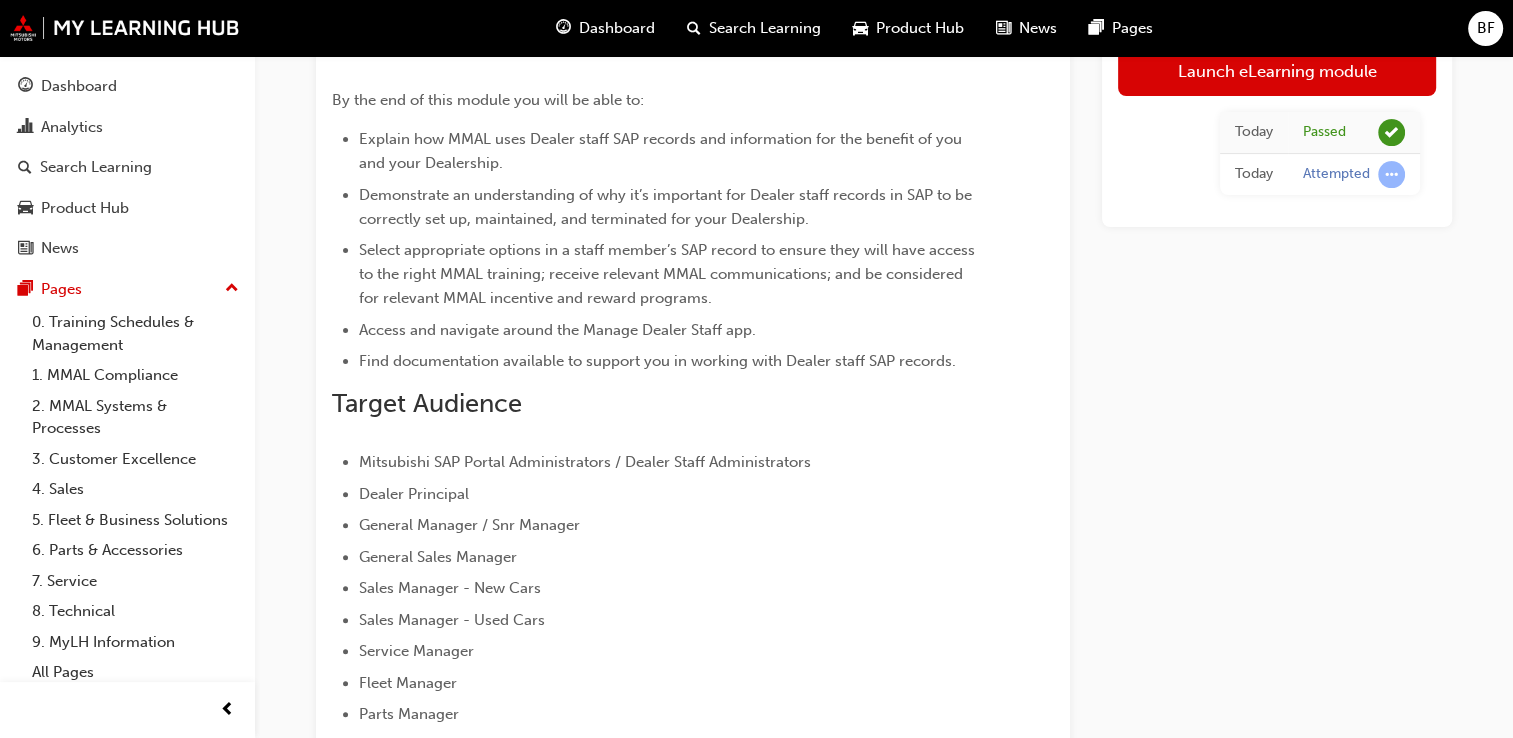 scroll, scrollTop: 263, scrollLeft: 0, axis: vertical 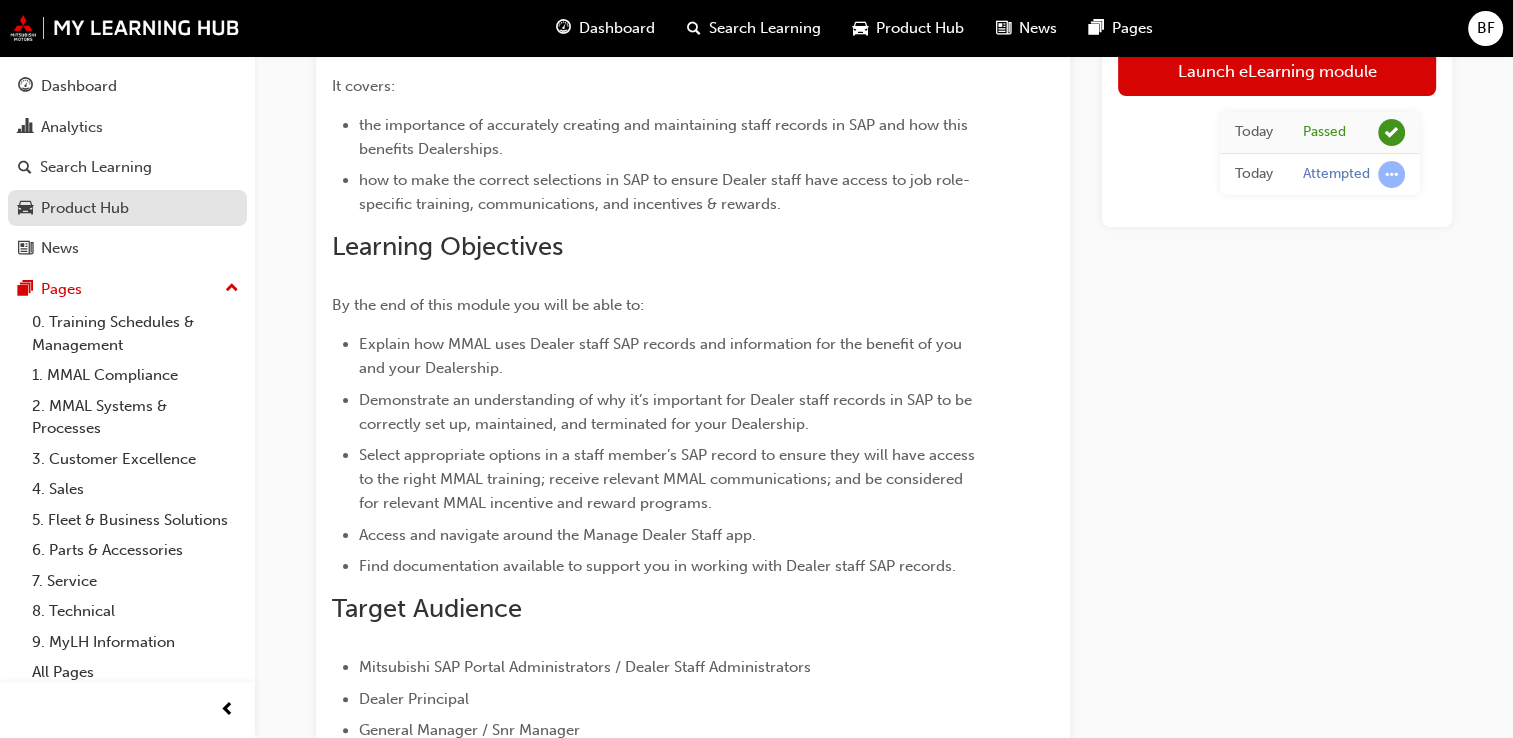 click on "Product Hub" at bounding box center [85, 208] 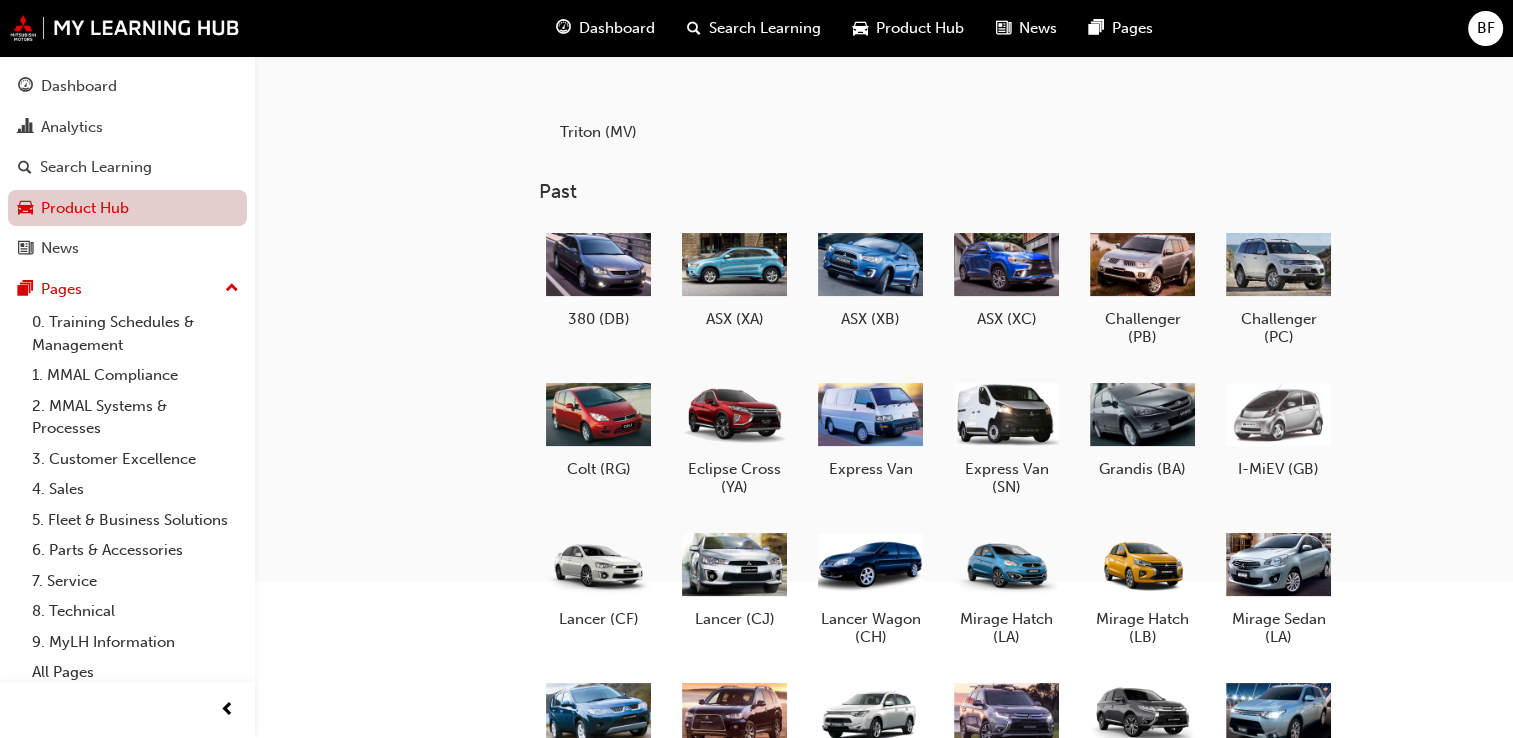 scroll, scrollTop: 0, scrollLeft: 0, axis: both 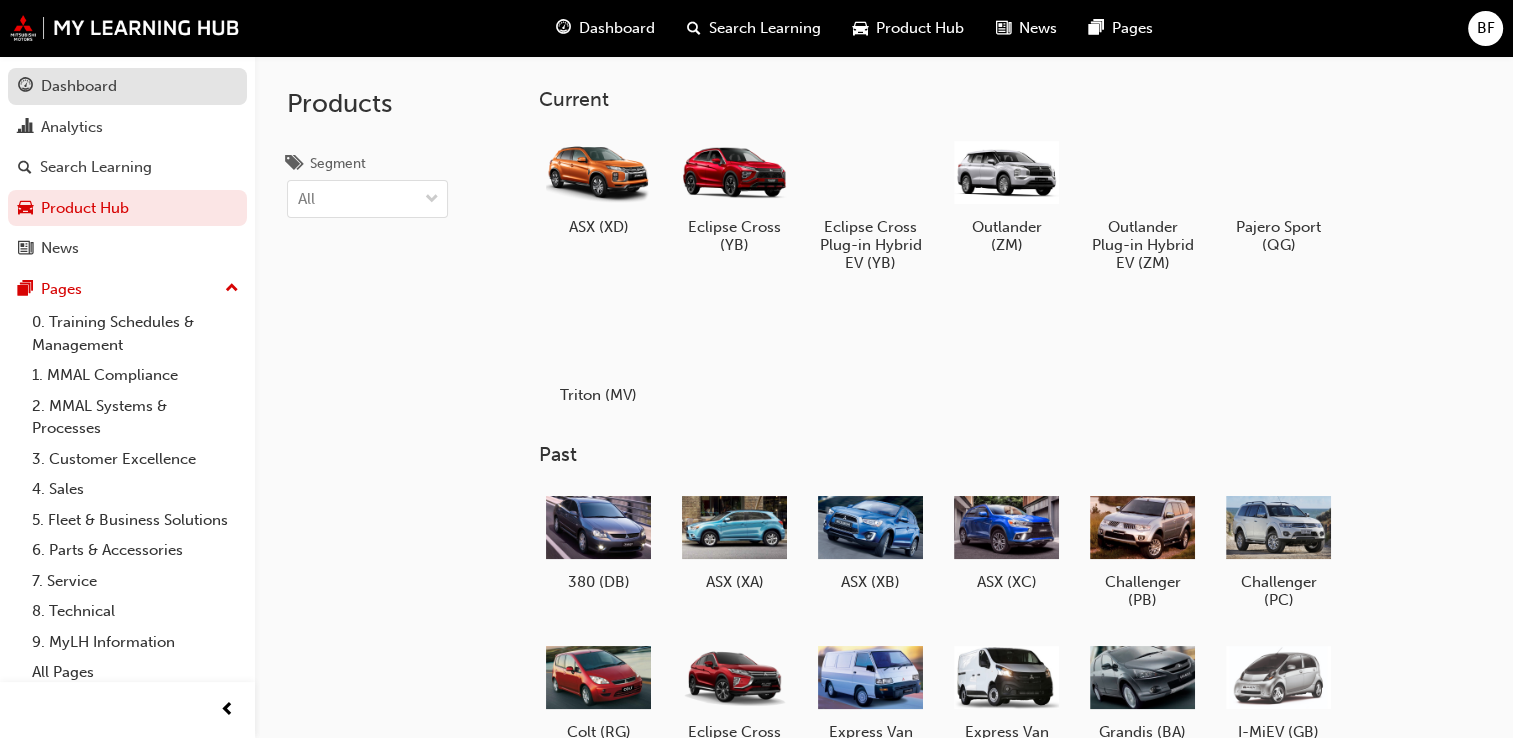 click on "Dashboard" at bounding box center (79, 86) 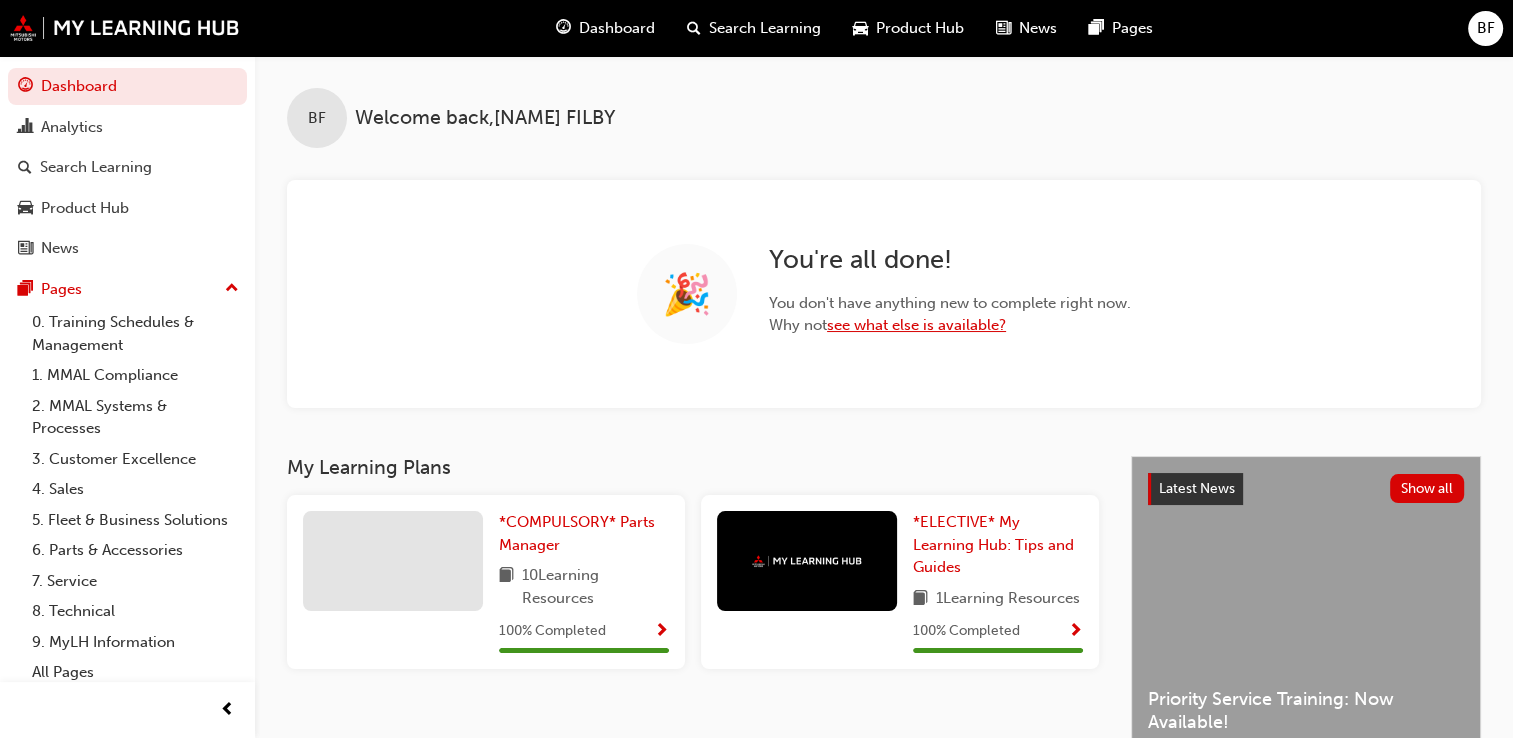 click on "see what else is available?" at bounding box center (916, 325) 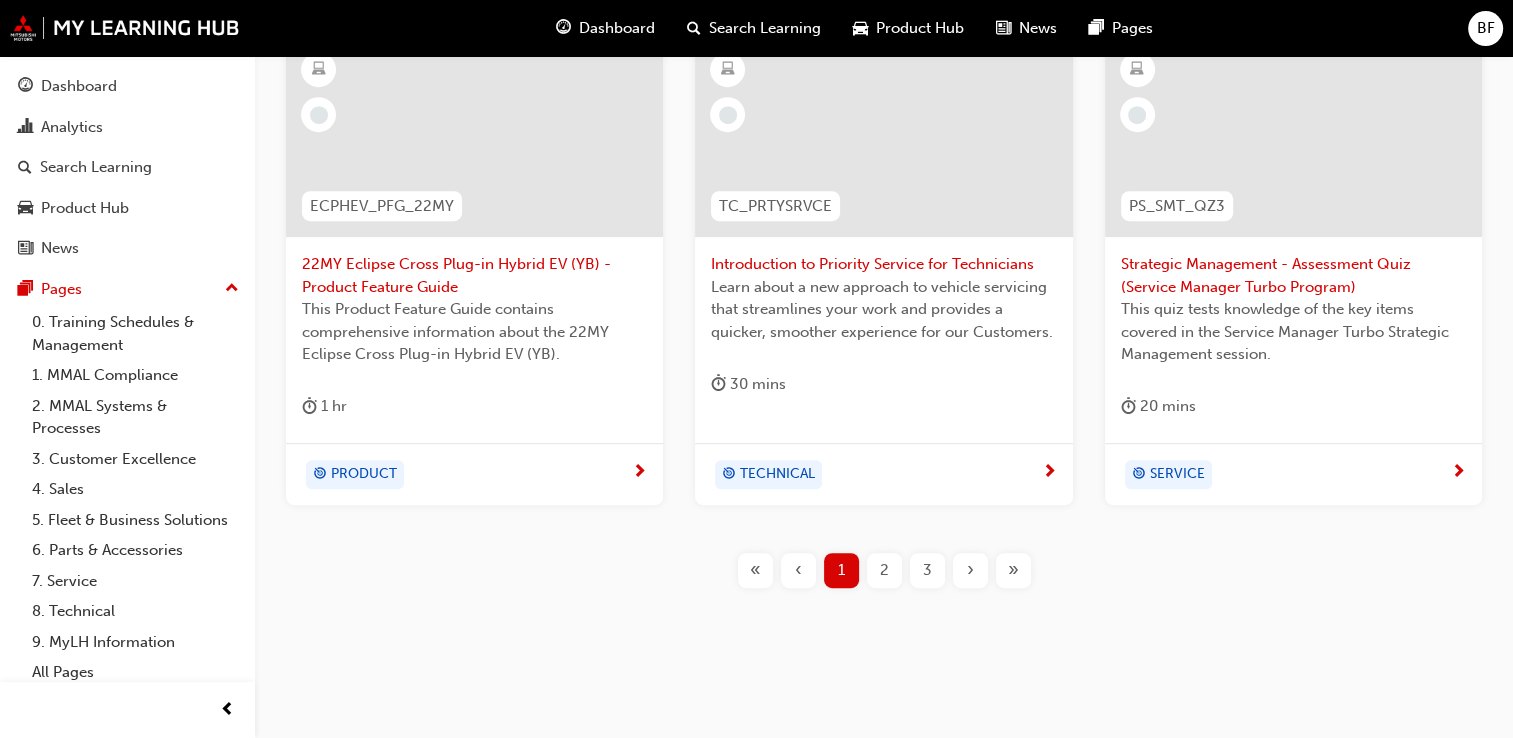scroll, scrollTop: 960, scrollLeft: 0, axis: vertical 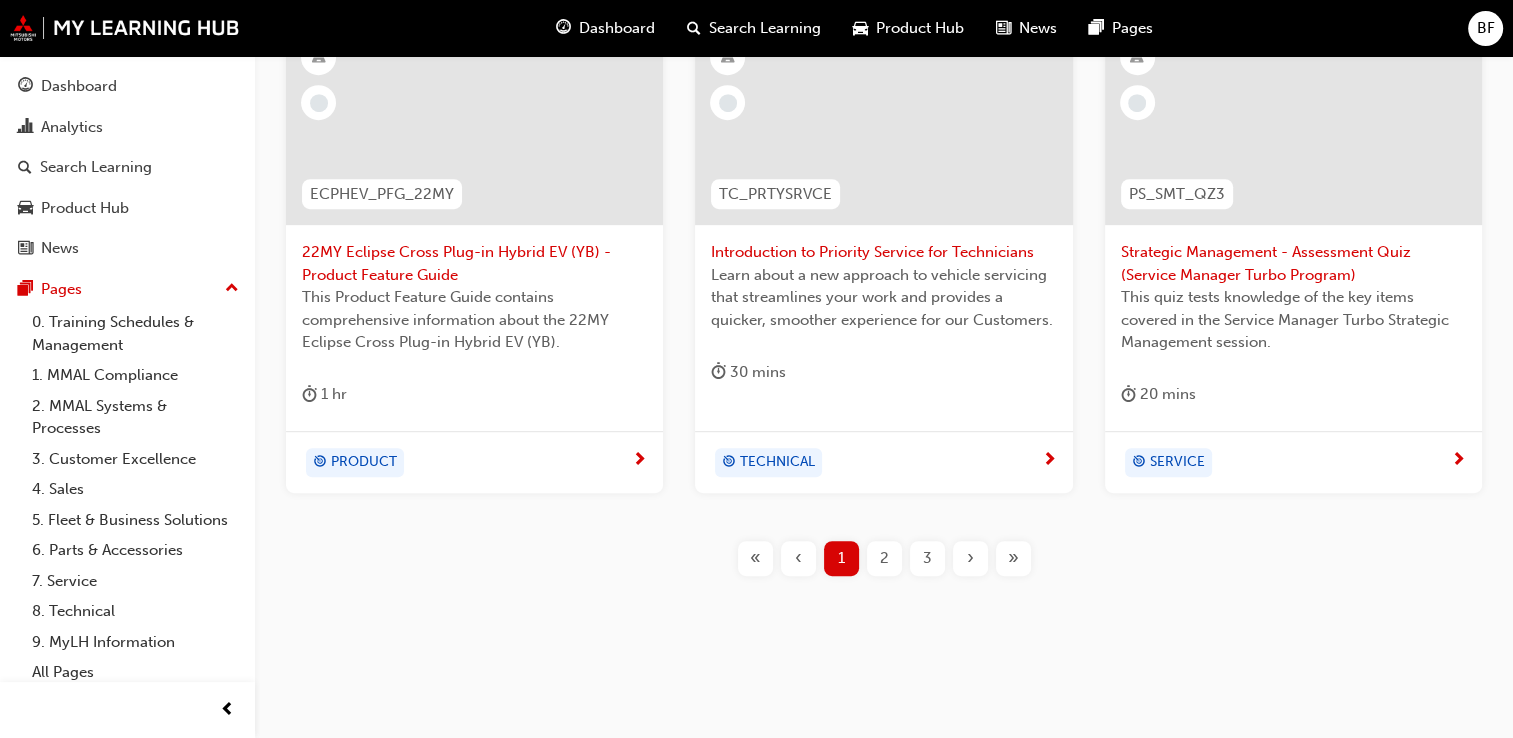 click on "2" at bounding box center [884, 558] 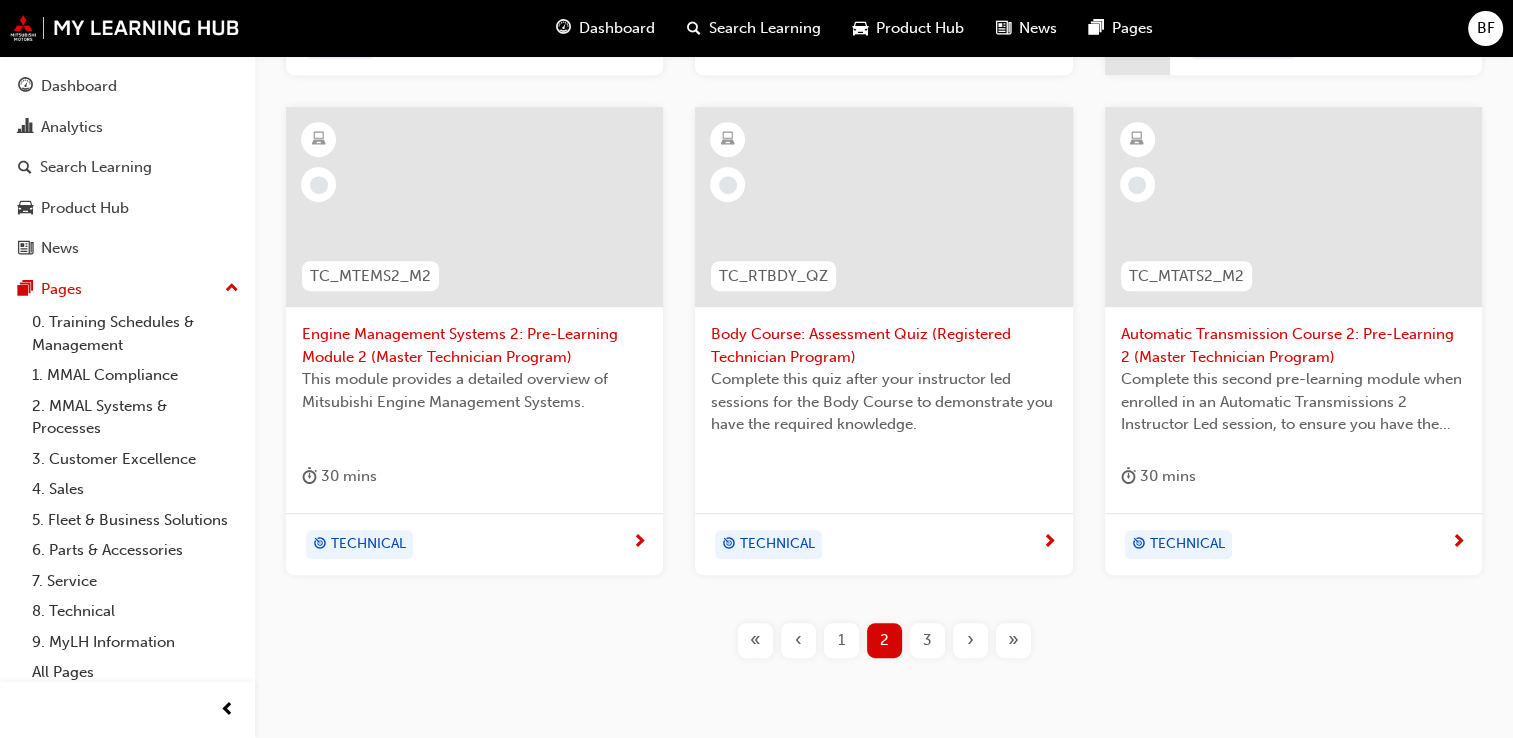 scroll, scrollTop: 924, scrollLeft: 0, axis: vertical 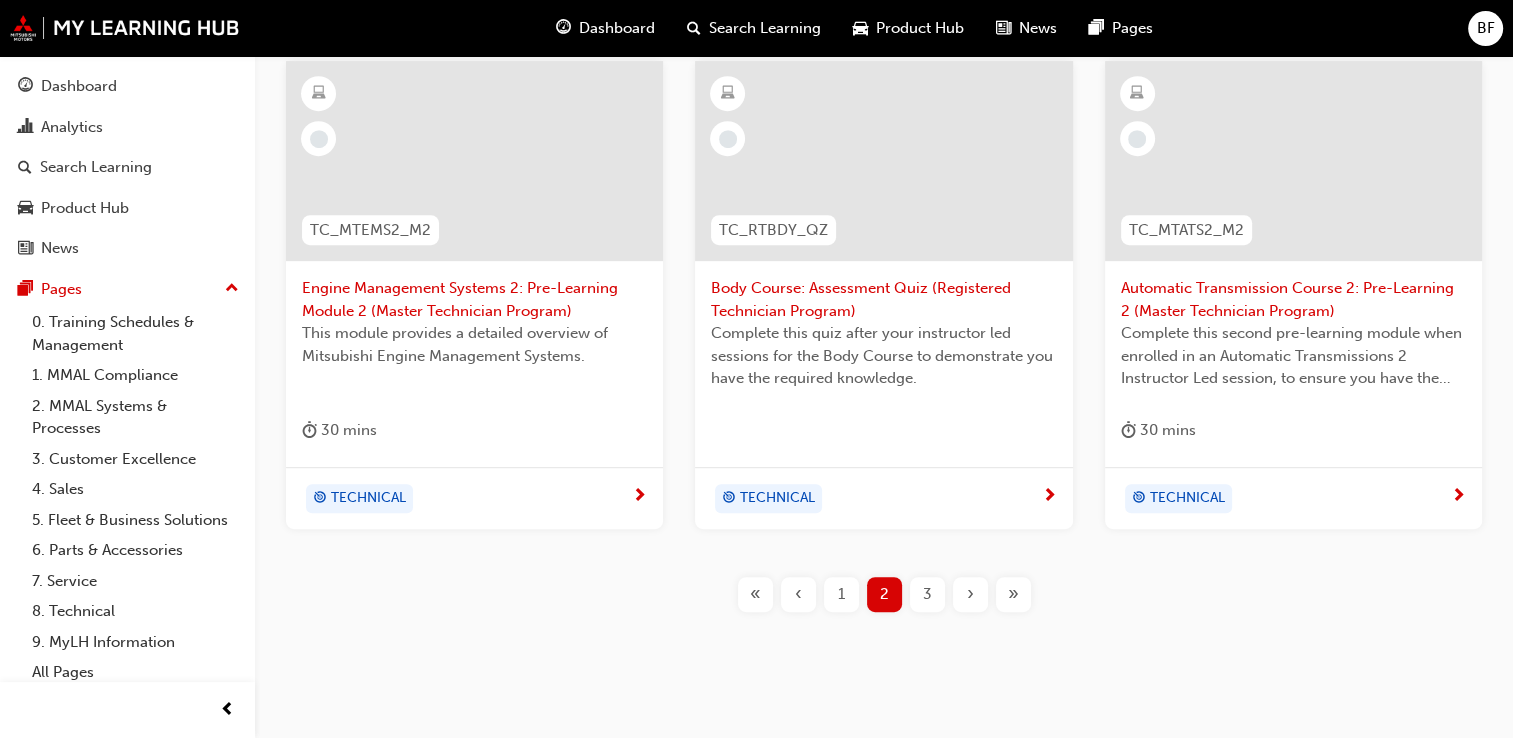 click on "3" at bounding box center [927, 594] 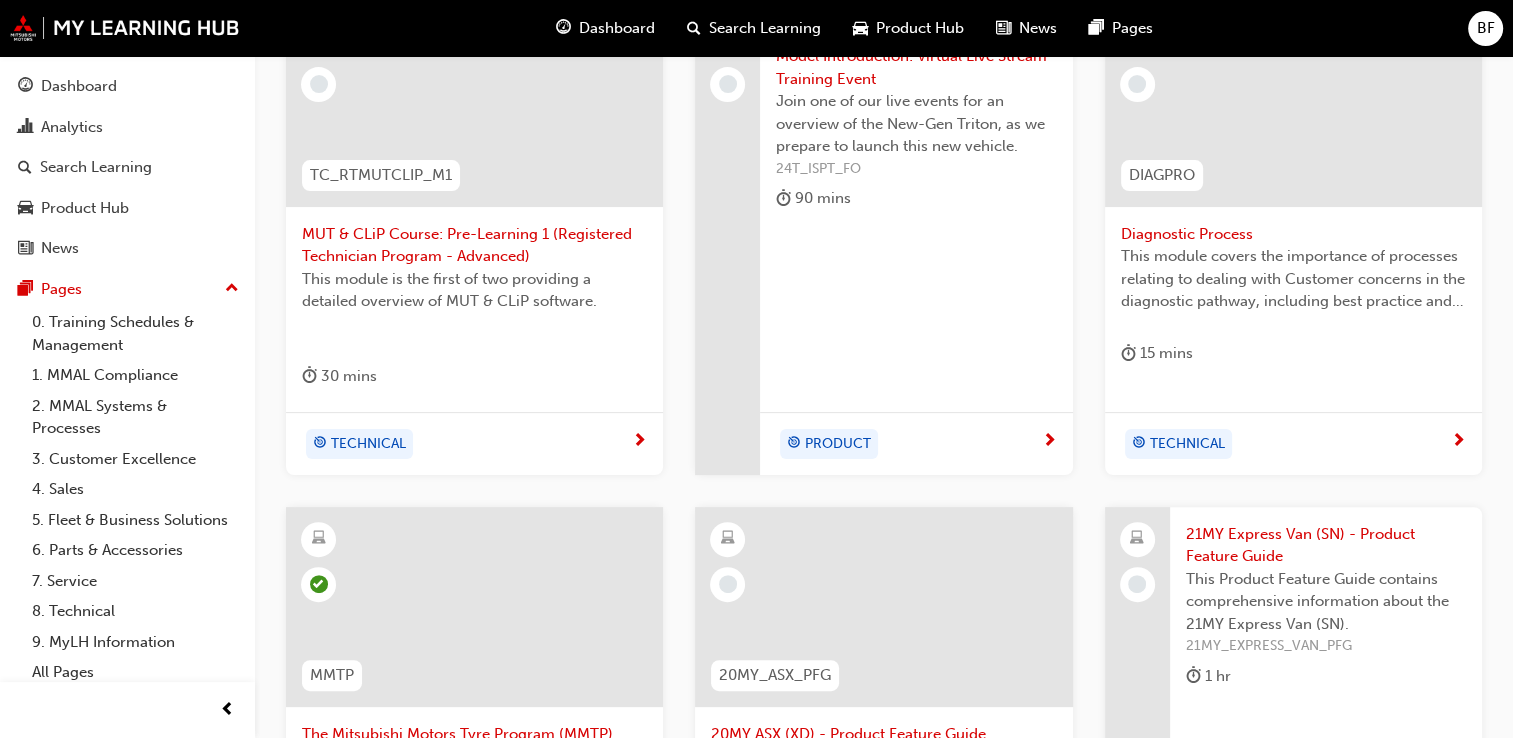 scroll, scrollTop: 540, scrollLeft: 0, axis: vertical 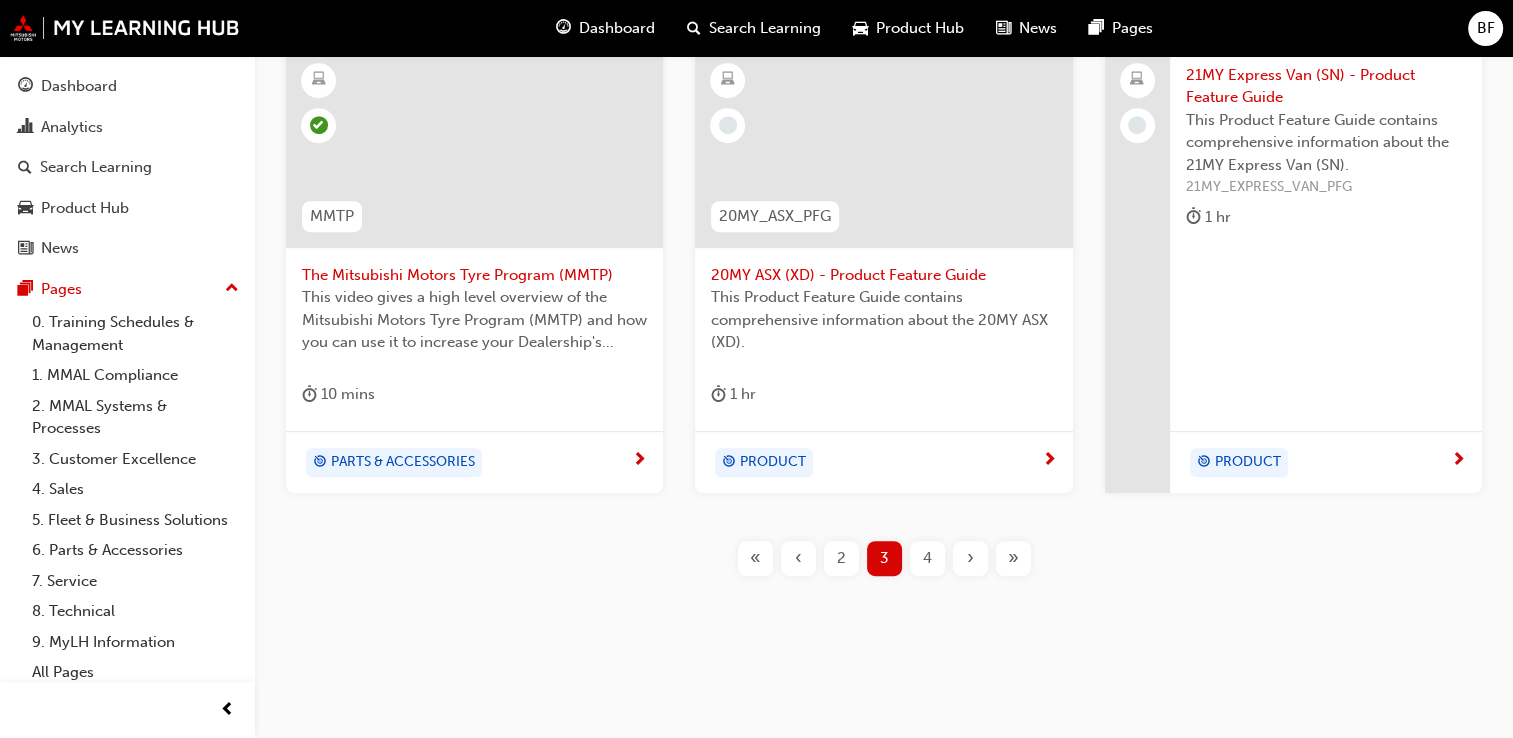 click on "4" at bounding box center (927, 558) 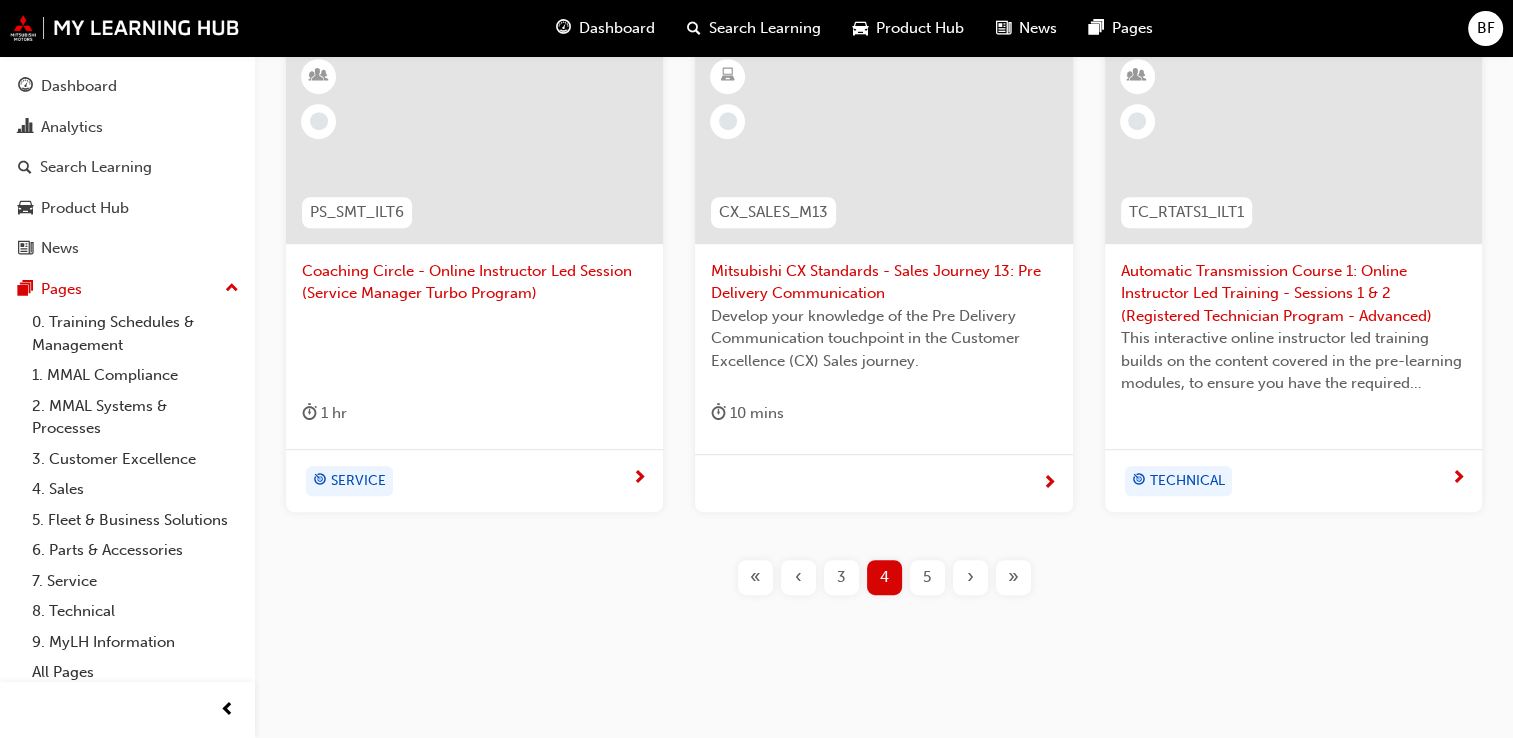 scroll, scrollTop: 924, scrollLeft: 0, axis: vertical 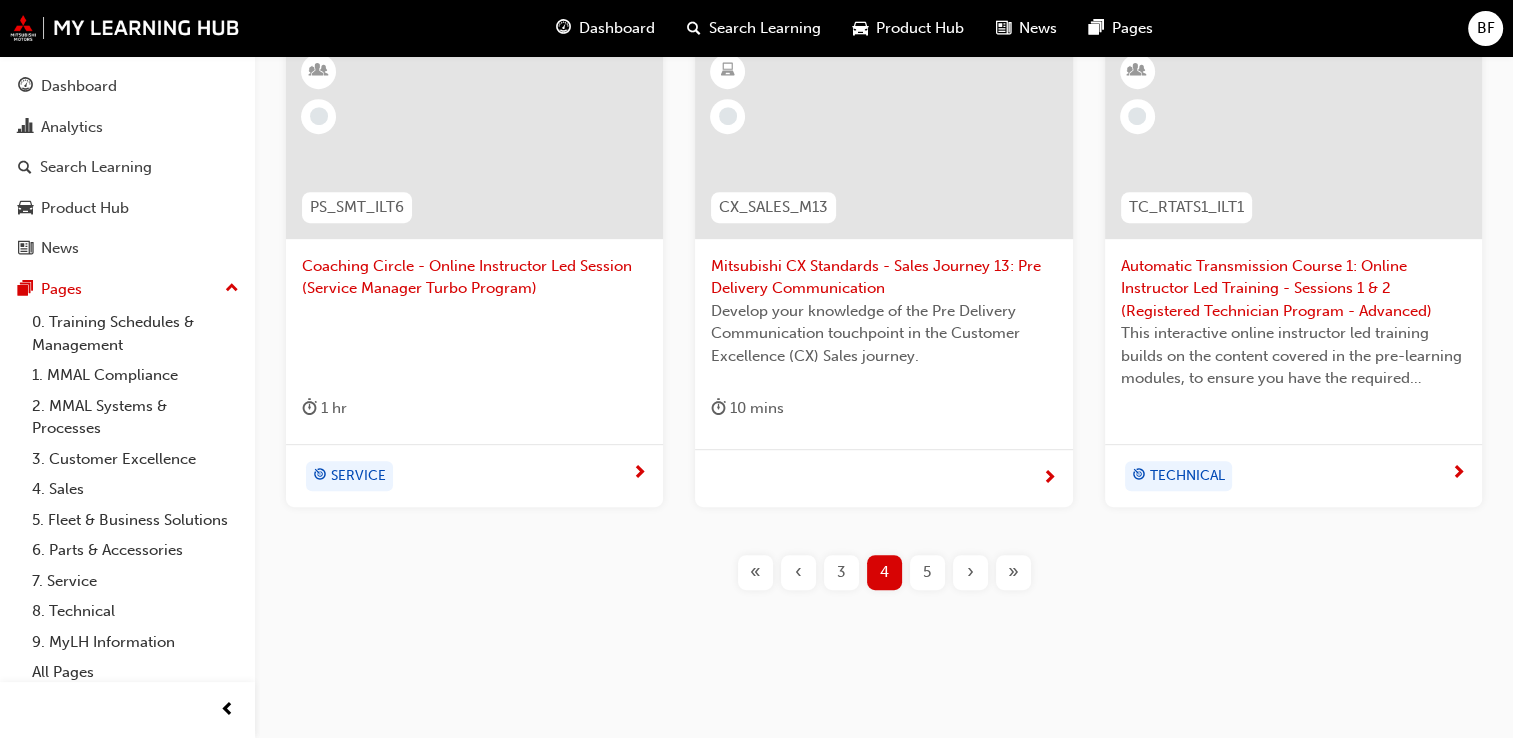 click on "5" at bounding box center (927, 572) 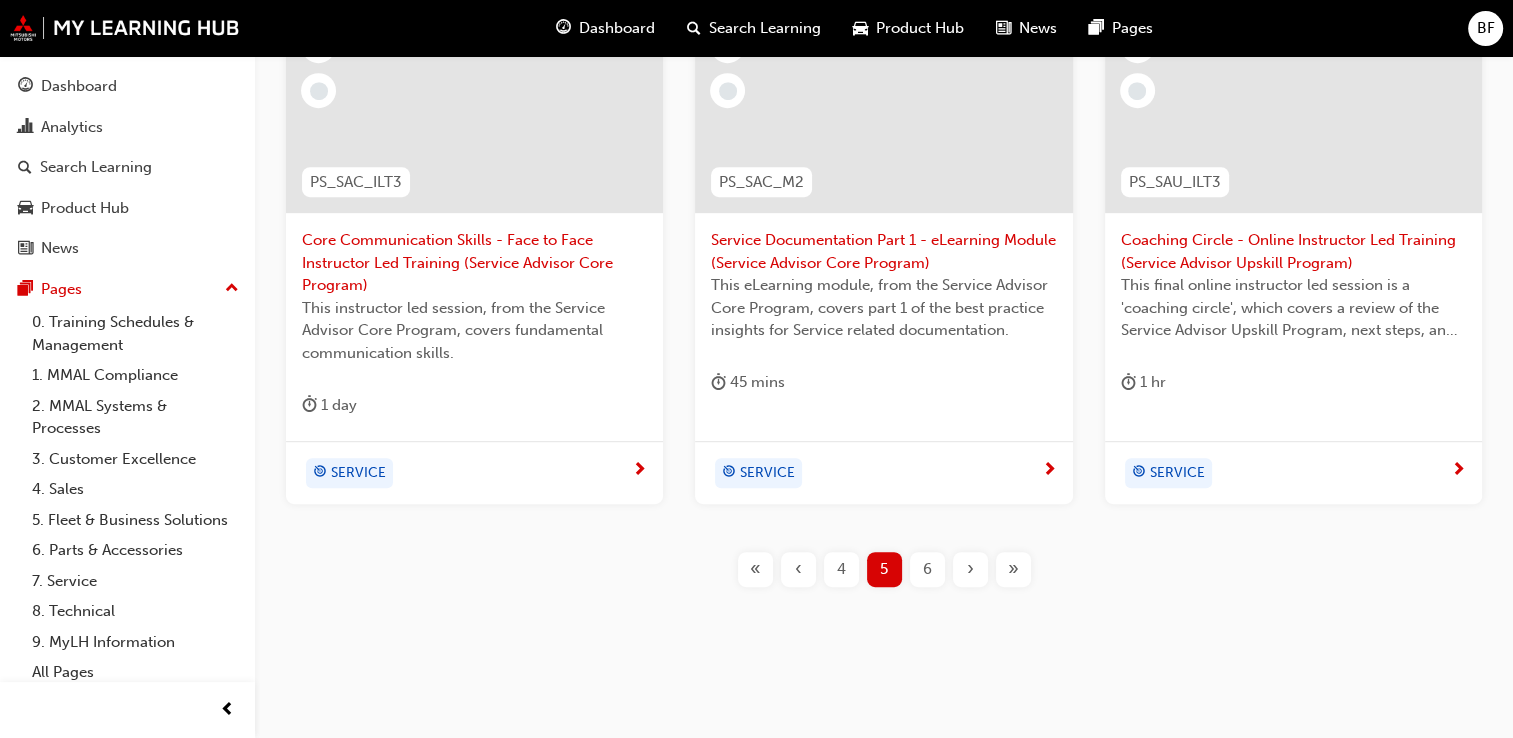 scroll, scrollTop: 983, scrollLeft: 0, axis: vertical 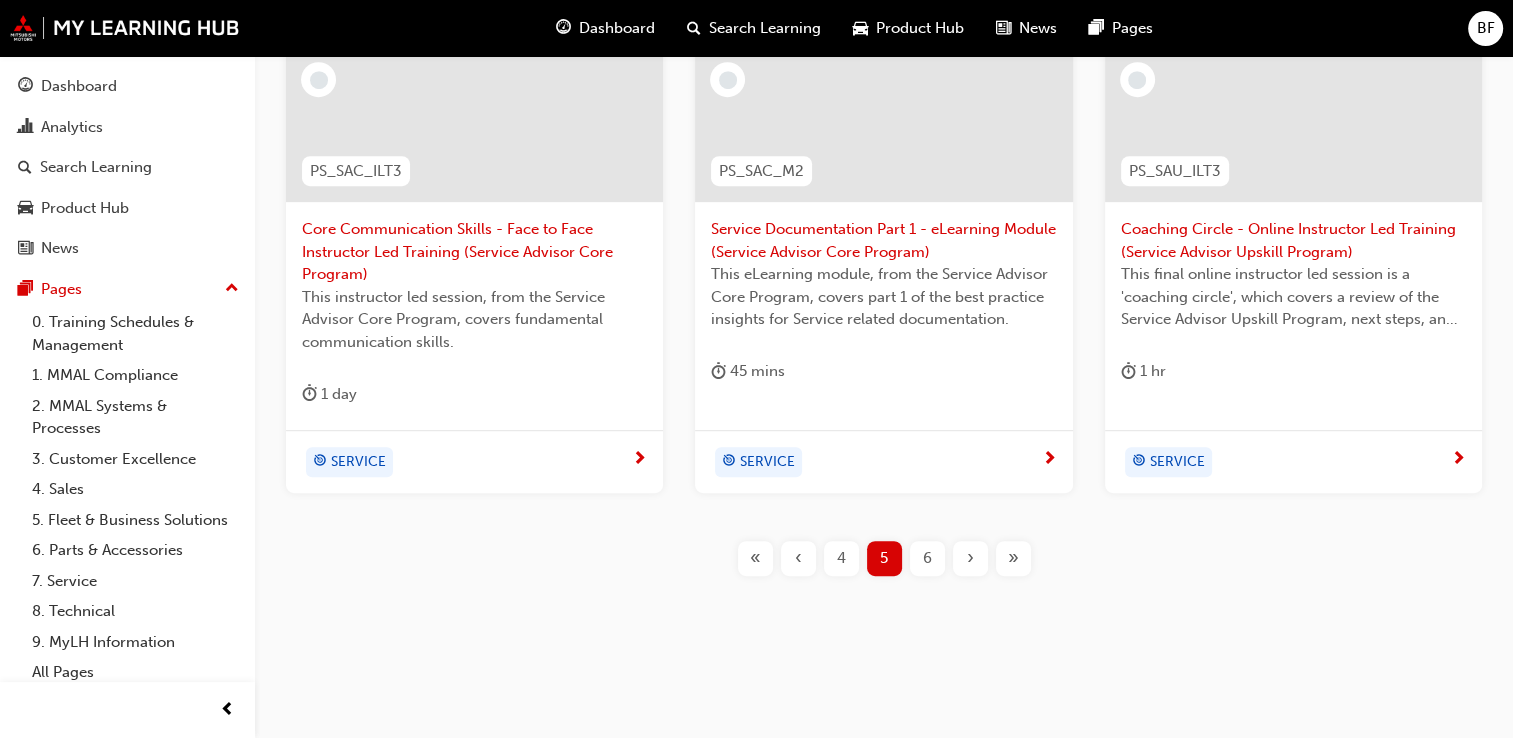 click on "6" at bounding box center [927, 558] 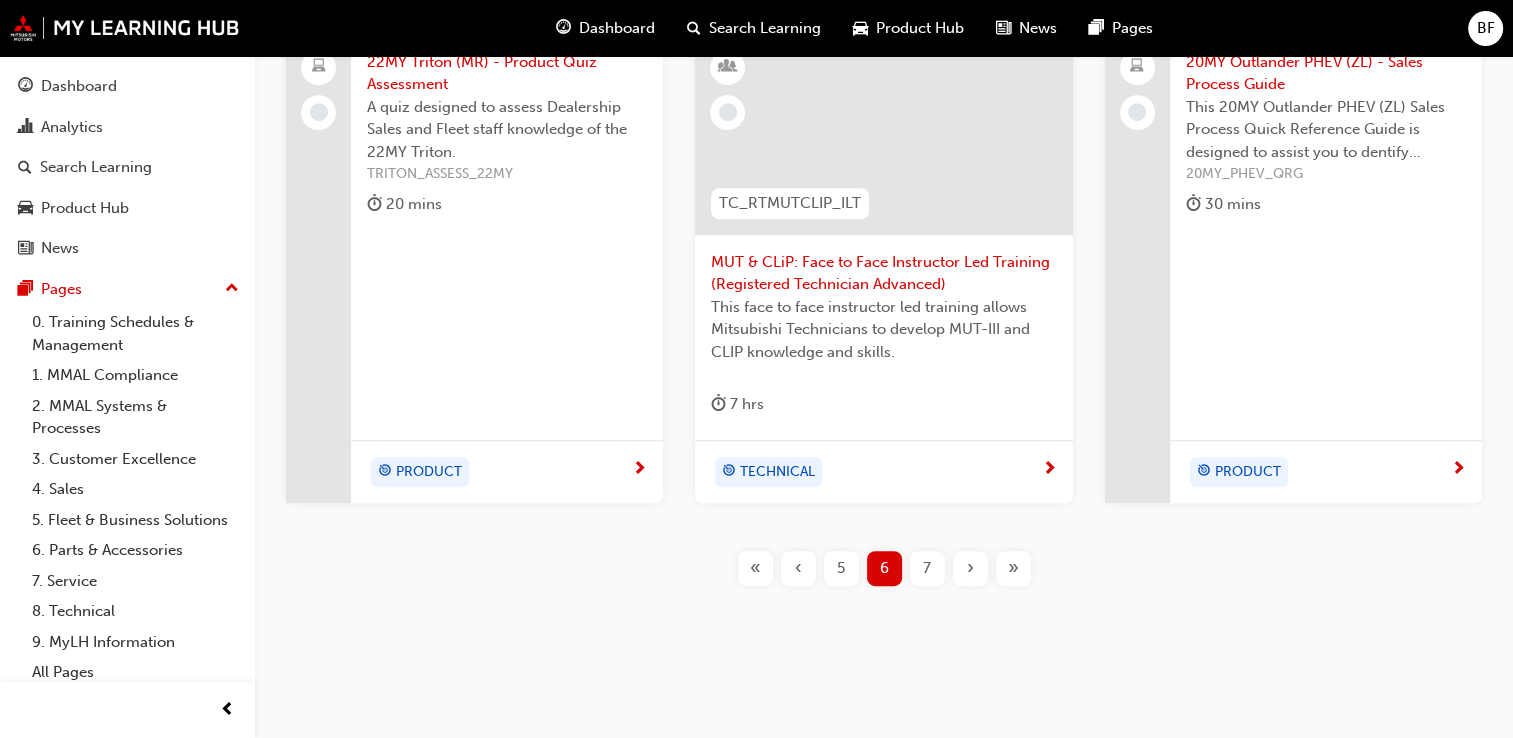 scroll, scrollTop: 937, scrollLeft: 0, axis: vertical 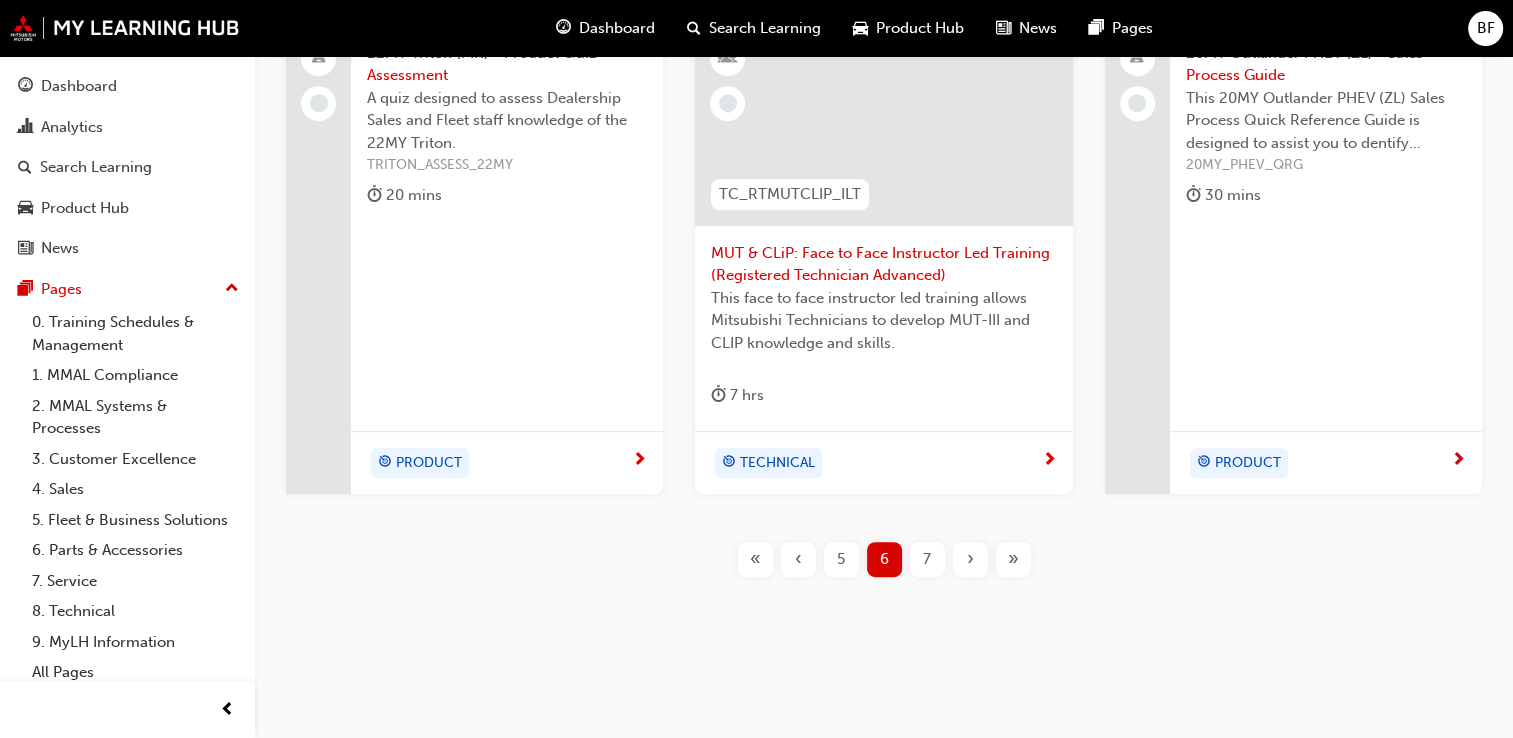 click on "7" at bounding box center (927, 559) 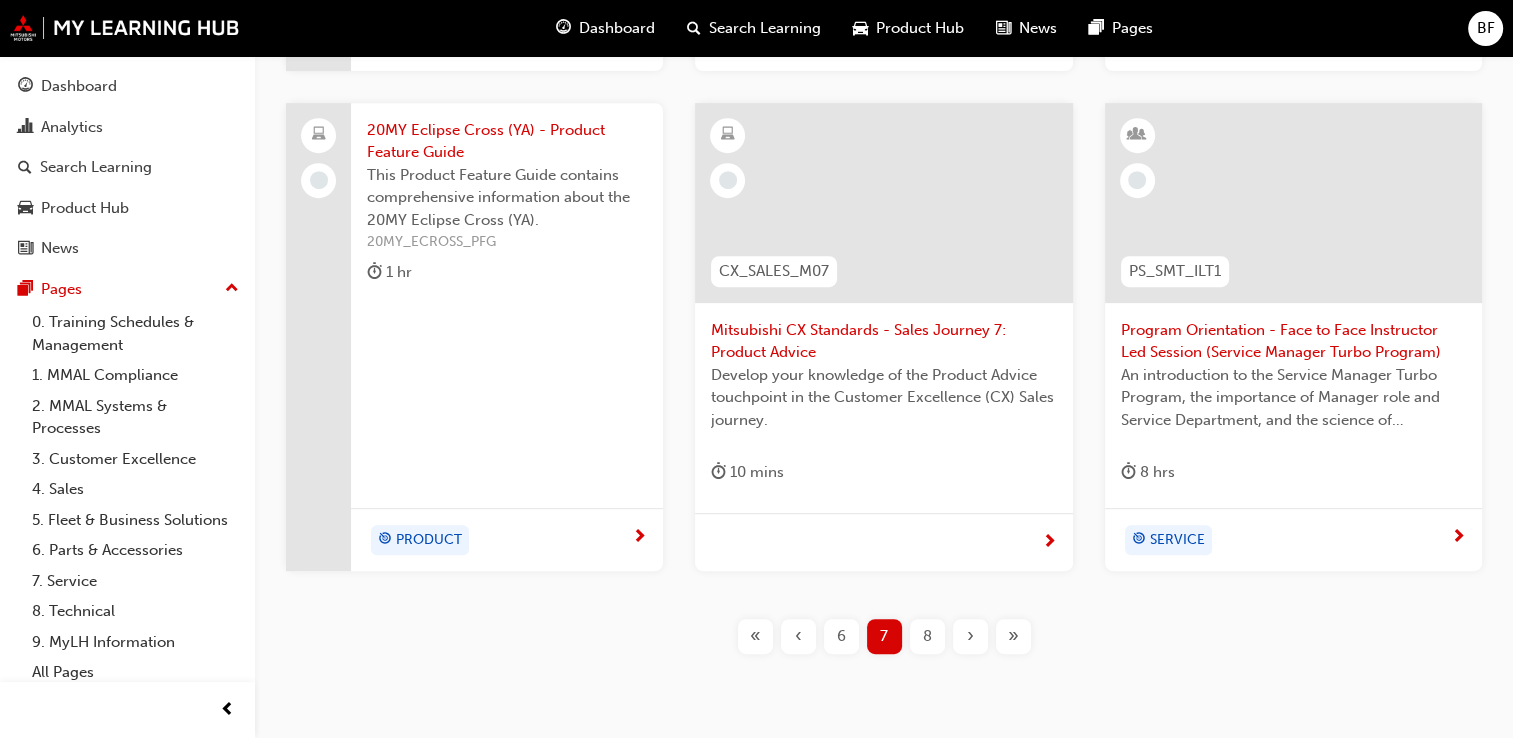 scroll, scrollTop: 912, scrollLeft: 0, axis: vertical 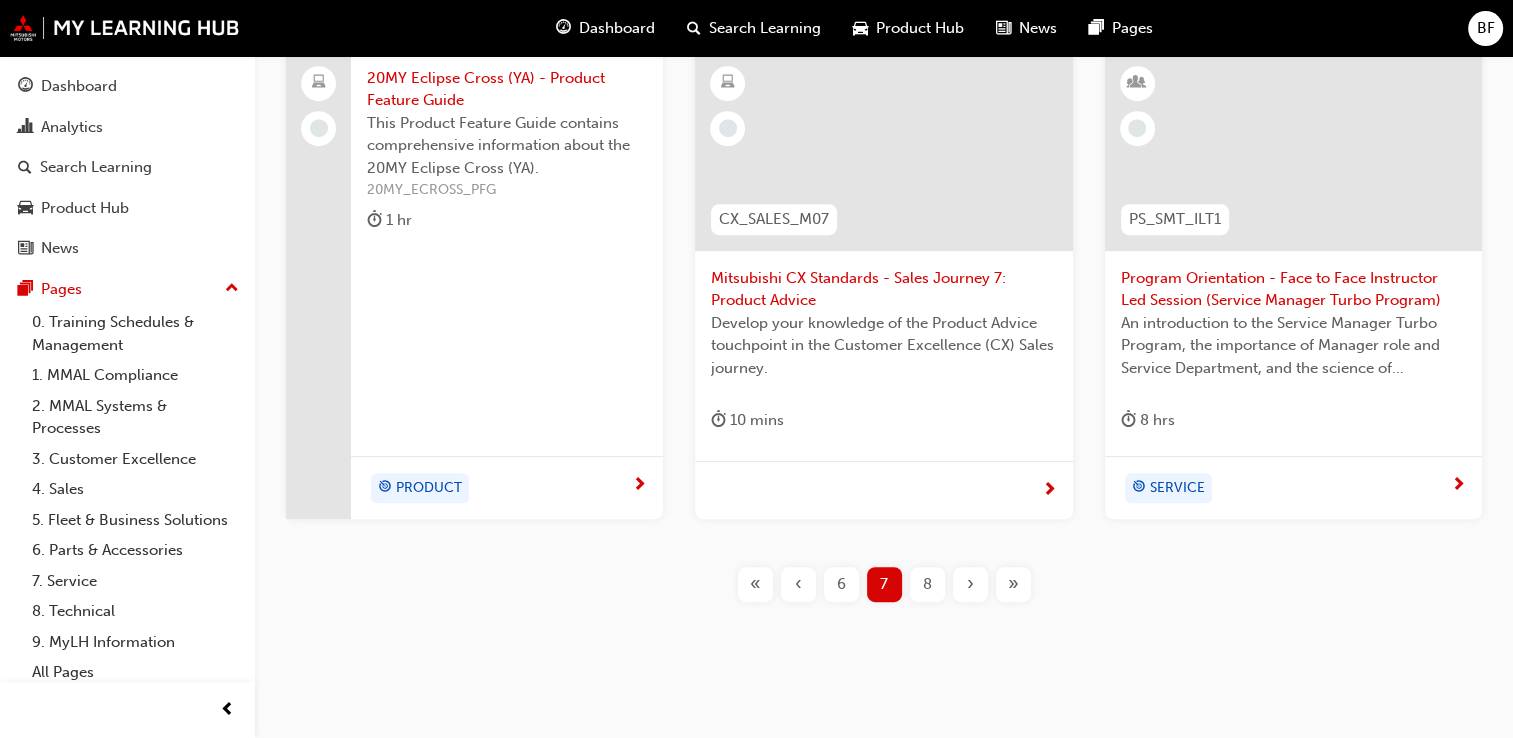 click on "8" at bounding box center (927, 584) 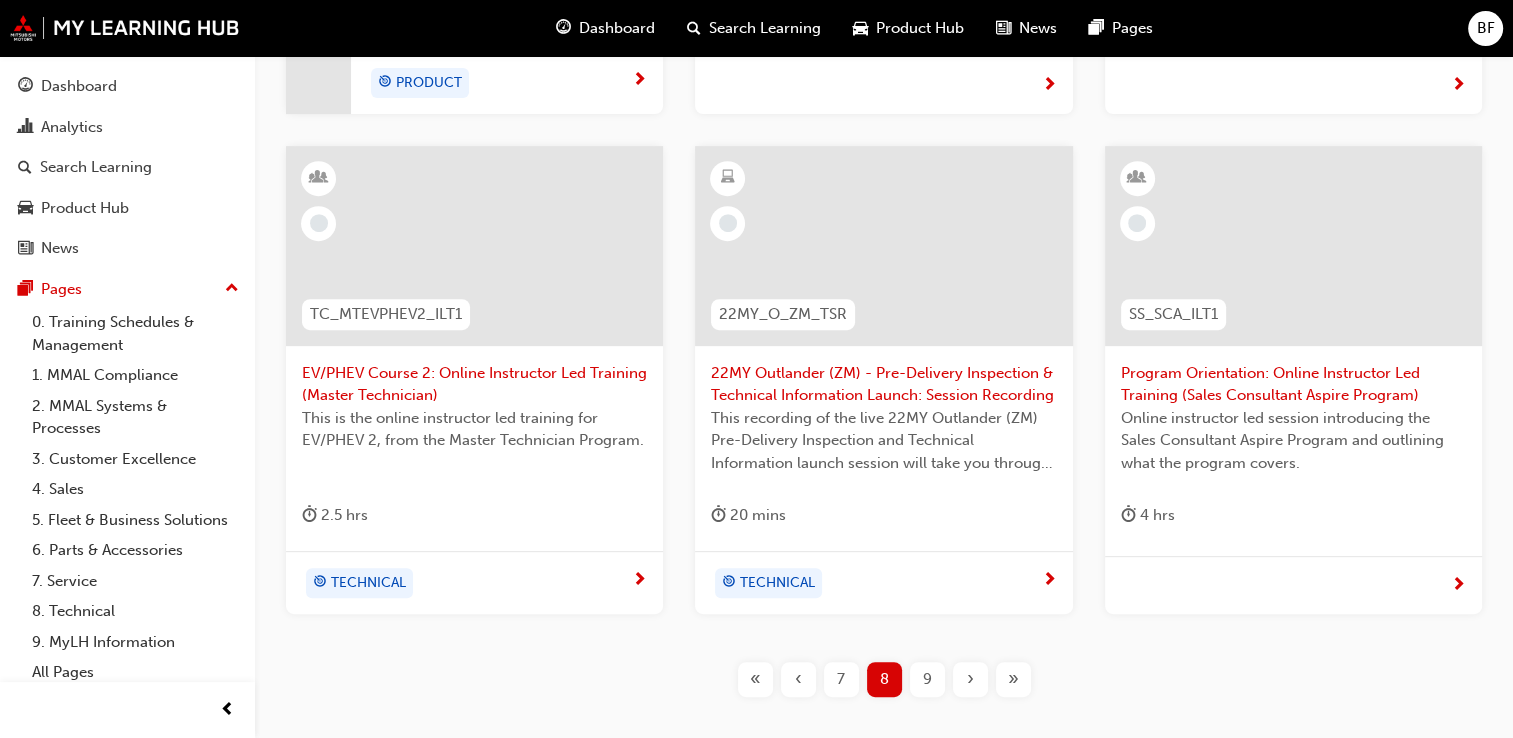 scroll, scrollTop: 888, scrollLeft: 0, axis: vertical 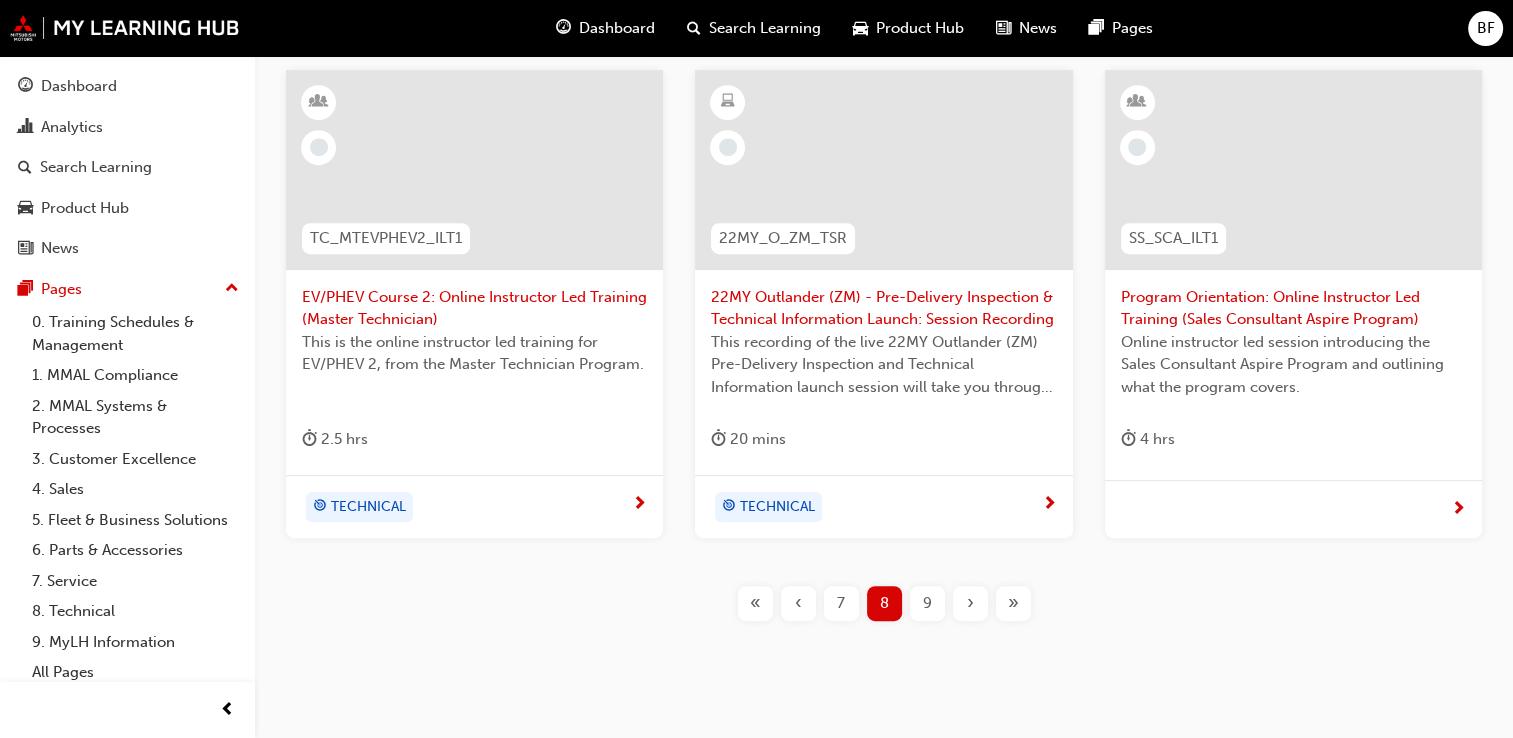 click on "9" at bounding box center (927, 603) 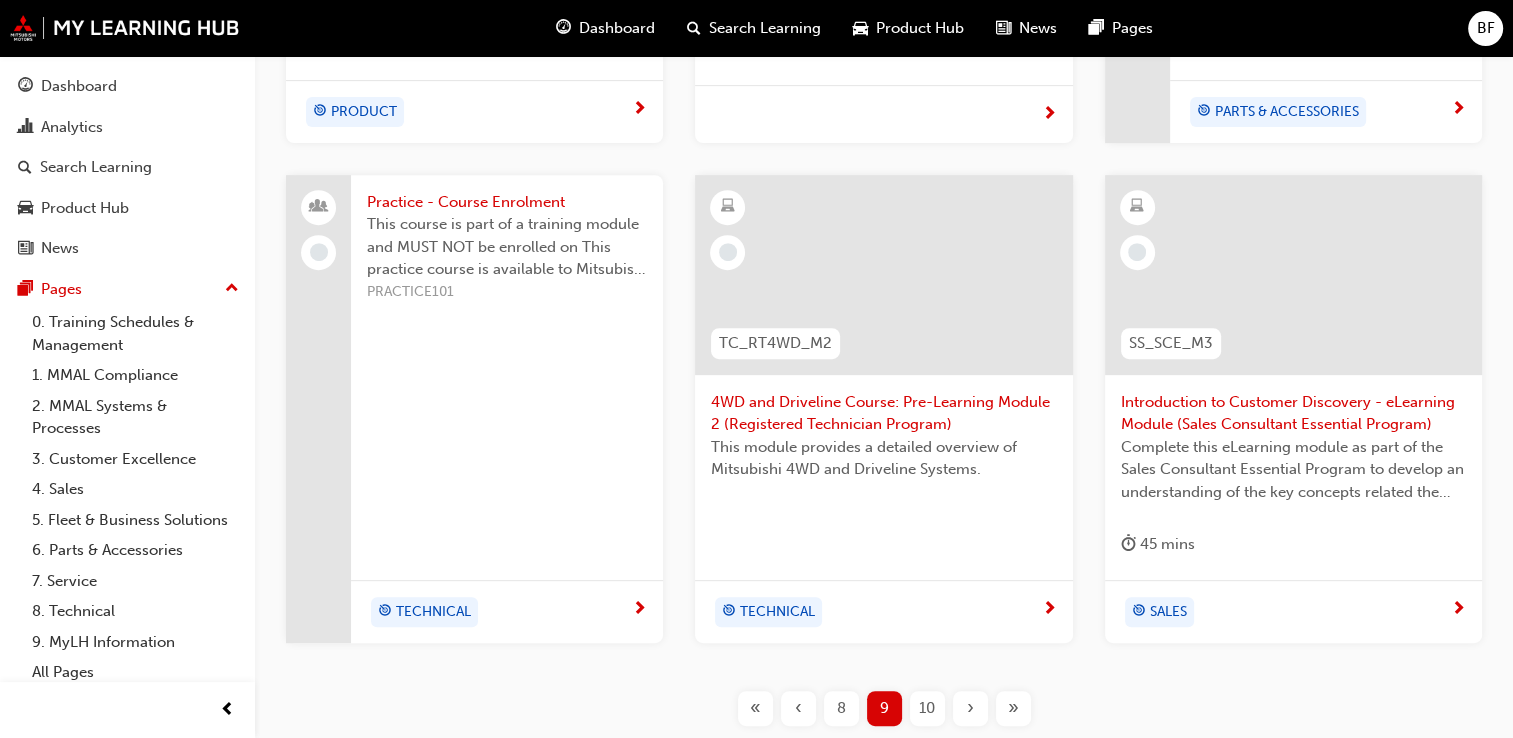 scroll, scrollTop: 937, scrollLeft: 0, axis: vertical 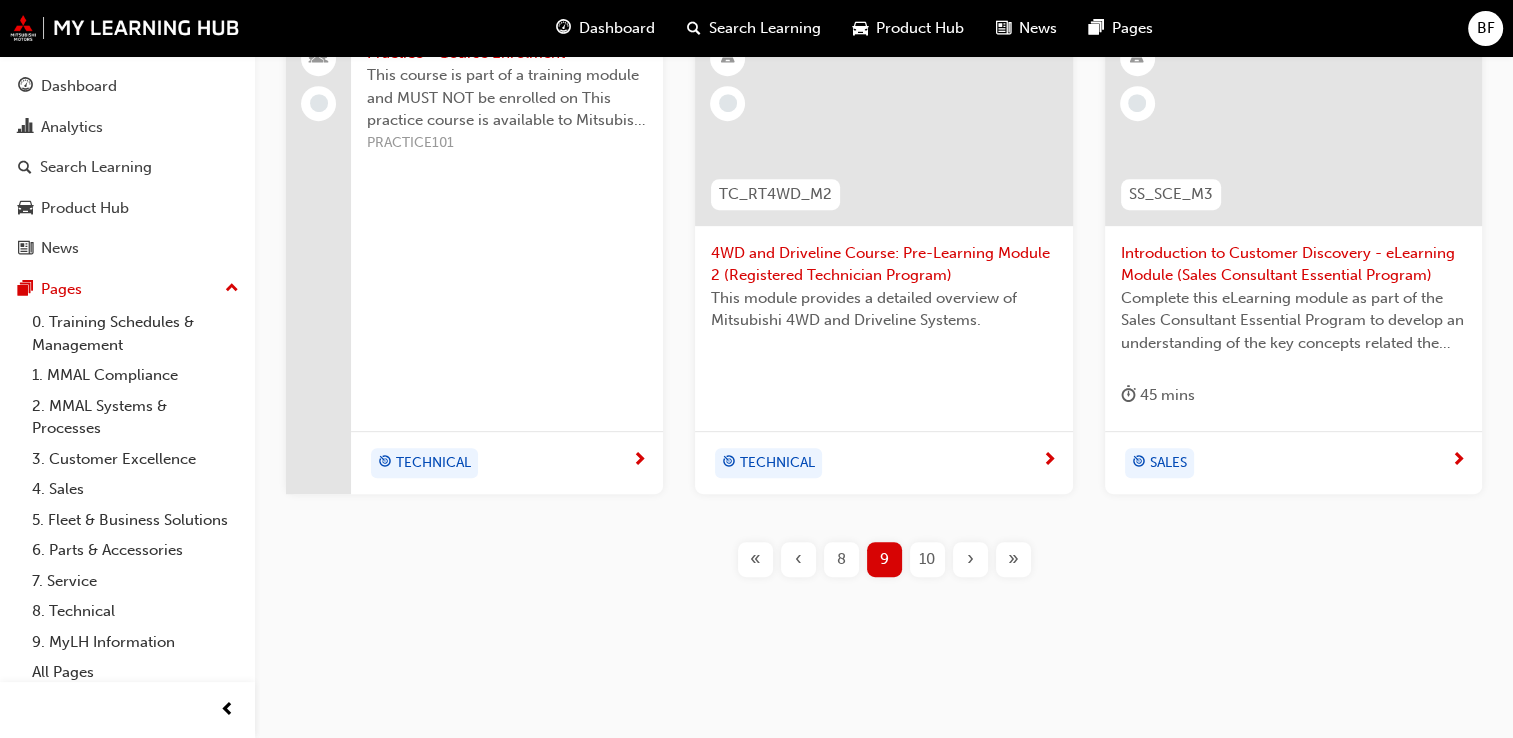 click on "10" at bounding box center [927, 559] 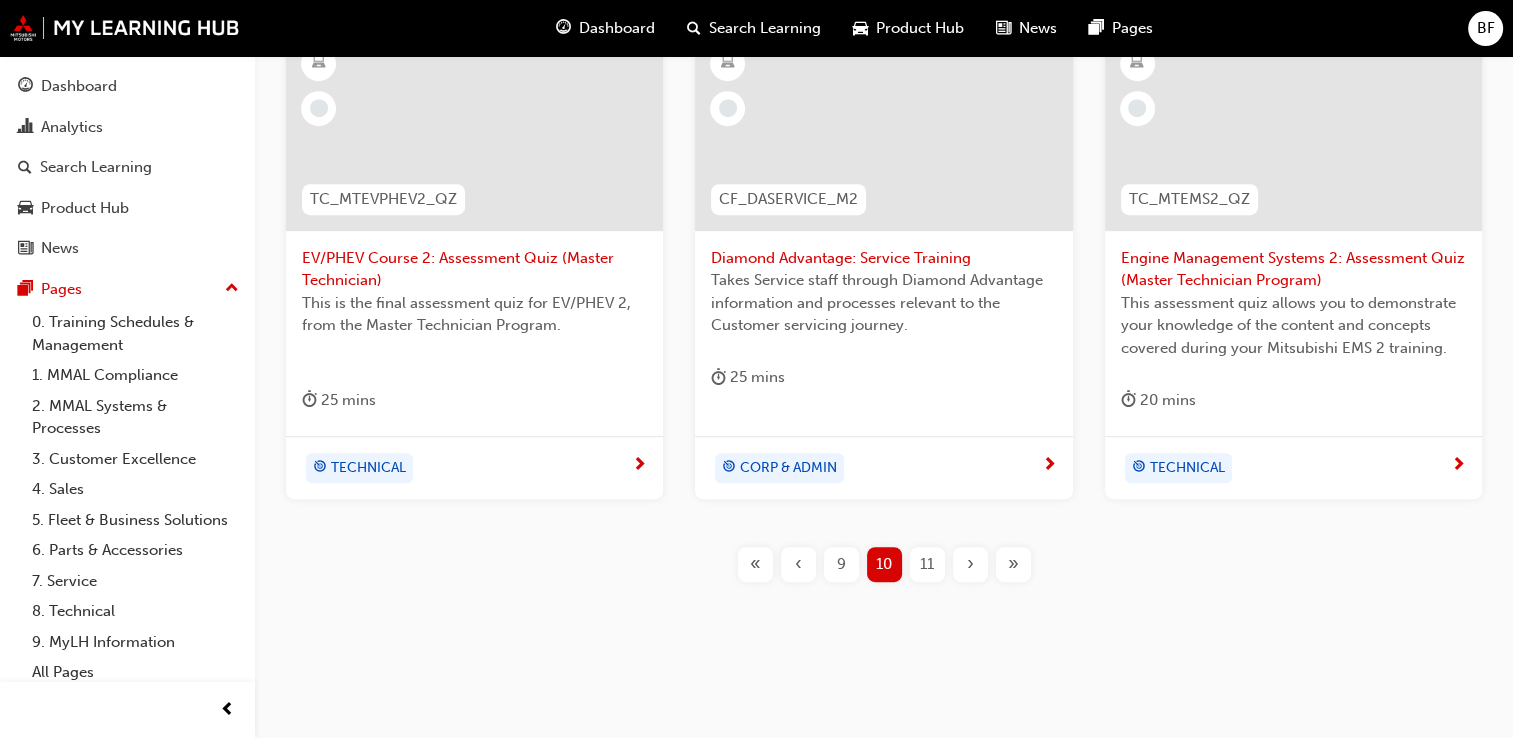 scroll, scrollTop: 937, scrollLeft: 0, axis: vertical 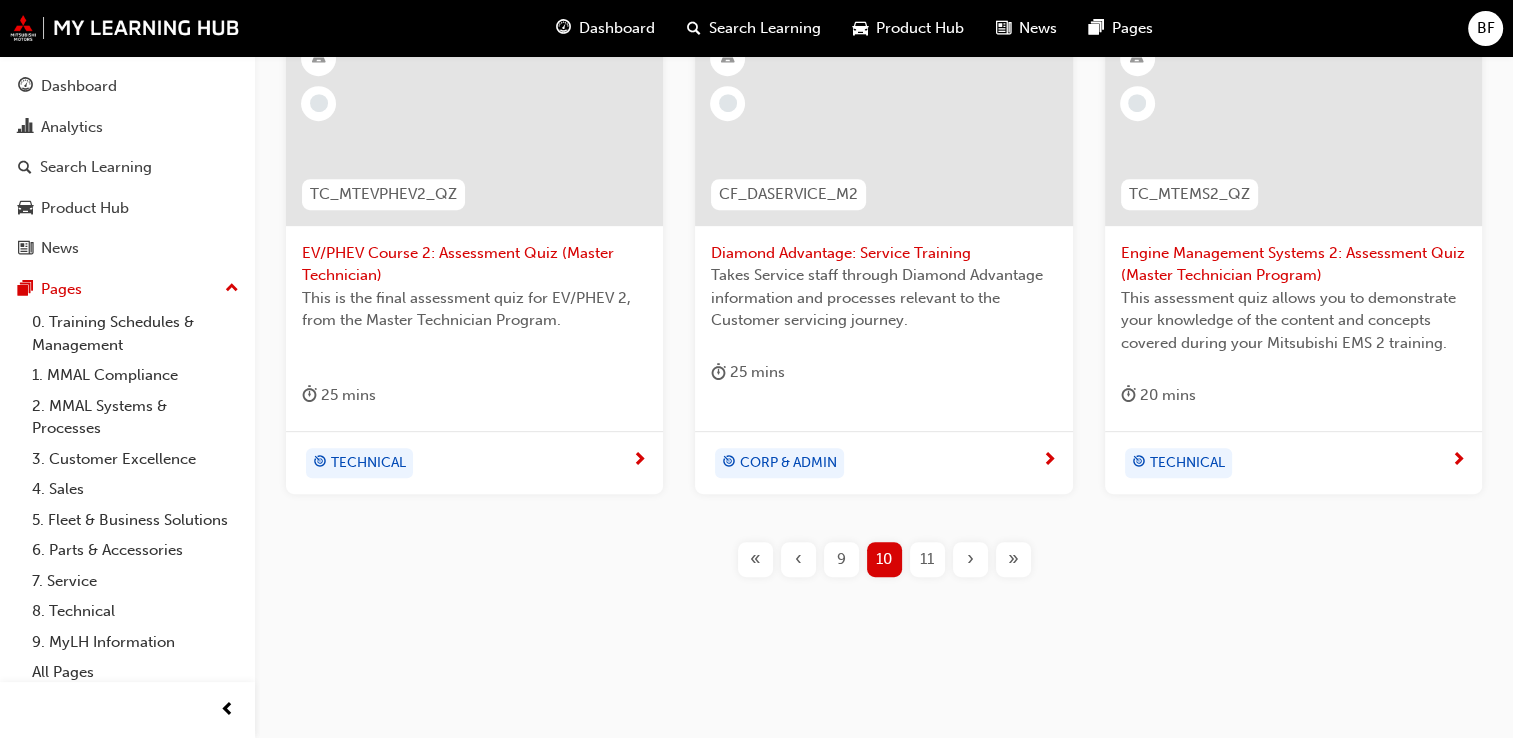 click on "11" at bounding box center [927, 559] 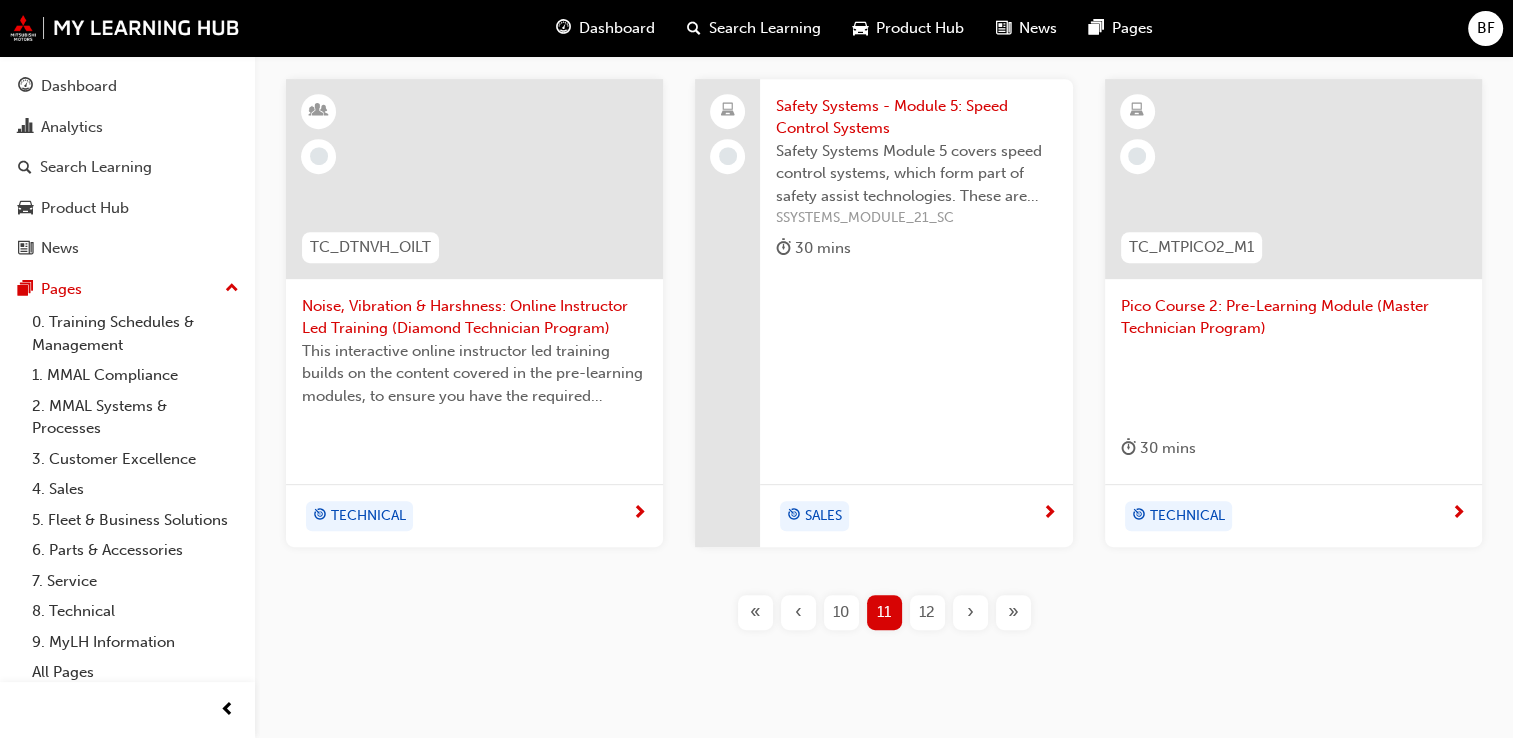 scroll, scrollTop: 888, scrollLeft: 0, axis: vertical 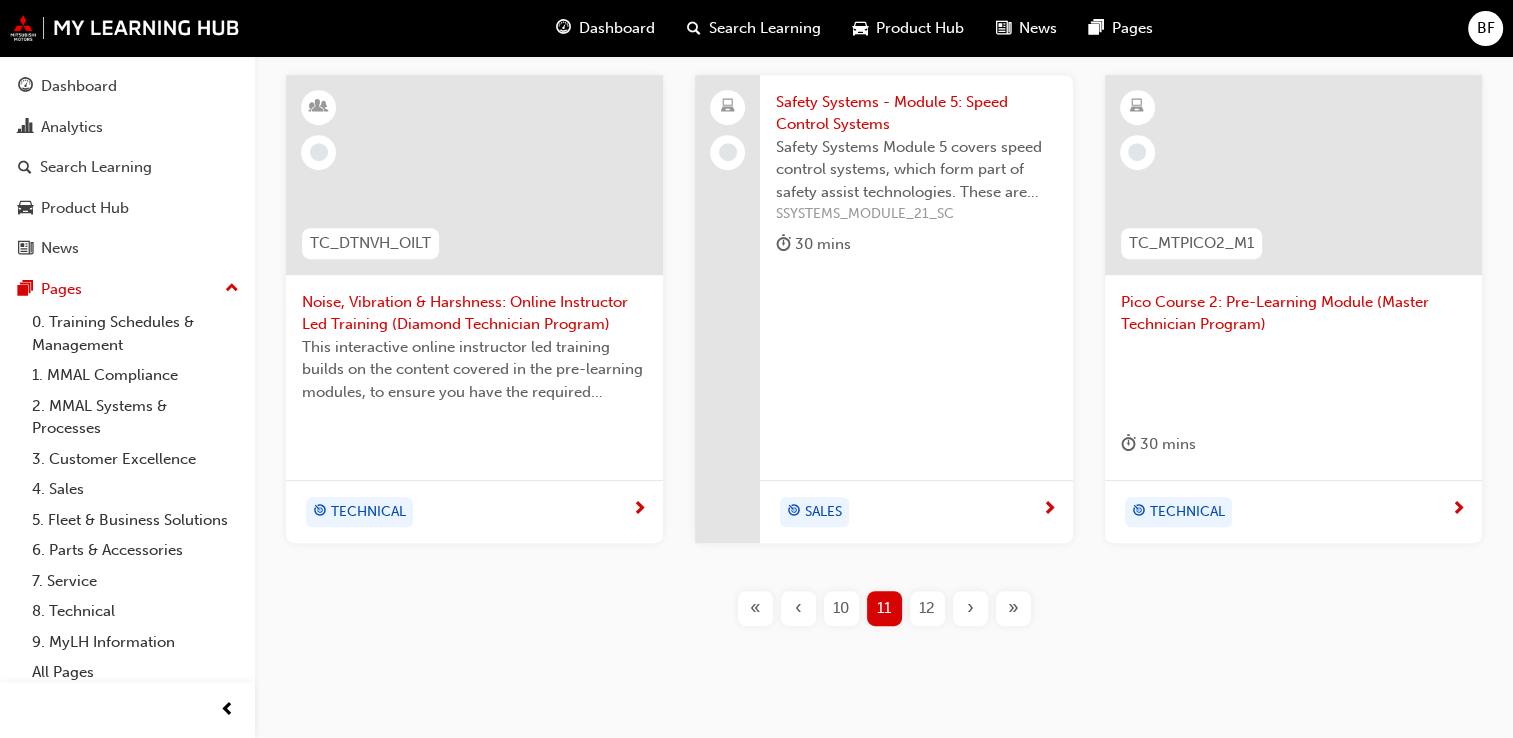 click on "12" at bounding box center (927, 608) 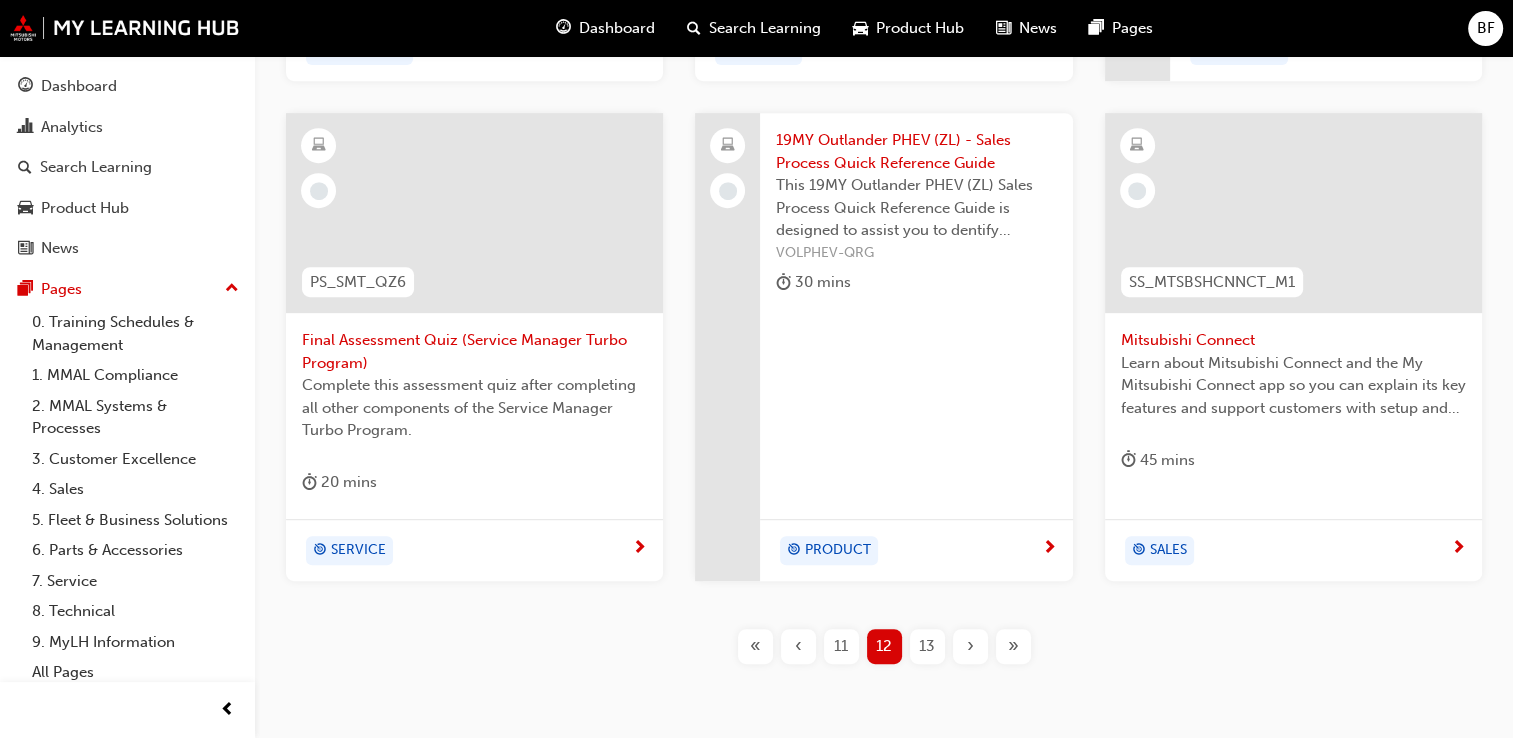 scroll, scrollTop: 912, scrollLeft: 0, axis: vertical 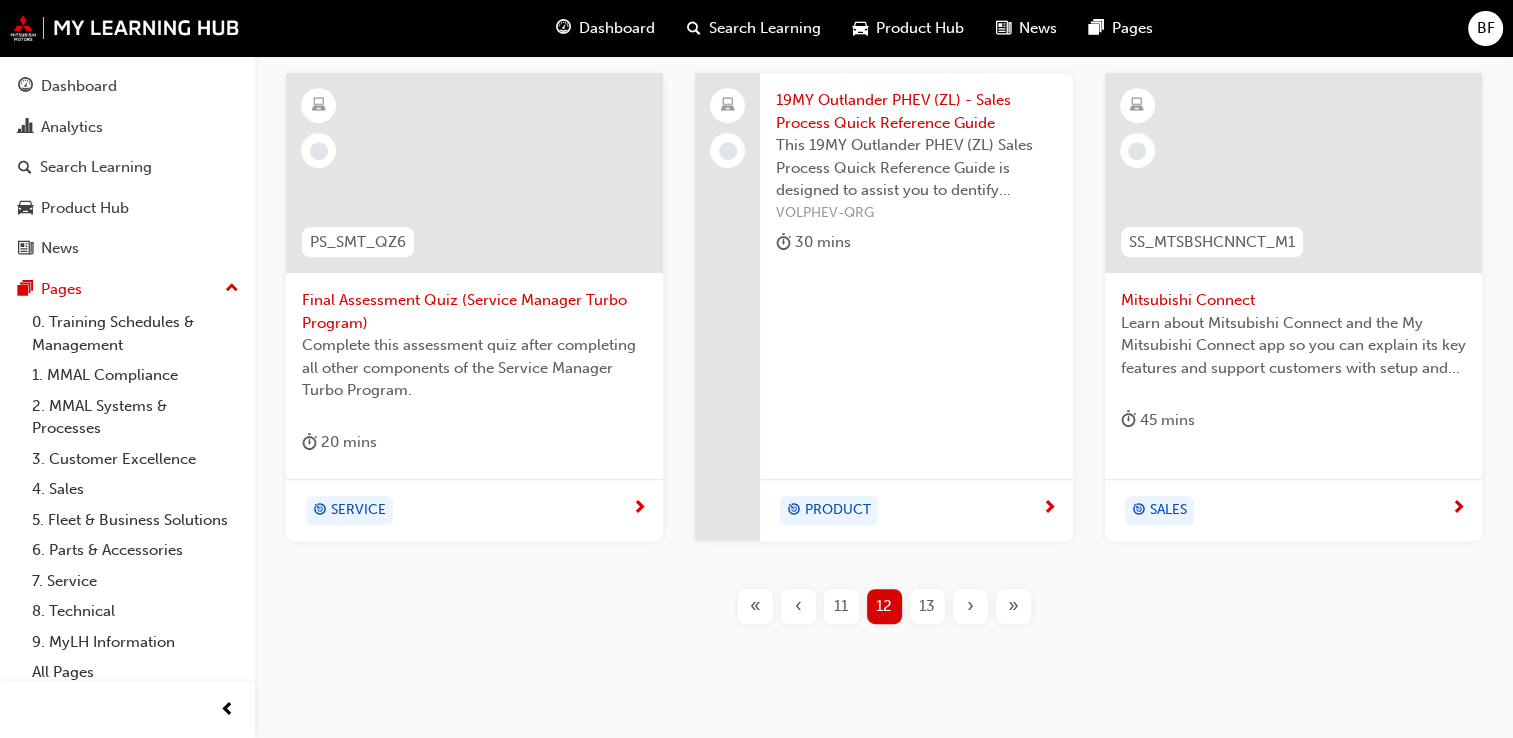 click on "13" at bounding box center [927, 606] 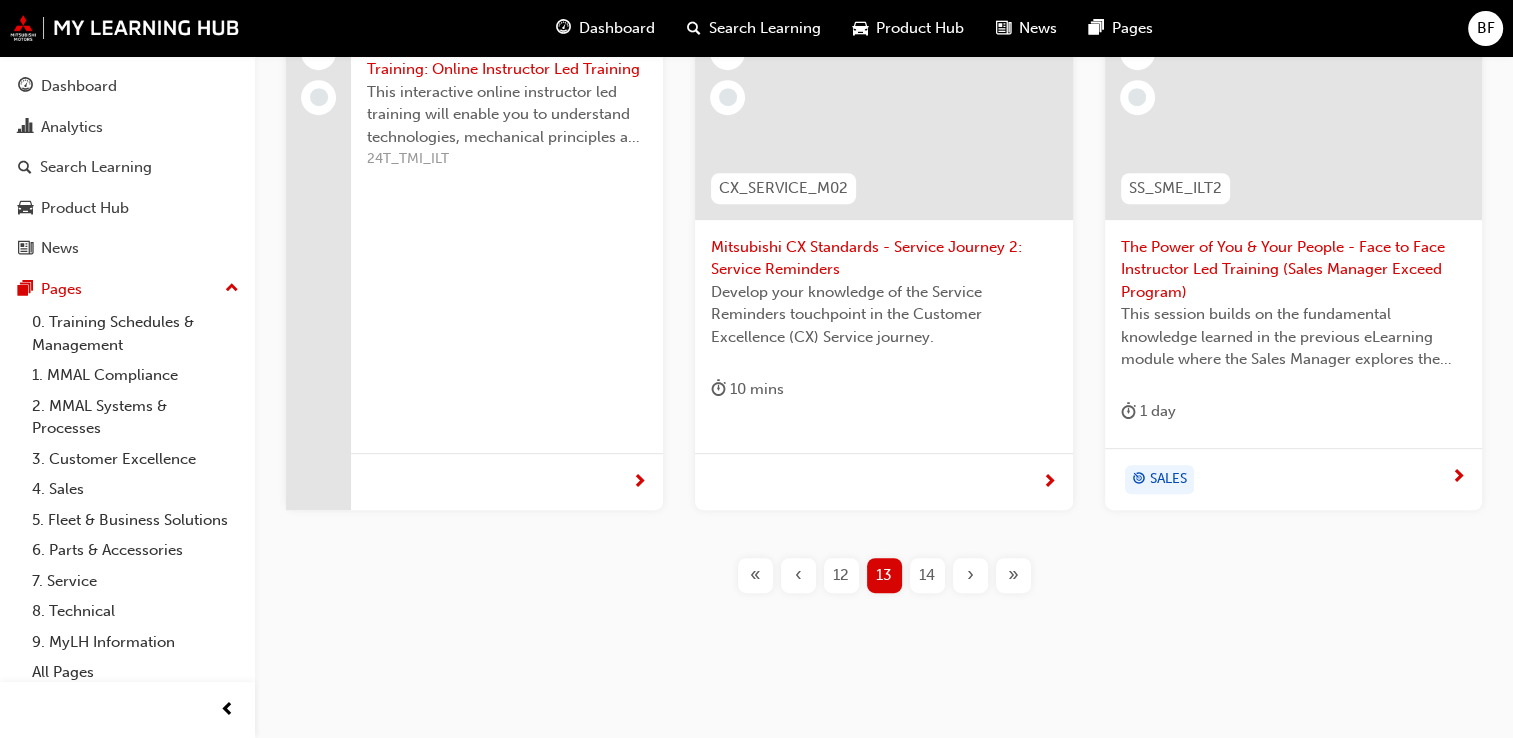 scroll, scrollTop: 960, scrollLeft: 0, axis: vertical 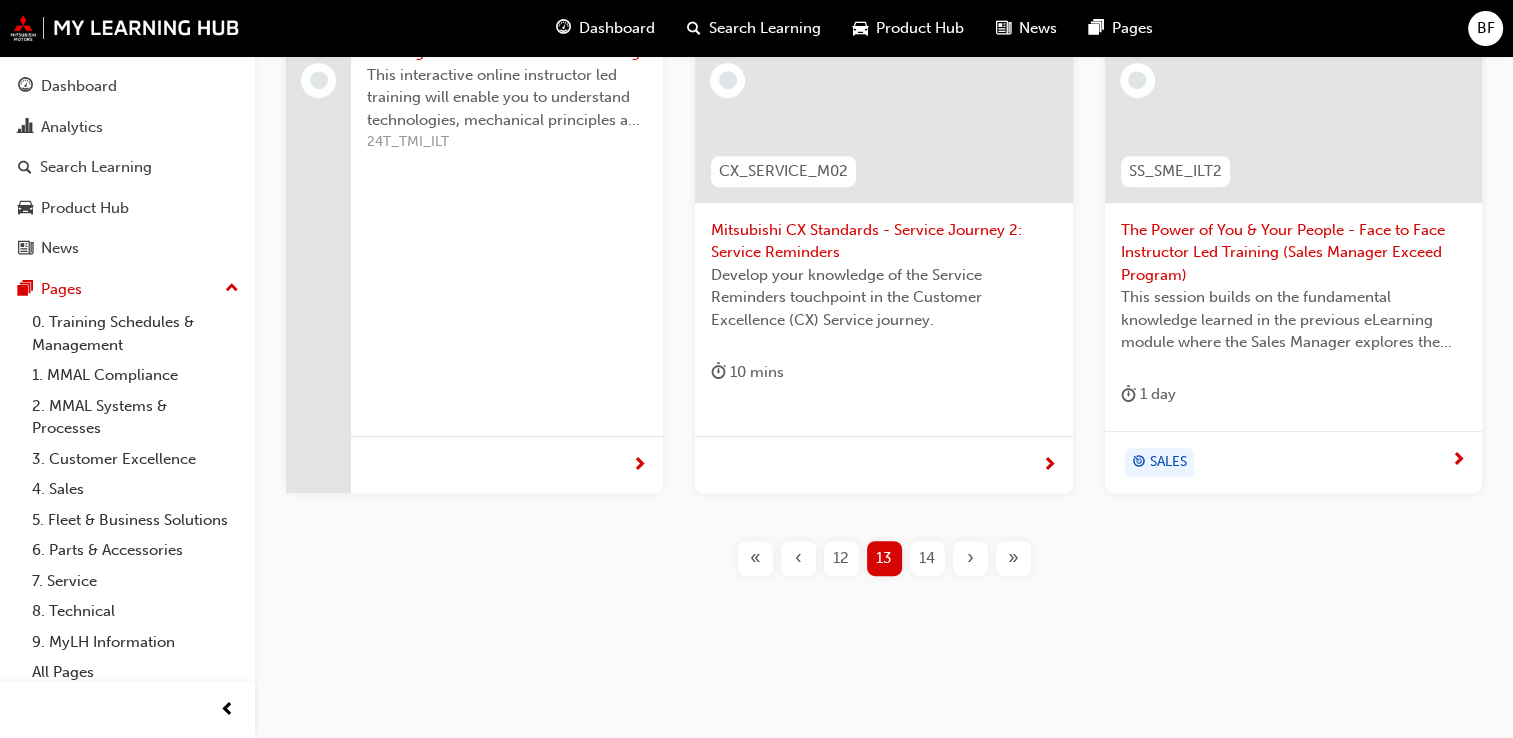 click on "14" at bounding box center [927, 558] 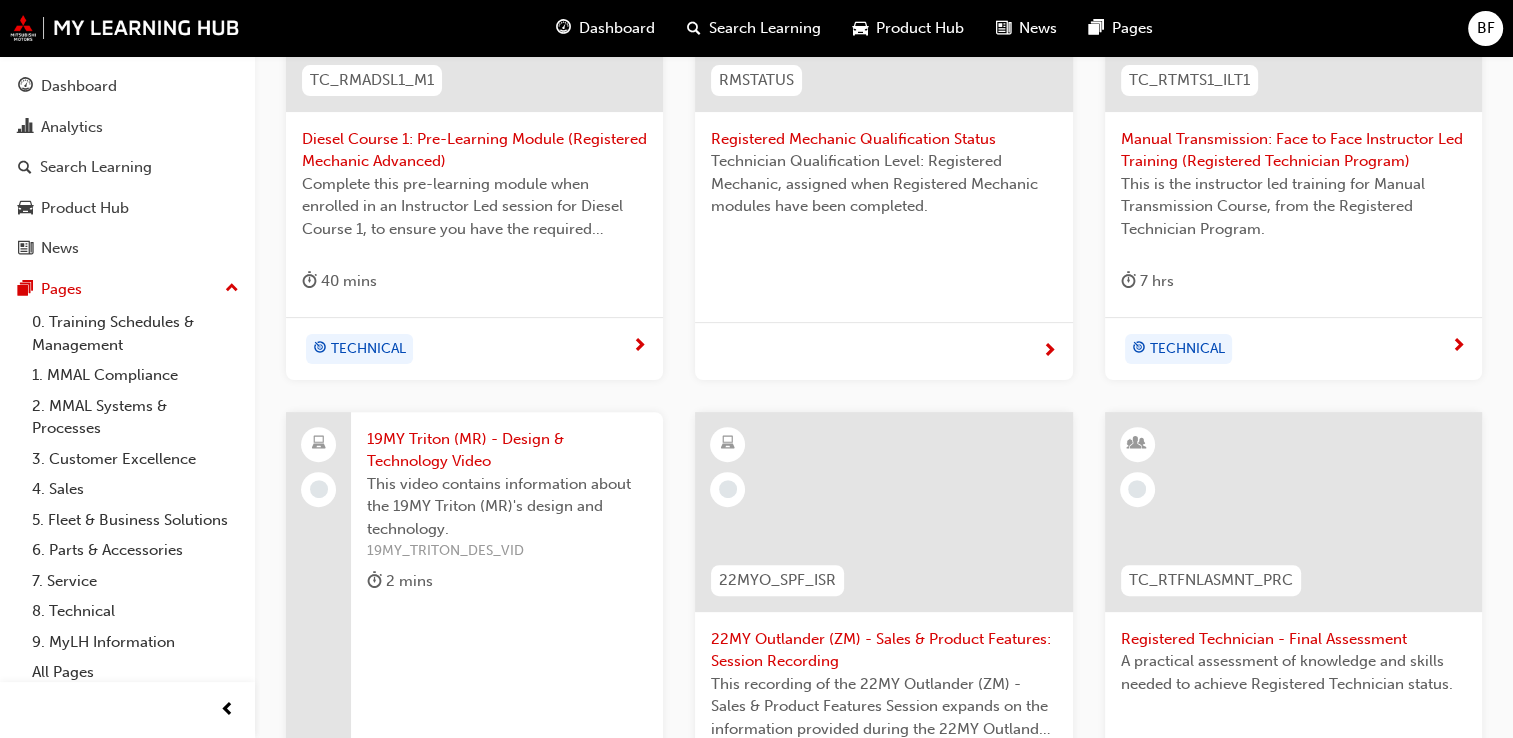 scroll, scrollTop: 712, scrollLeft: 0, axis: vertical 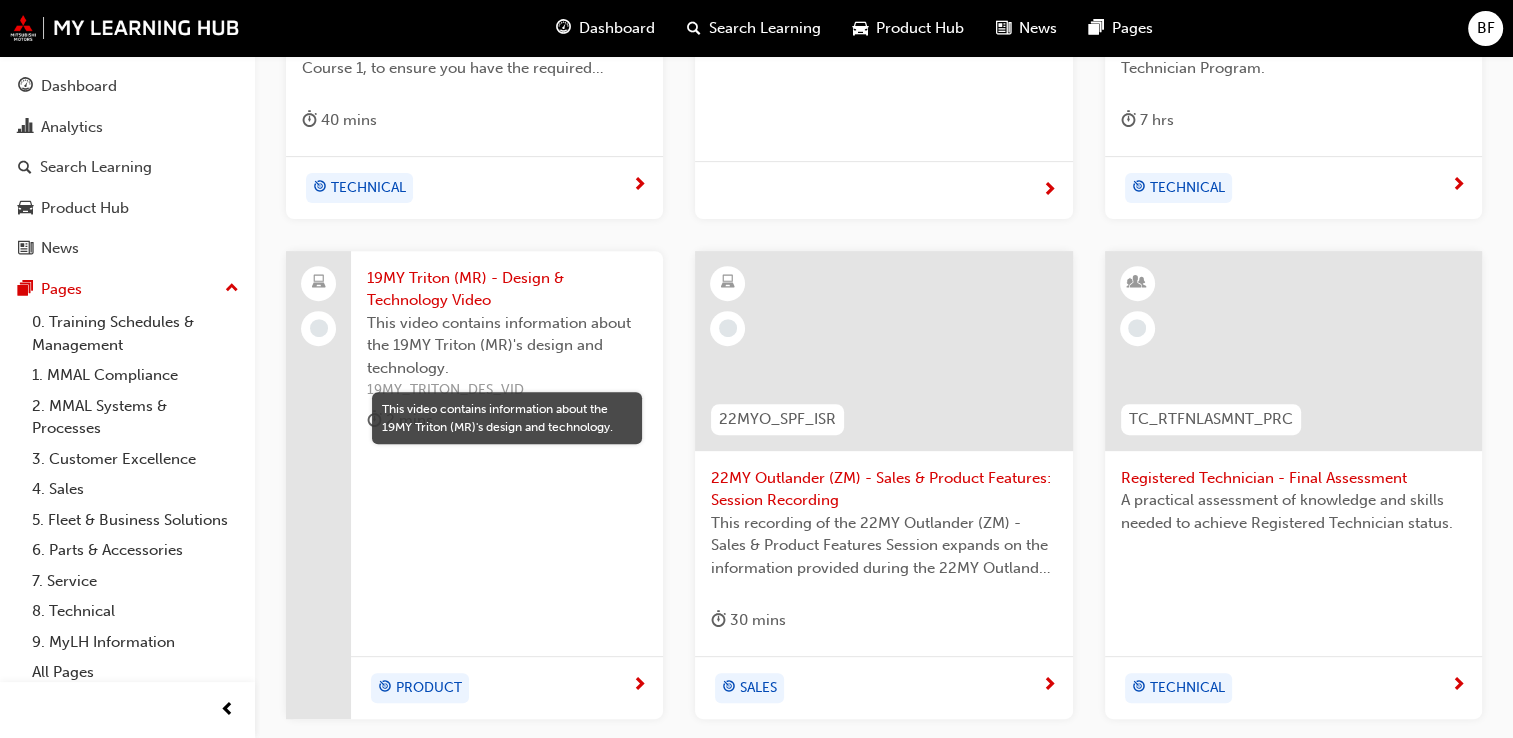 click on "This video contains information about the 19MY Triton (MR)'s design and technology." at bounding box center [507, 346] 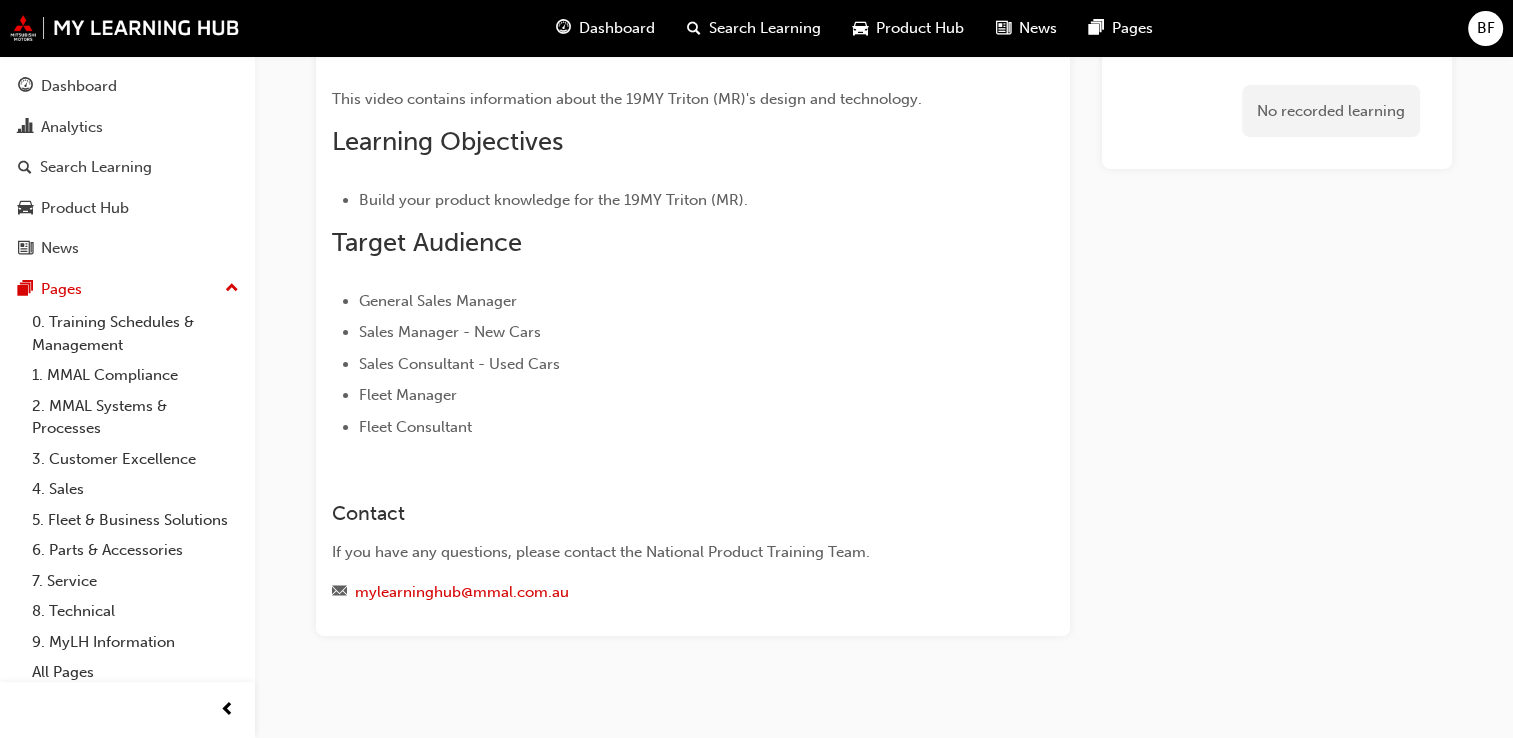 scroll, scrollTop: 199, scrollLeft: 0, axis: vertical 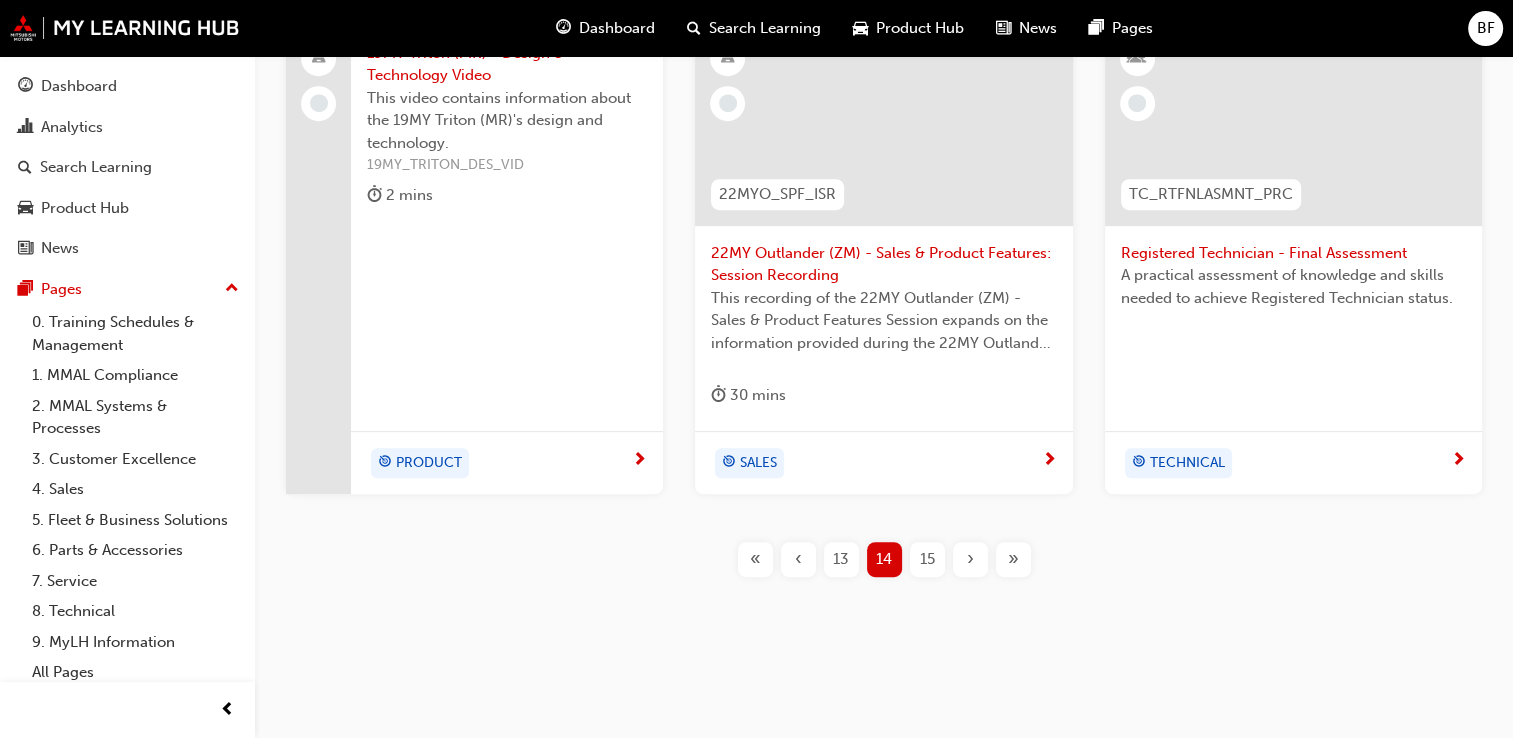 click on "15" at bounding box center [927, 559] 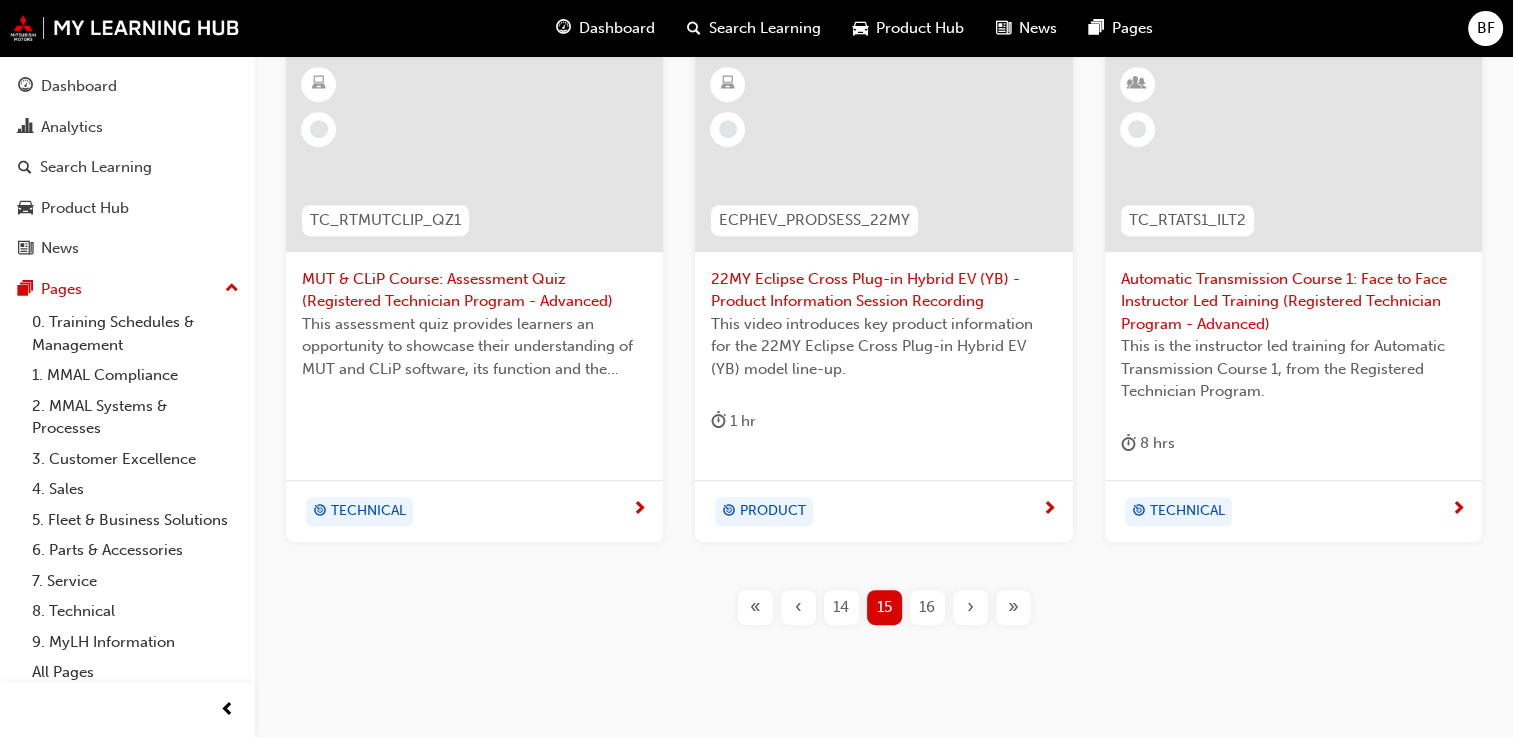 scroll, scrollTop: 960, scrollLeft: 0, axis: vertical 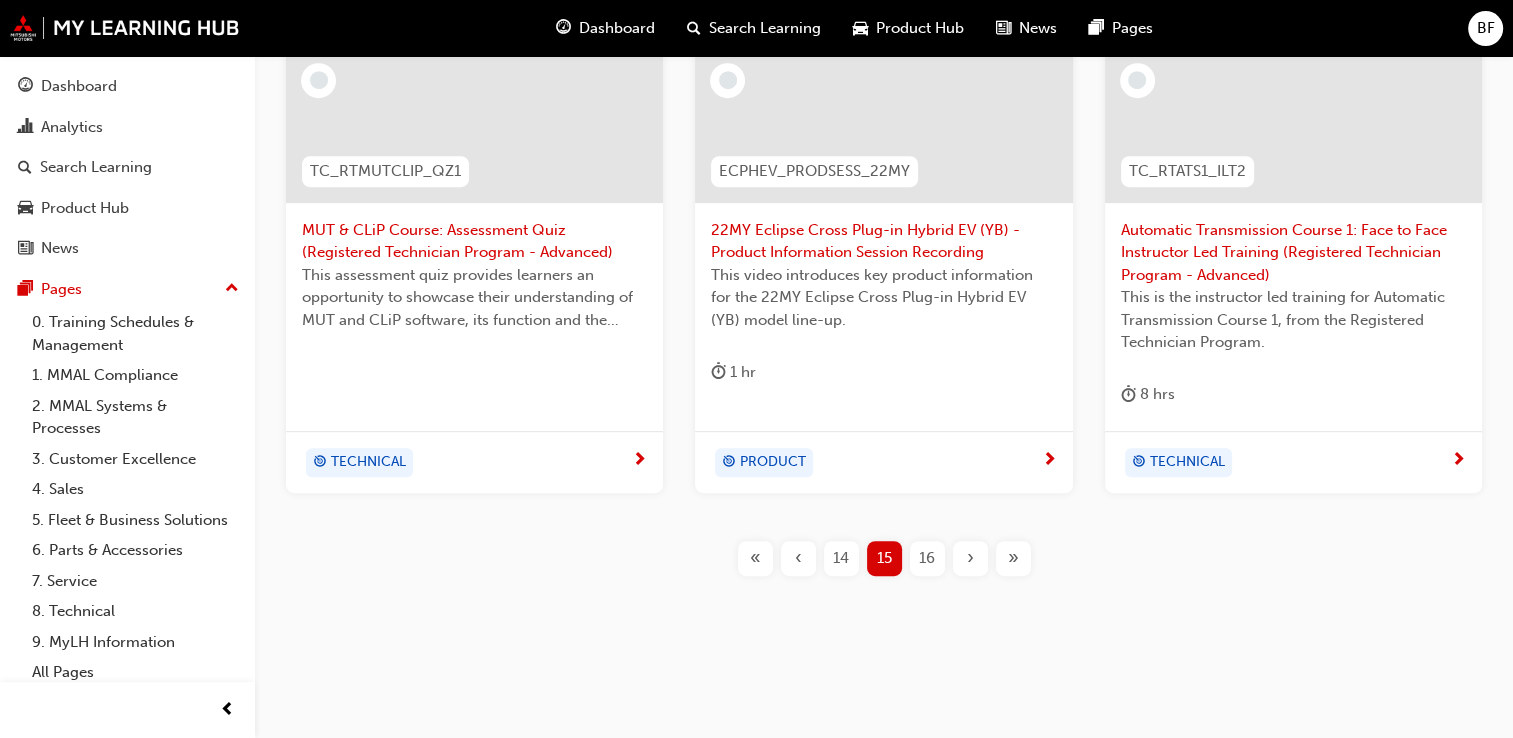 click on "16" at bounding box center (927, 558) 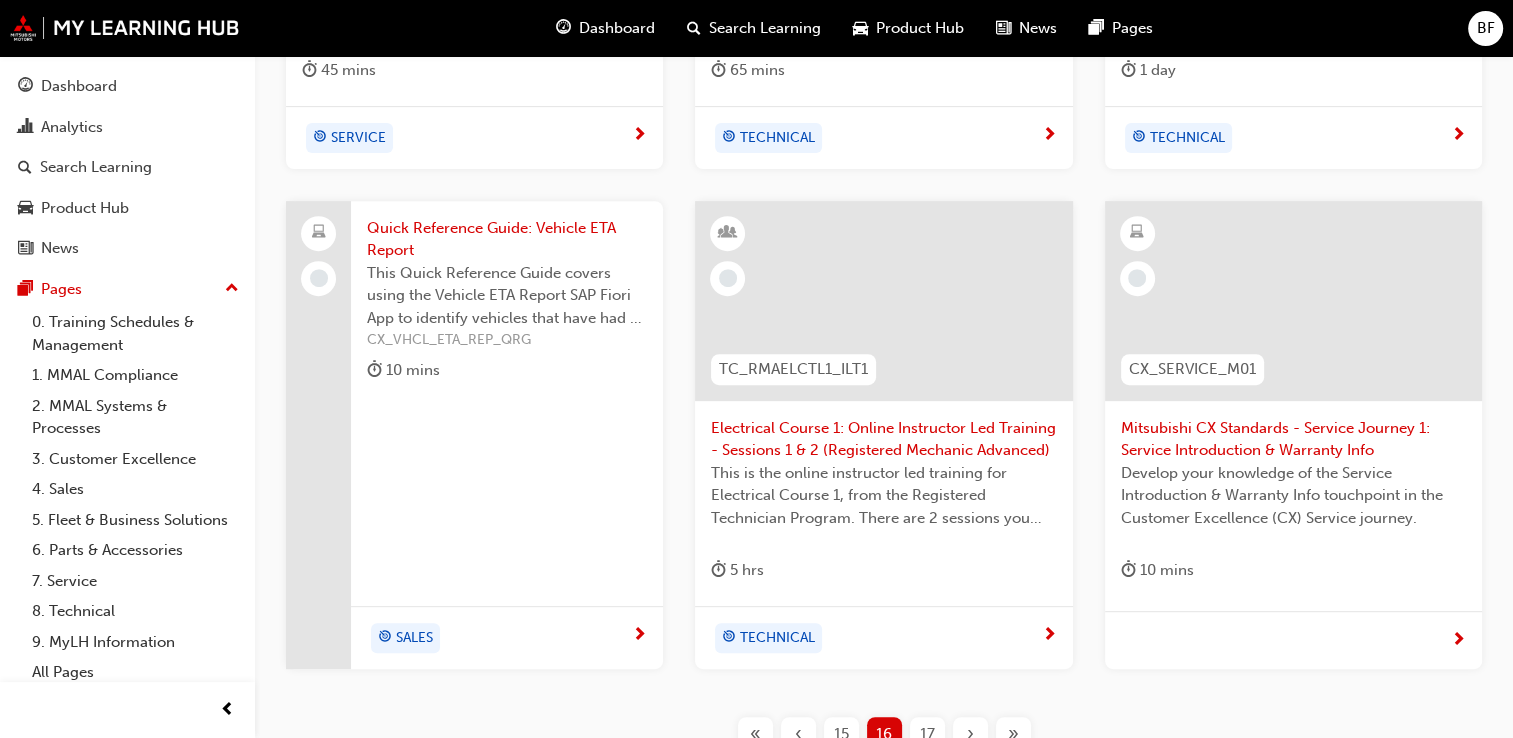 scroll, scrollTop: 937, scrollLeft: 0, axis: vertical 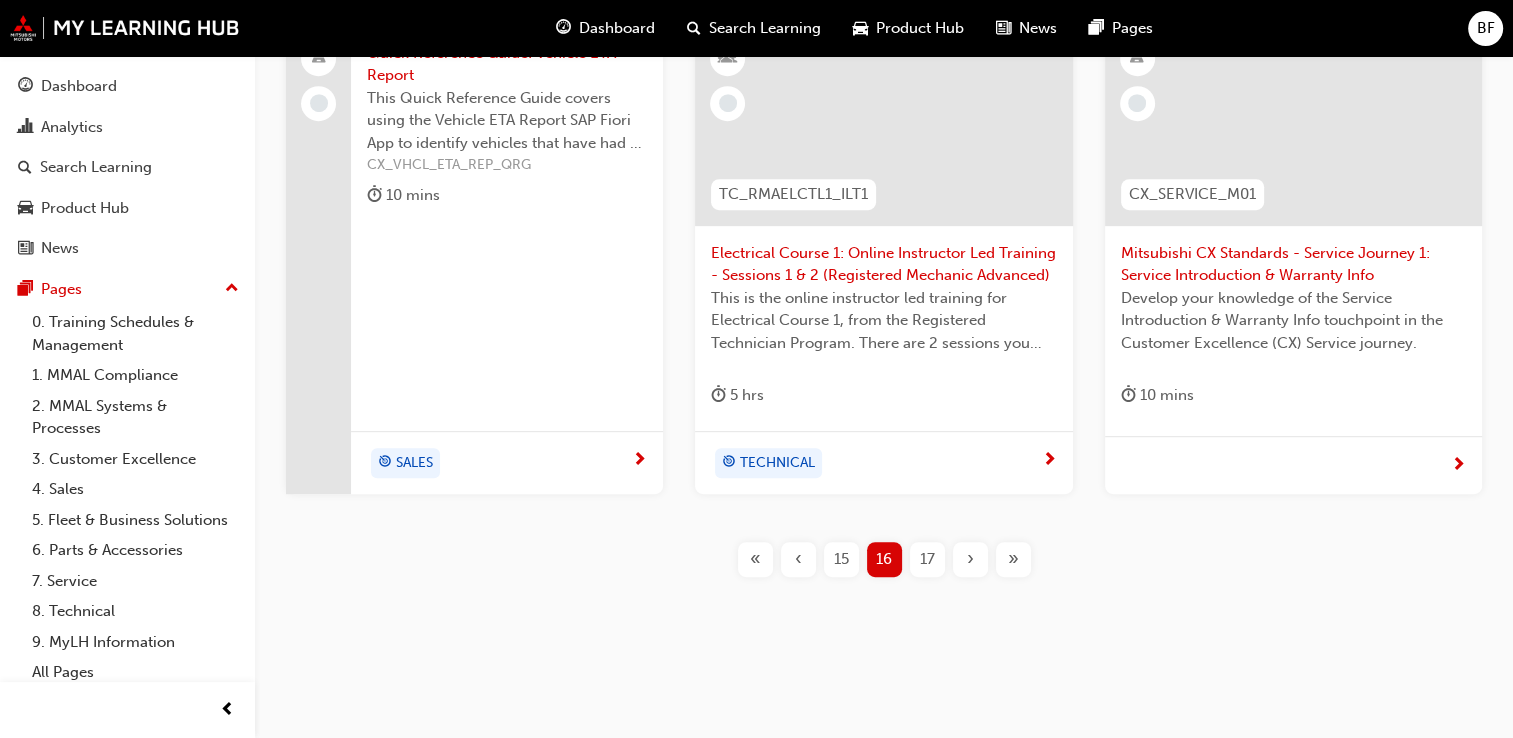 click on "17" at bounding box center (927, 559) 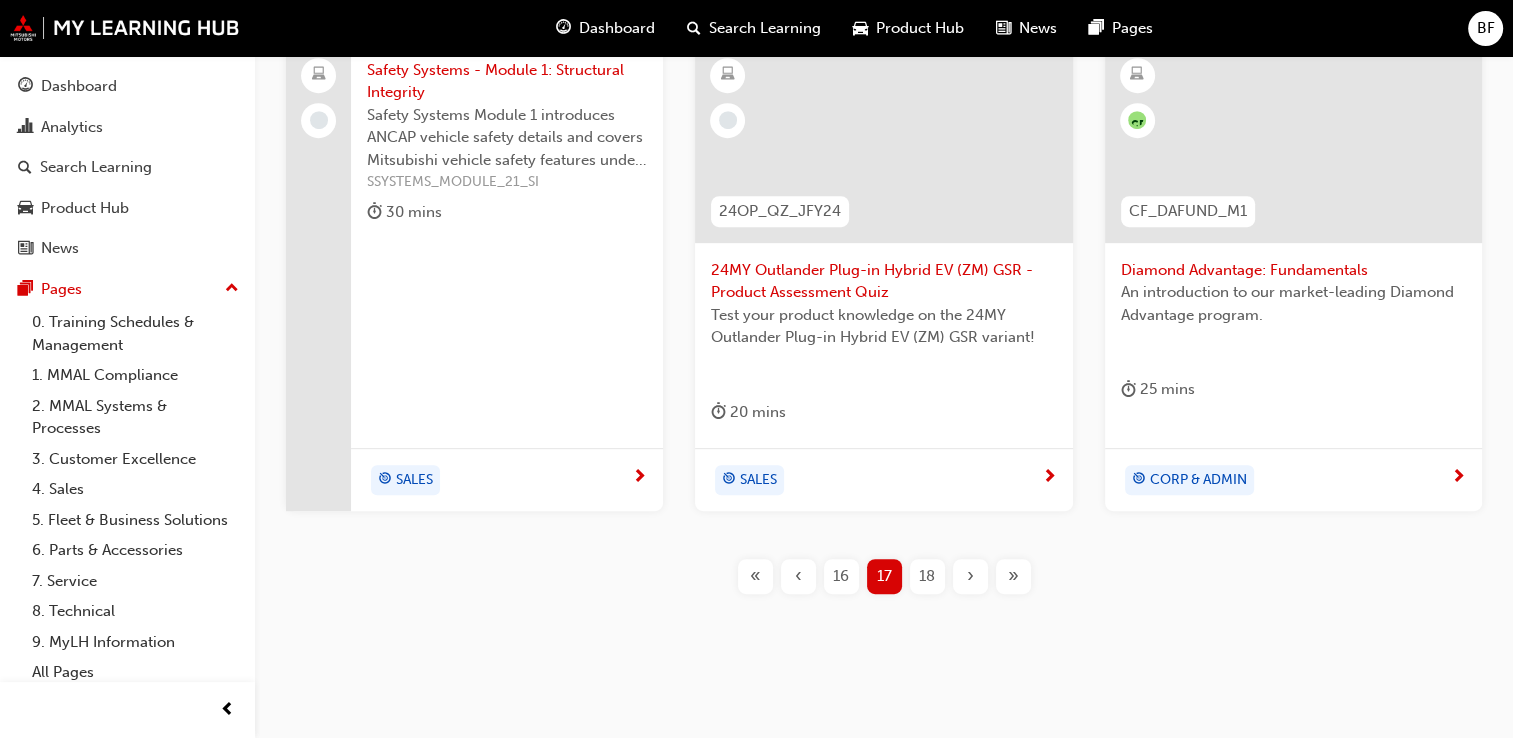 scroll, scrollTop: 937, scrollLeft: 0, axis: vertical 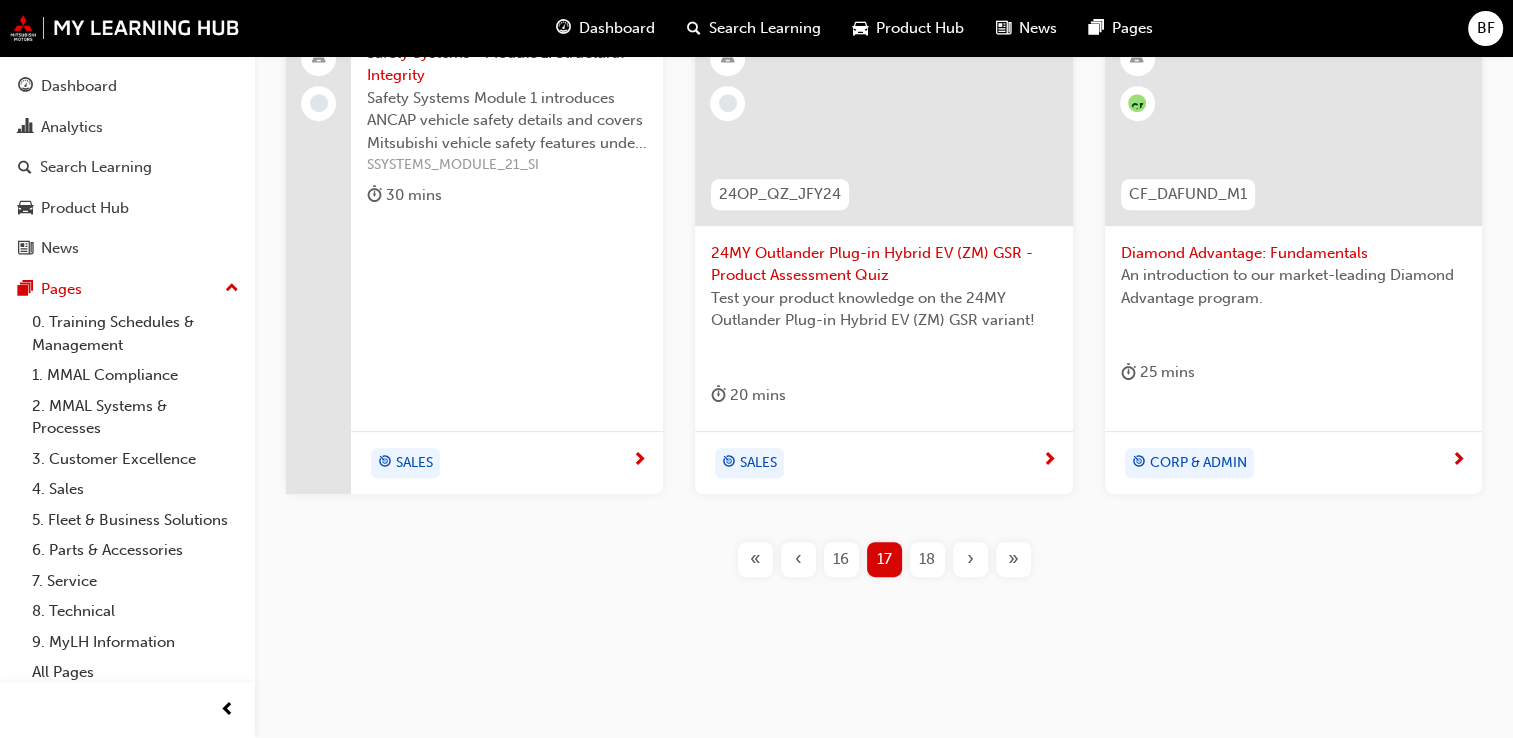 click on "18" at bounding box center [927, 559] 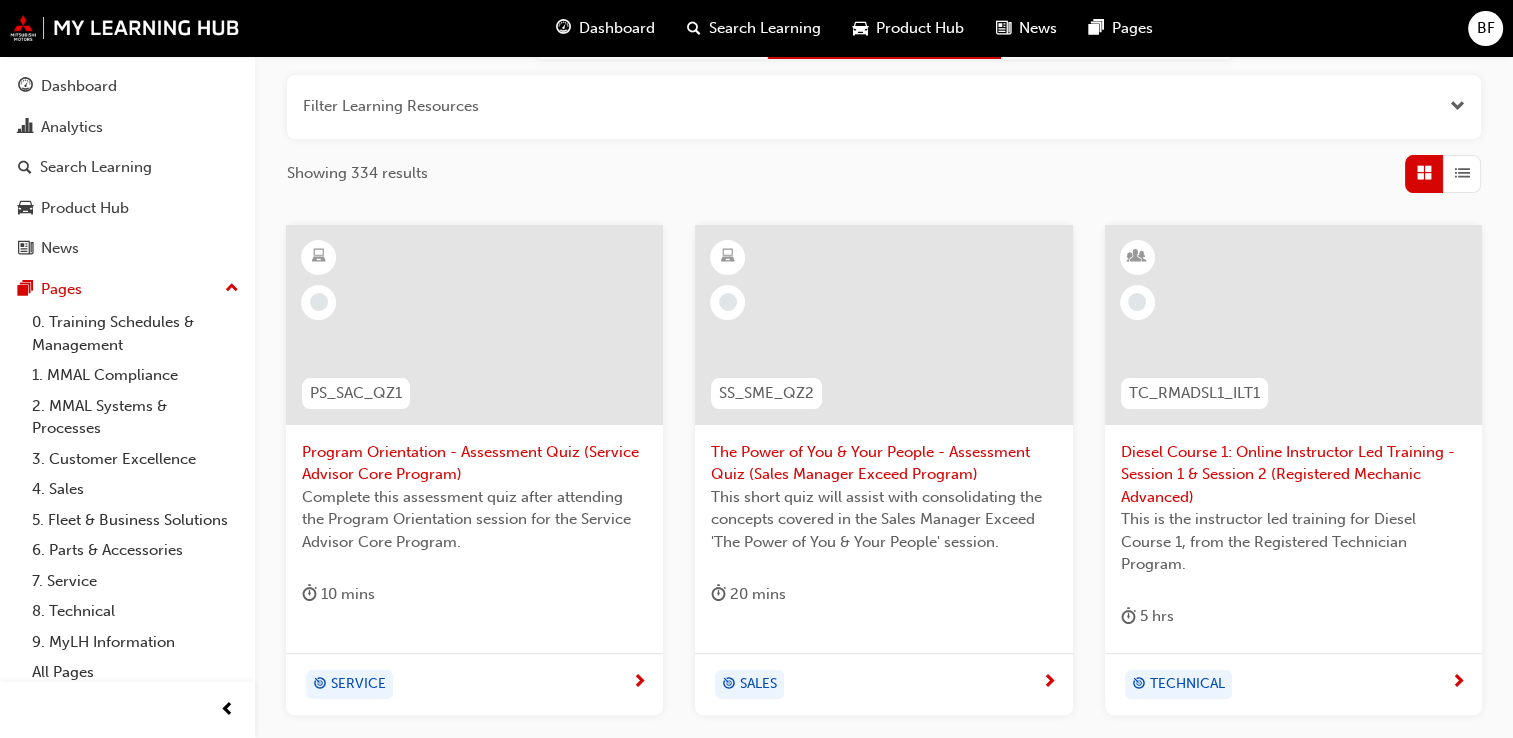 scroll, scrollTop: 237, scrollLeft: 0, axis: vertical 